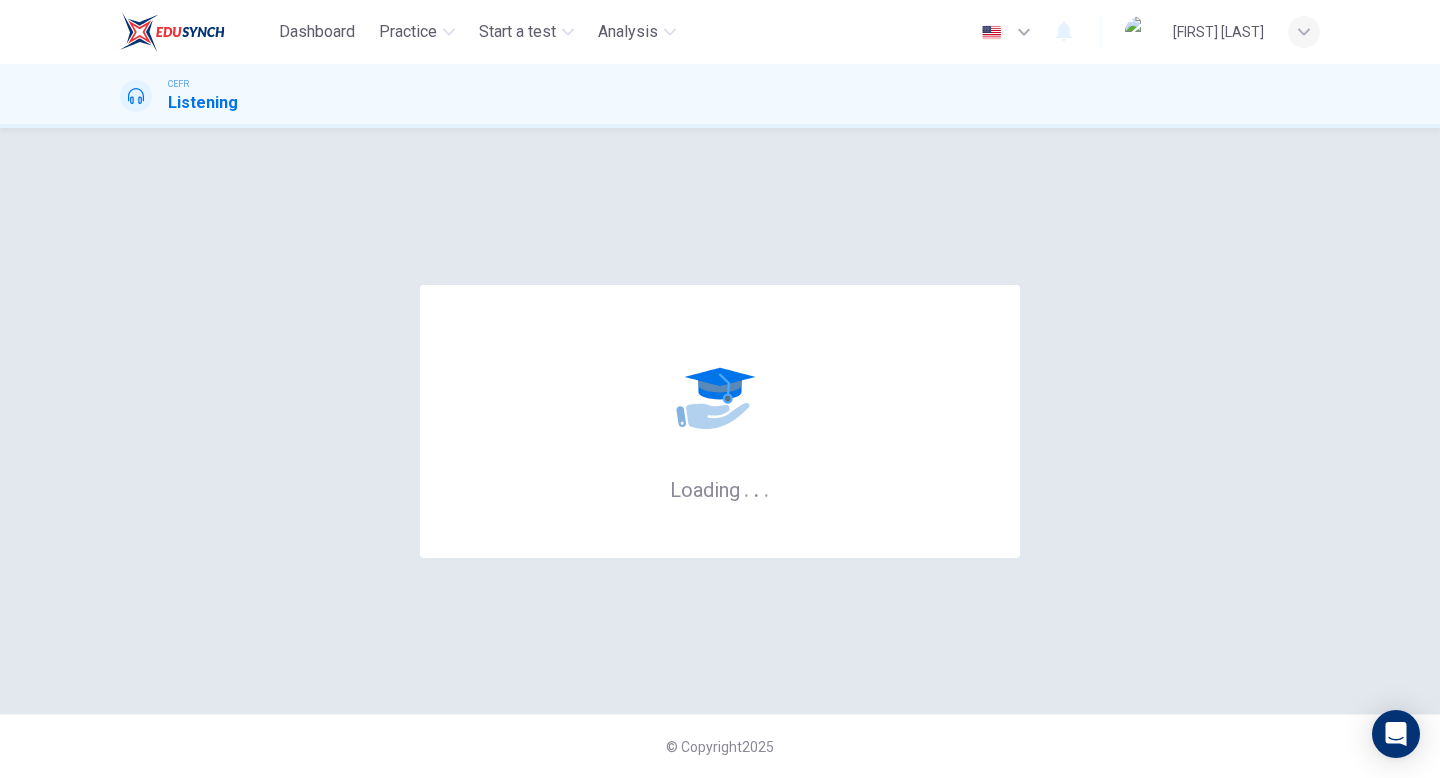 scroll, scrollTop: 0, scrollLeft: 0, axis: both 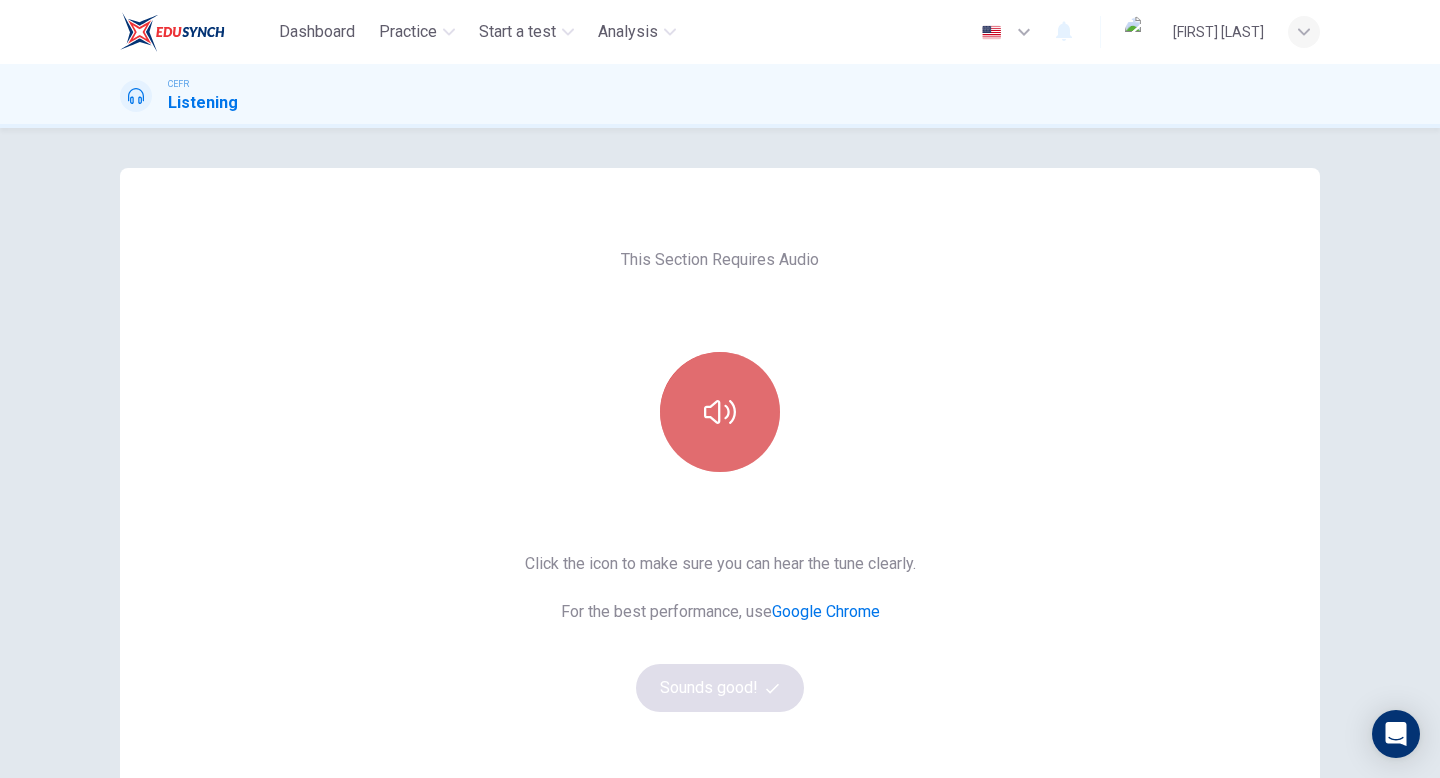 click at bounding box center (720, 412) 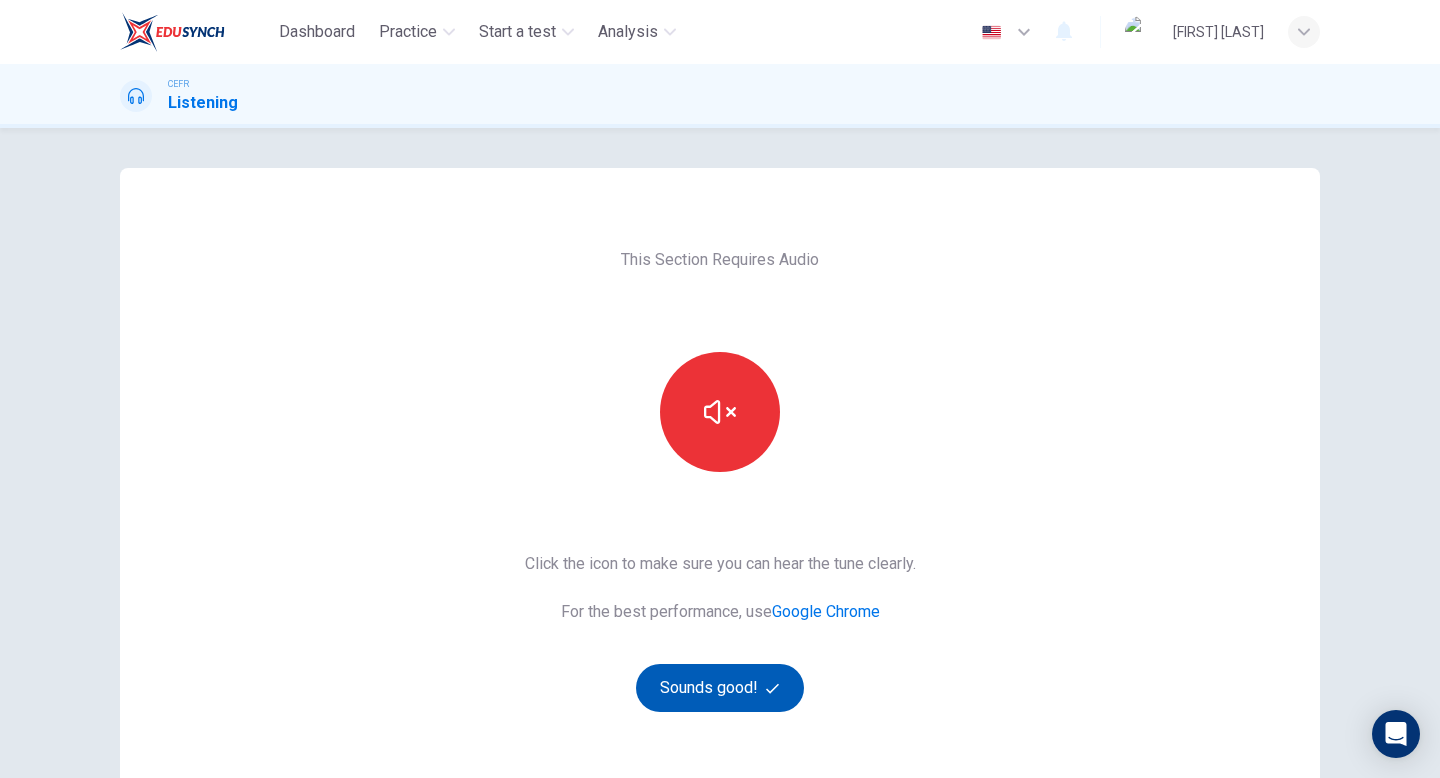 click on "Sounds good!" at bounding box center [720, 688] 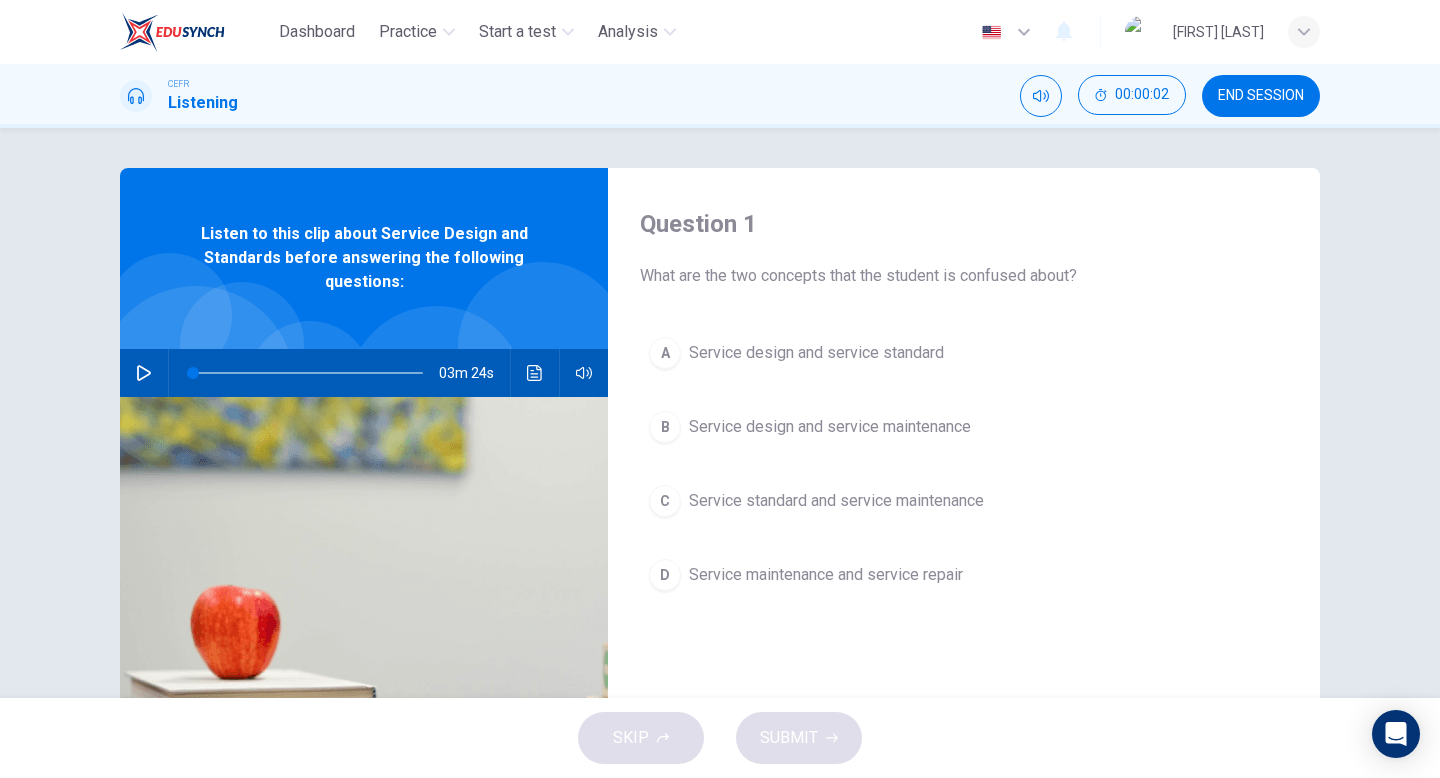 click at bounding box center [144, 373] 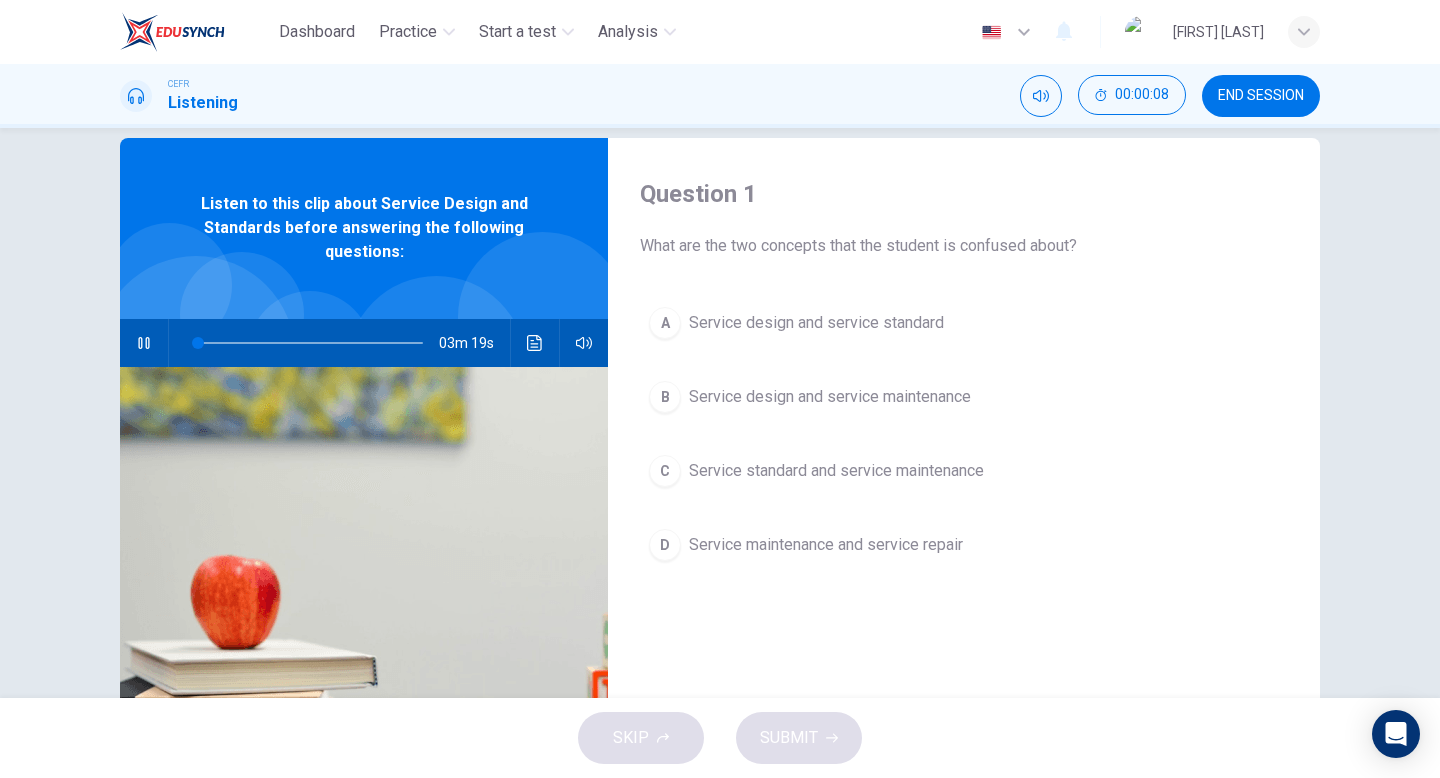 scroll, scrollTop: 31, scrollLeft: 0, axis: vertical 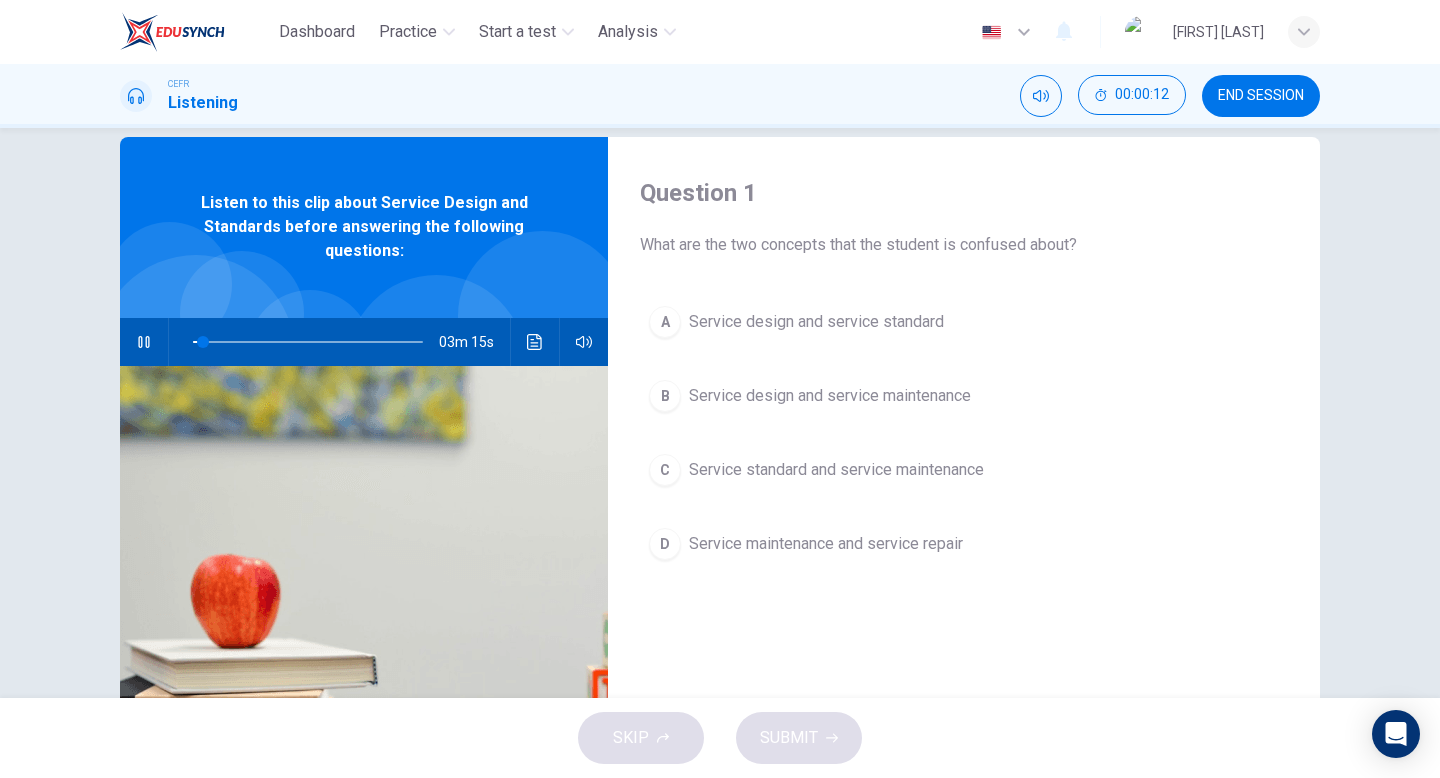 click on "A" at bounding box center [665, 322] 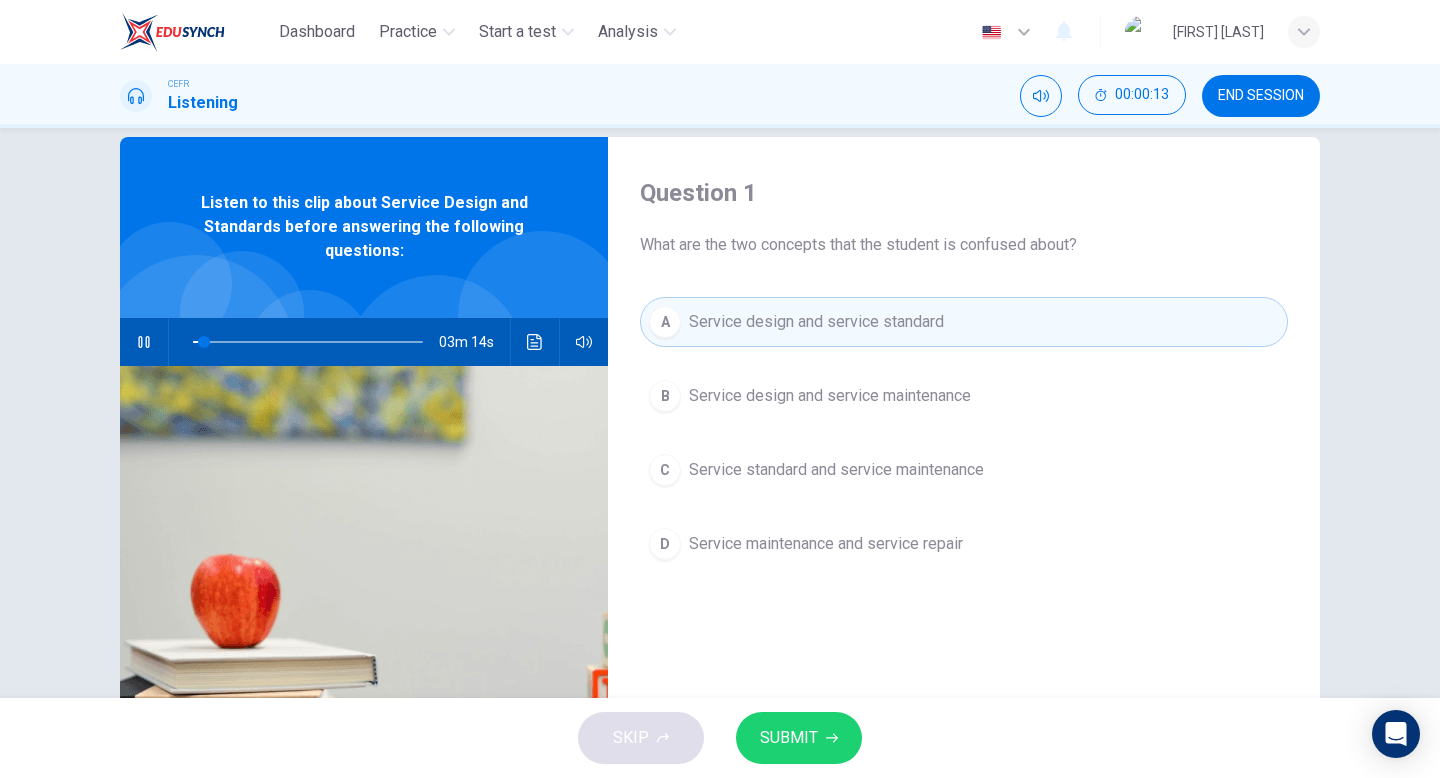 click on "SUBMIT" at bounding box center [789, 738] 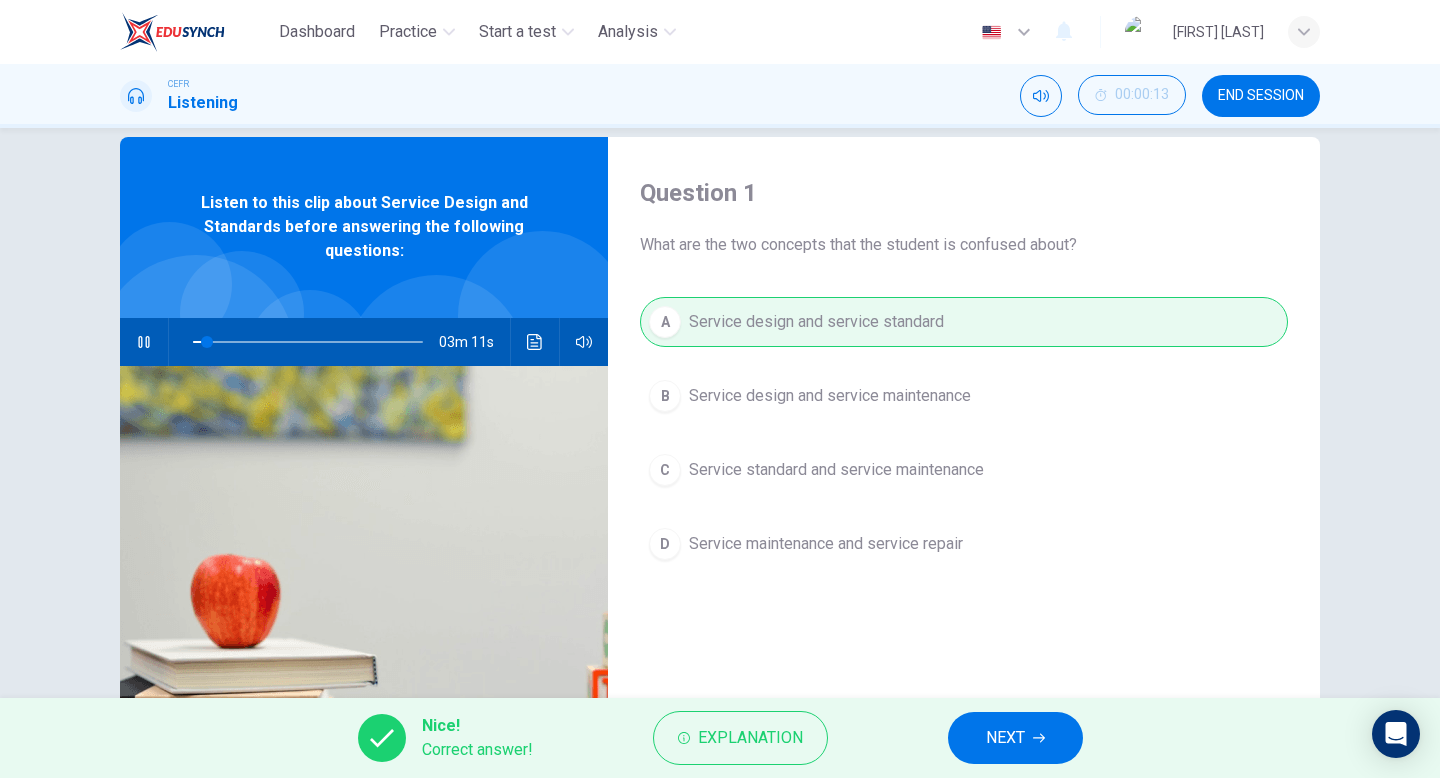 click on "NEXT" at bounding box center [1005, 738] 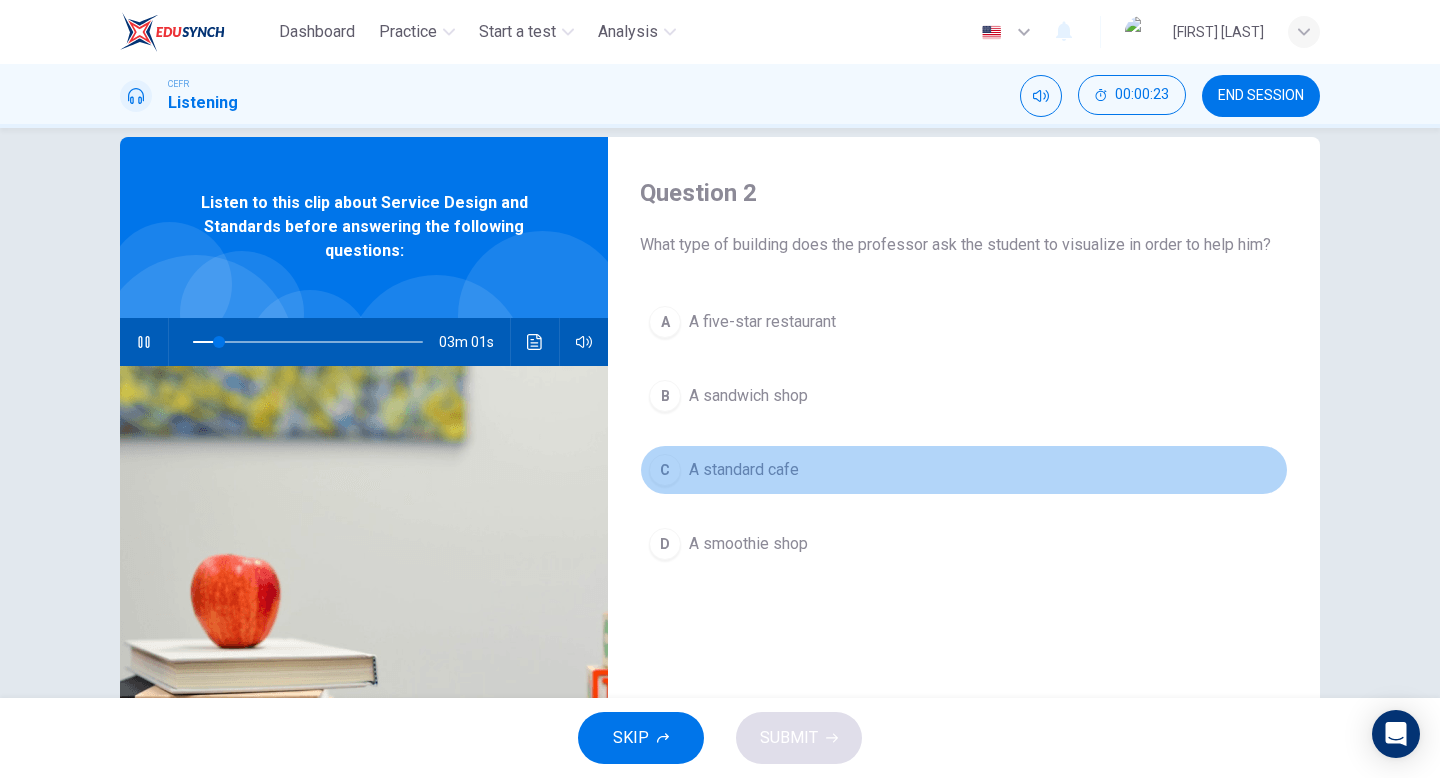 click on "C" at bounding box center (665, 322) 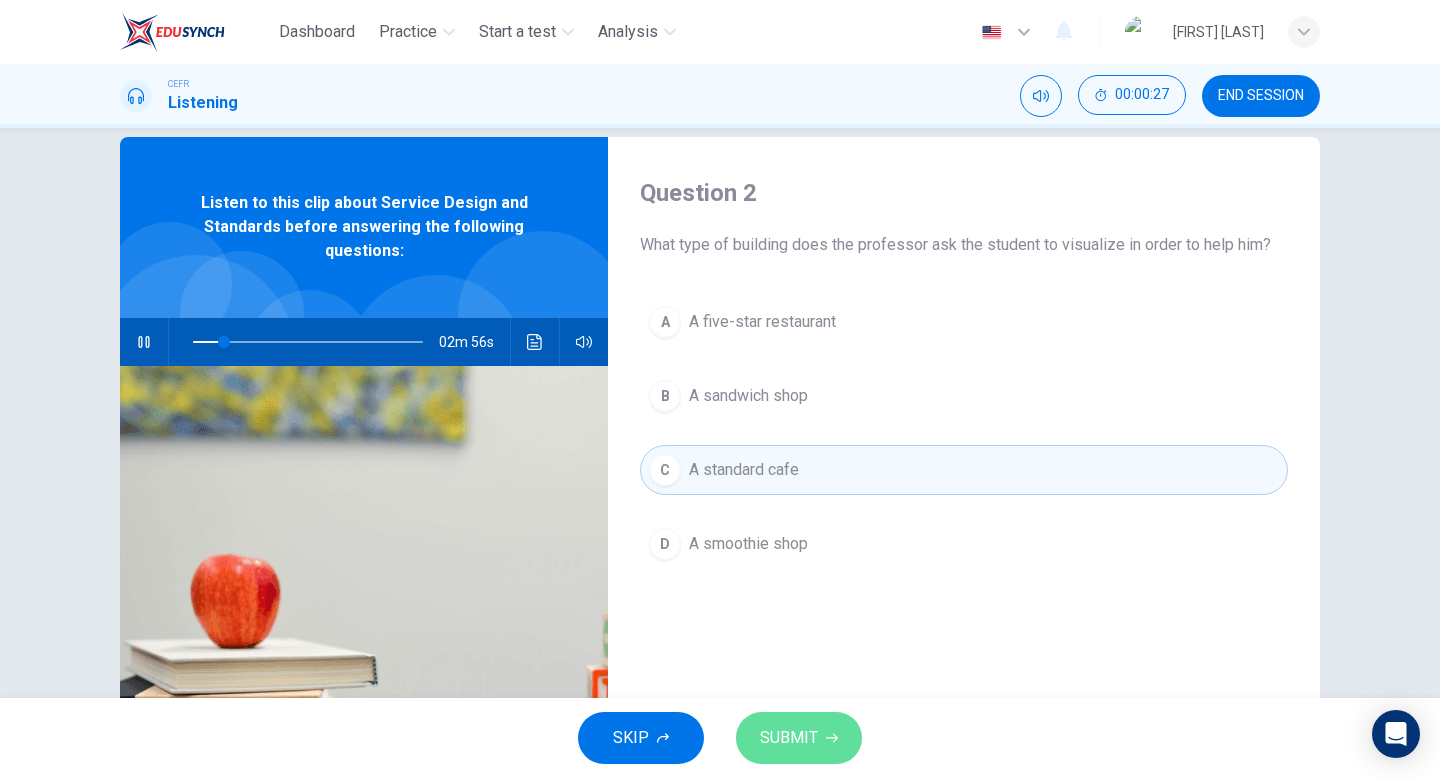 click at bounding box center (832, 738) 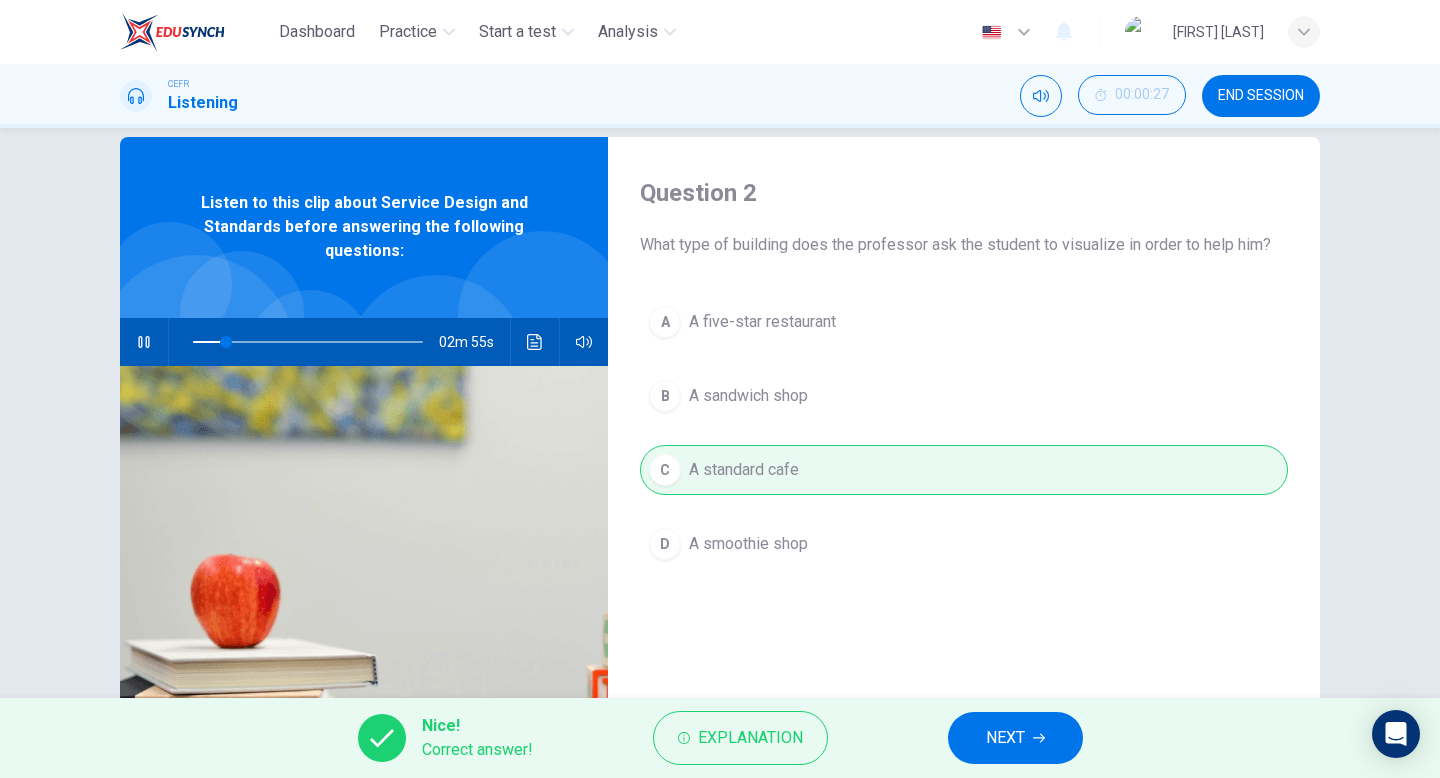 click on "NEXT" at bounding box center (1005, 738) 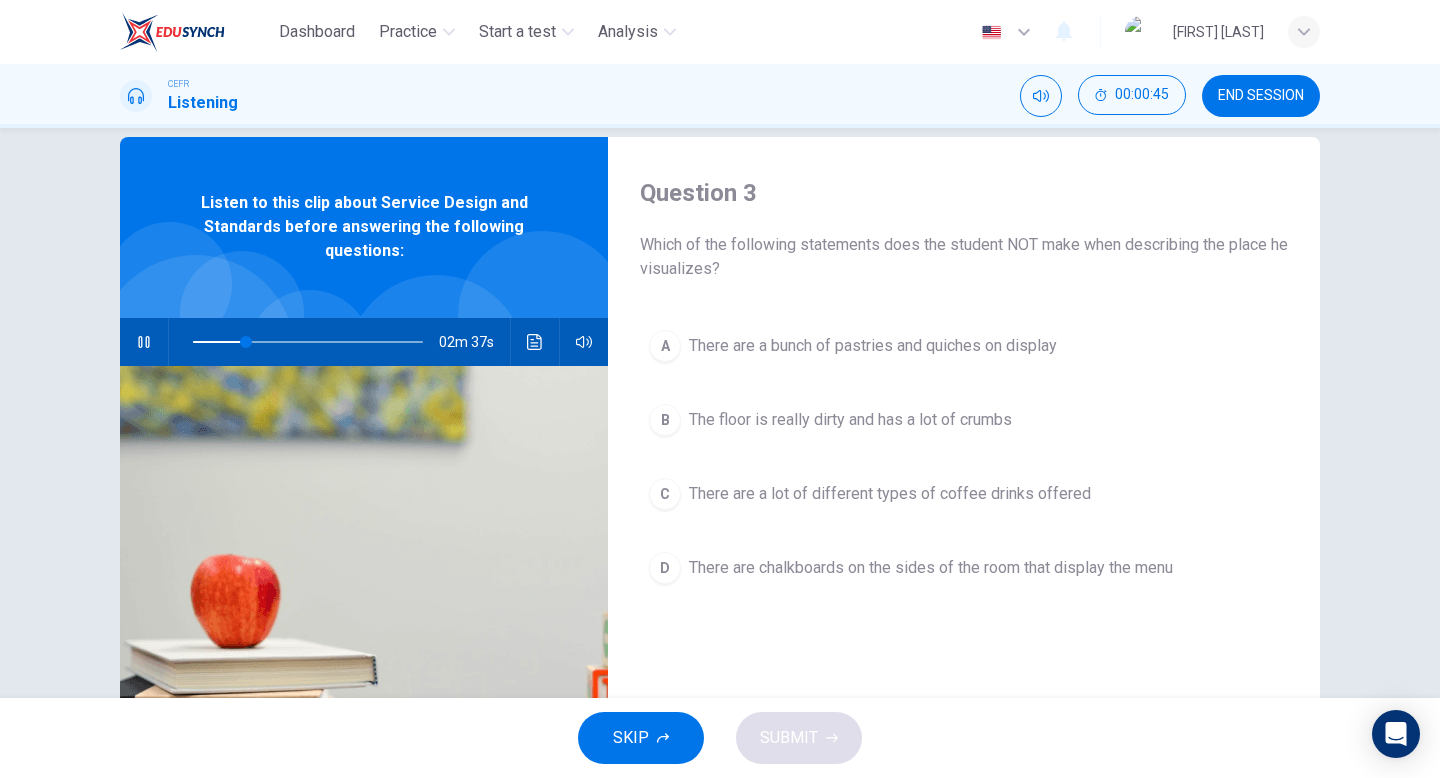 click on "B" at bounding box center [665, 346] 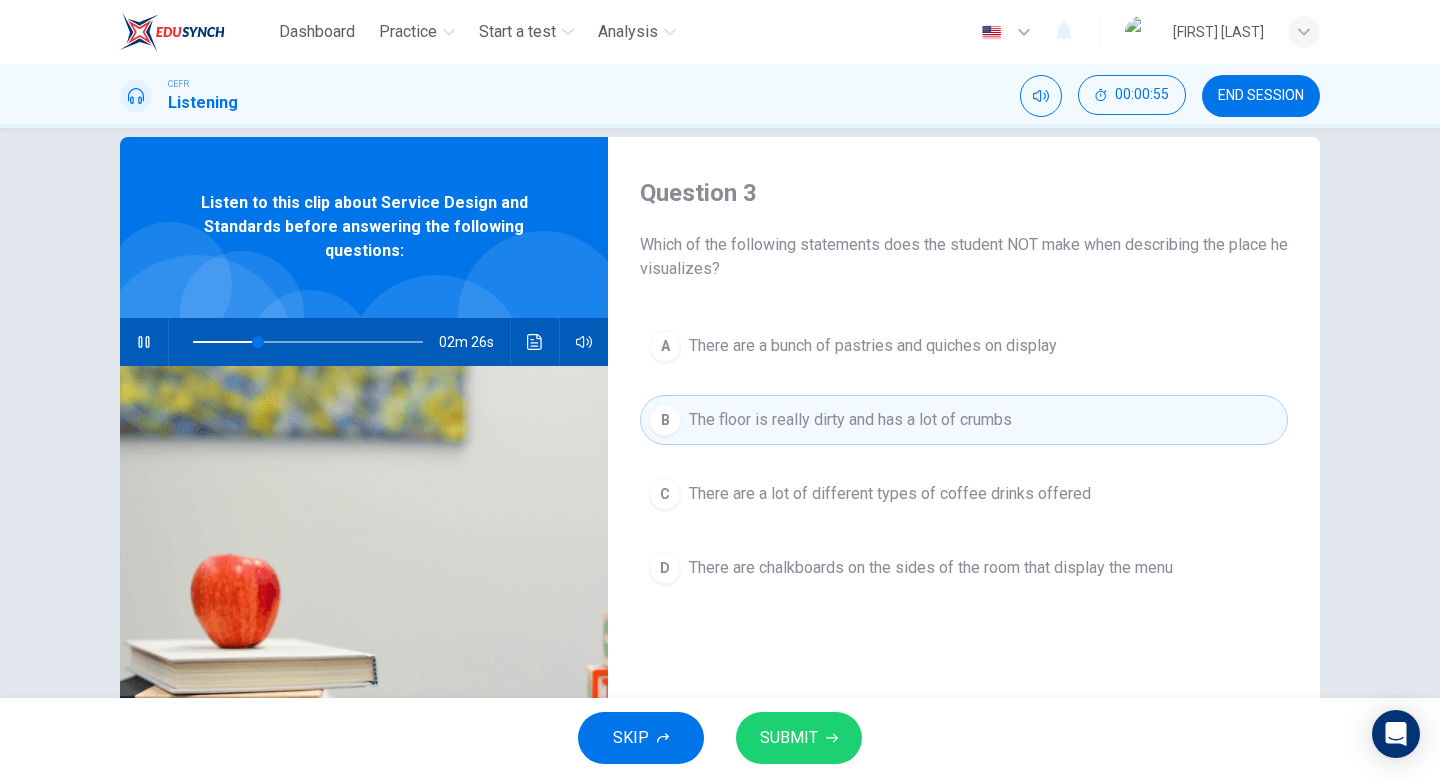 click on "SUBMIT" at bounding box center [789, 738] 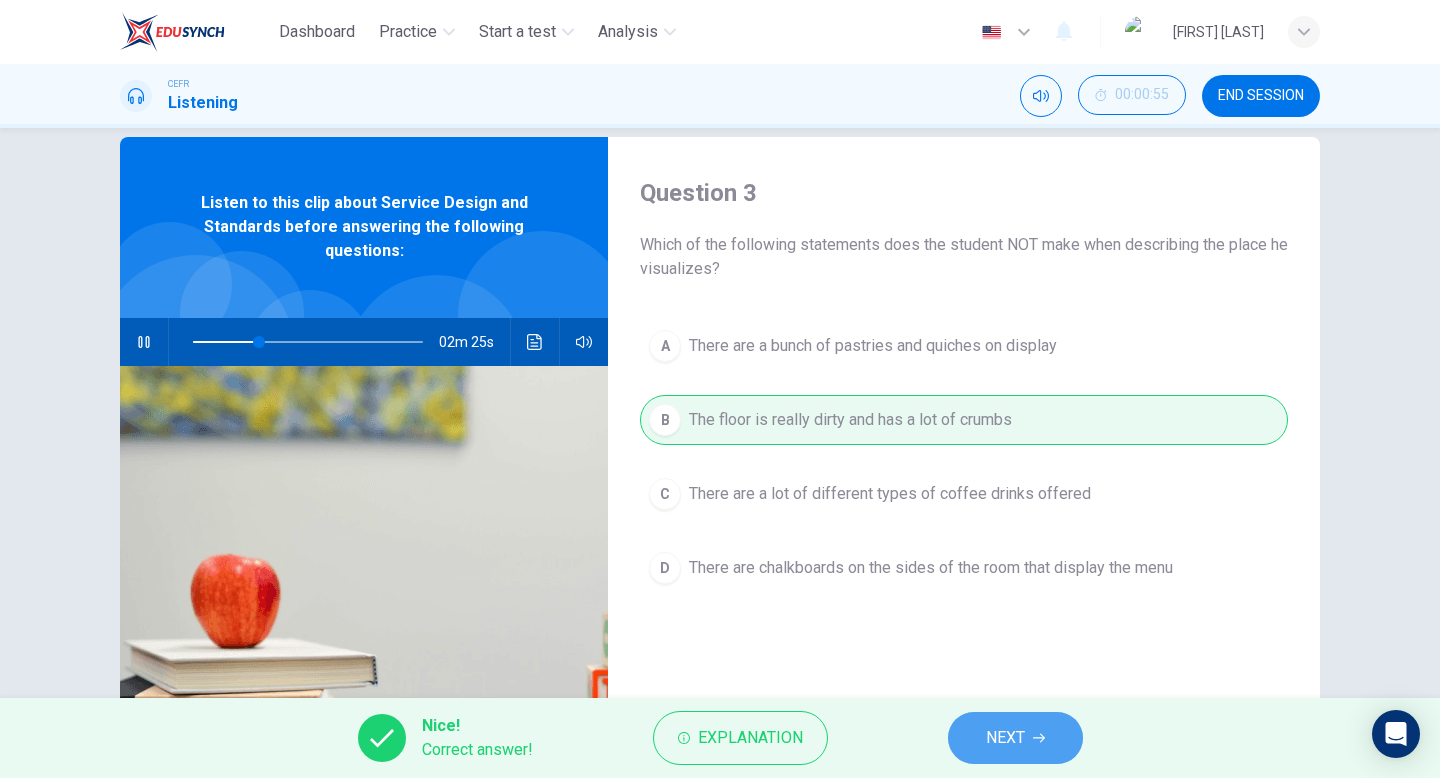 click on "NEXT" at bounding box center (1015, 738) 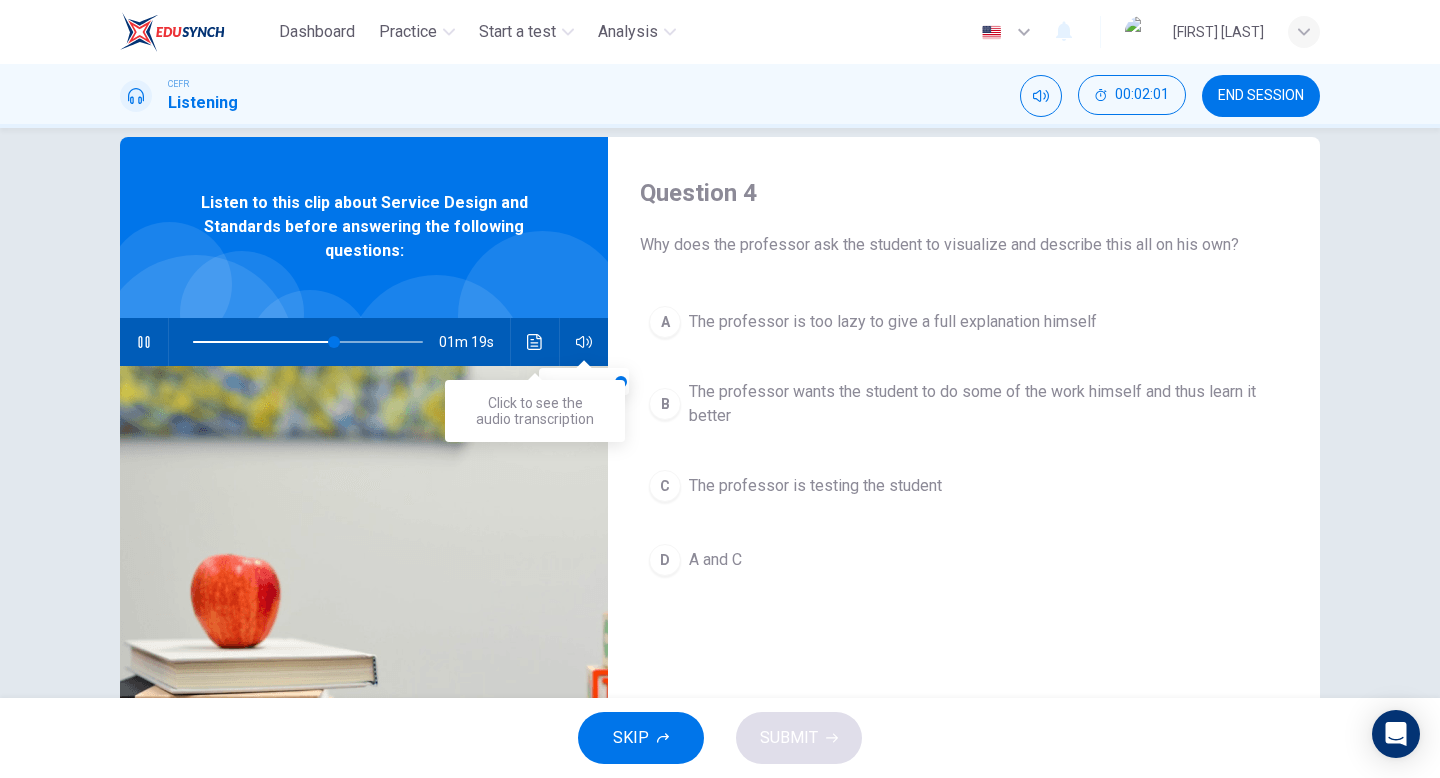 click at bounding box center (535, 342) 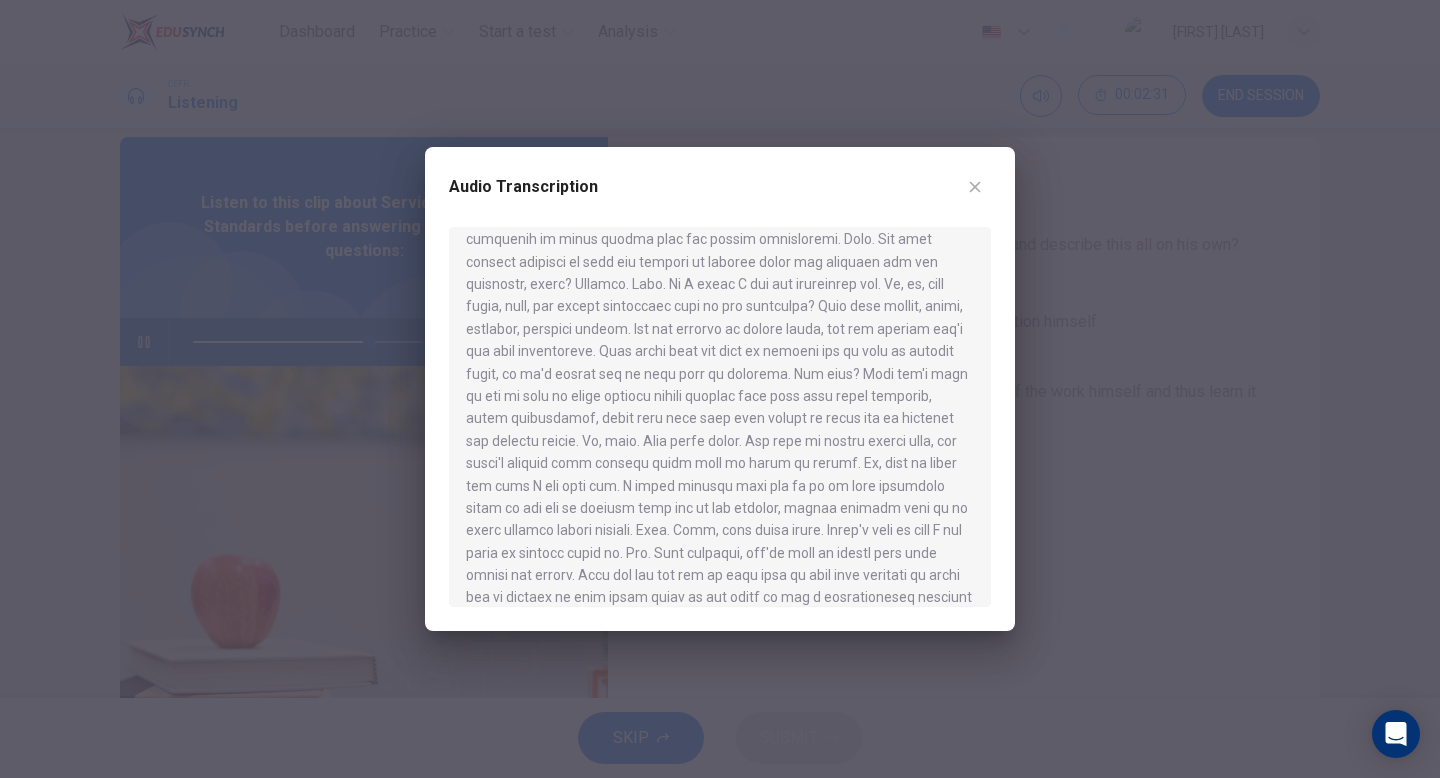 scroll, scrollTop: 481, scrollLeft: 0, axis: vertical 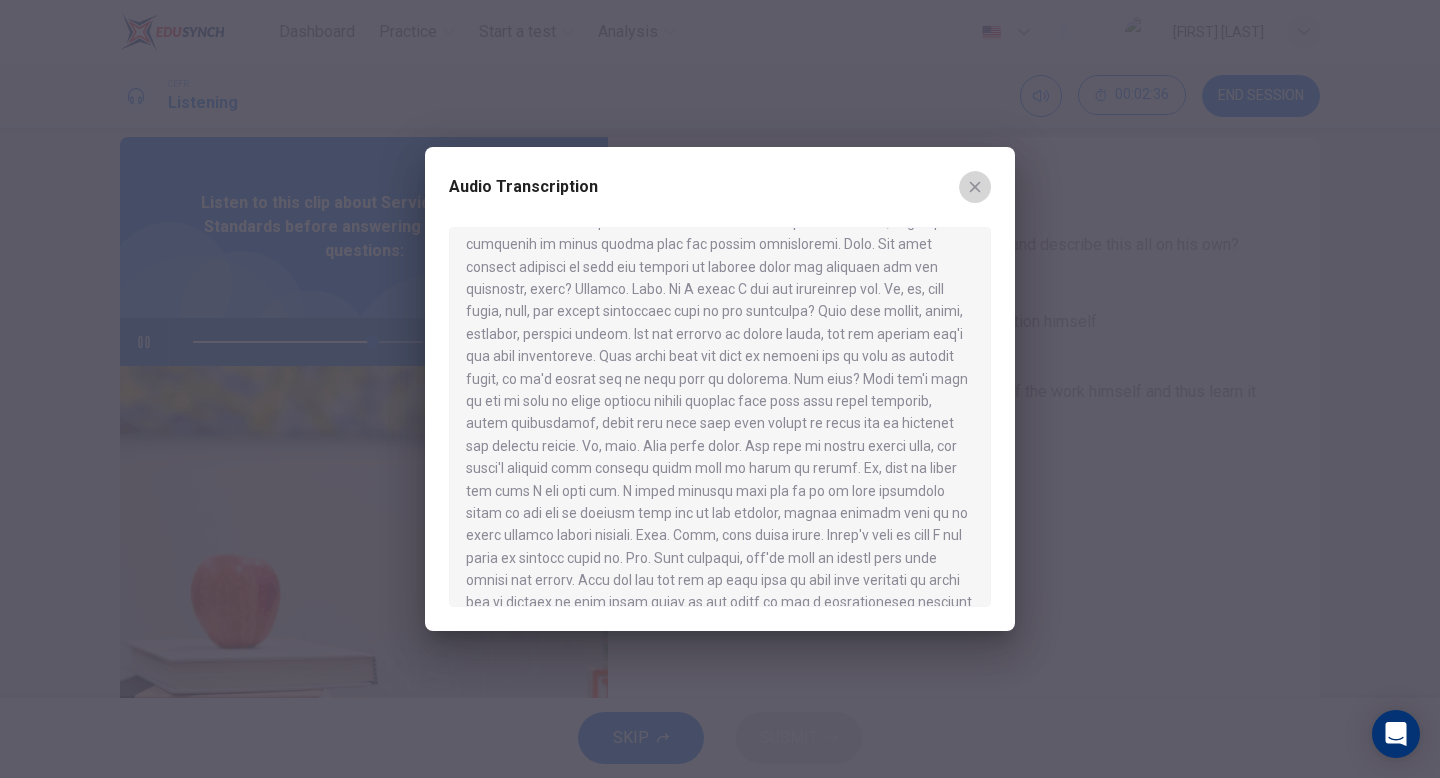 click at bounding box center [975, 187] 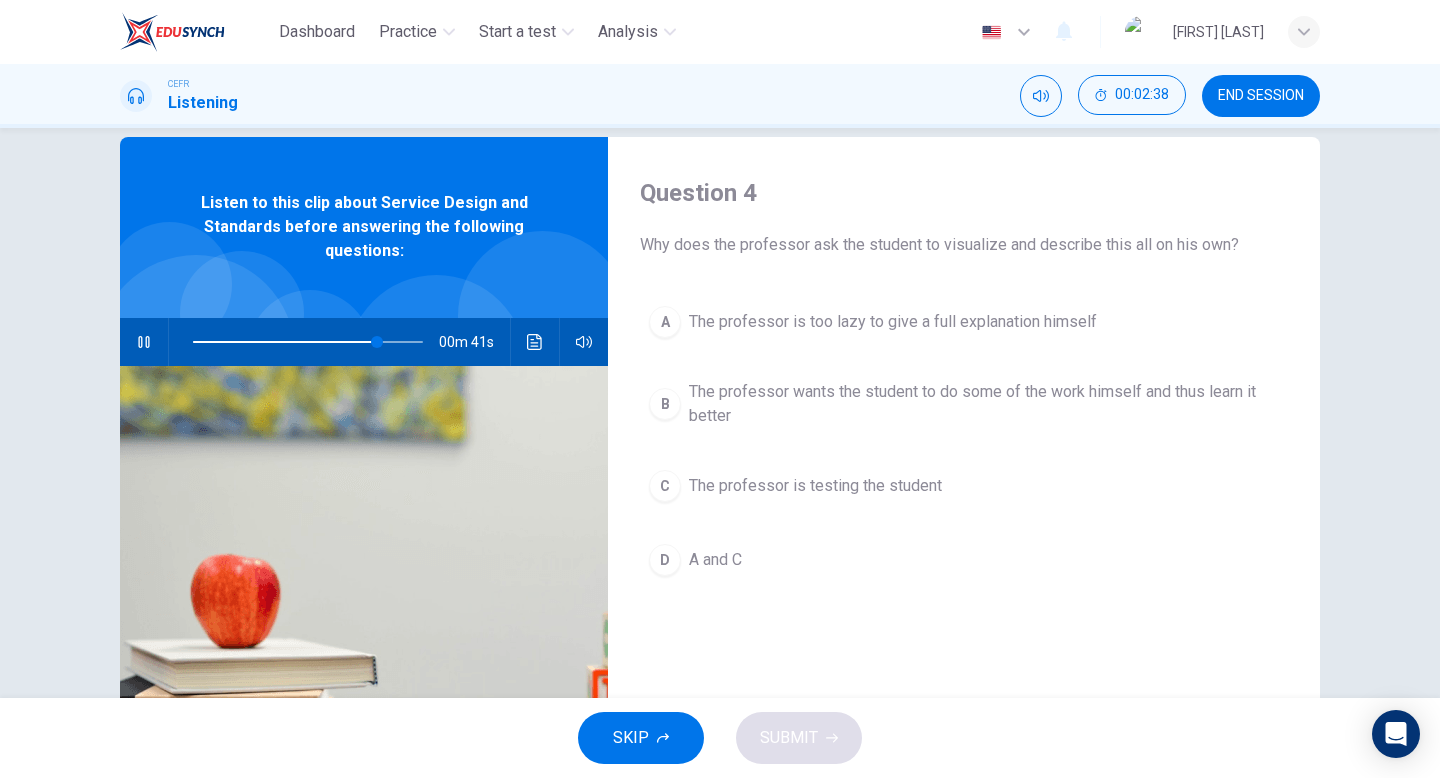 click on "The professor is testing the student" at bounding box center (893, 322) 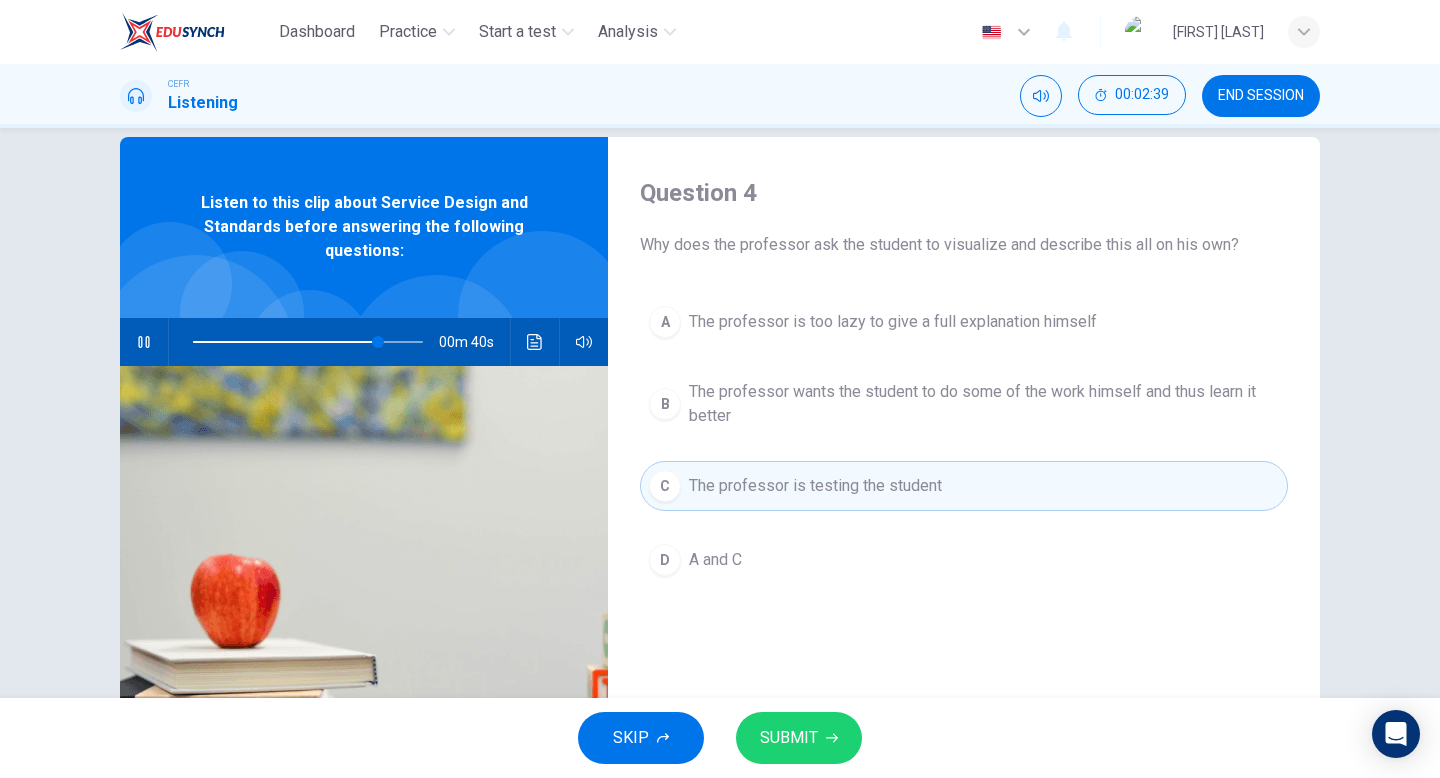 click on "The professor wants the student to do some of the work himself and thus learn it better" at bounding box center (893, 322) 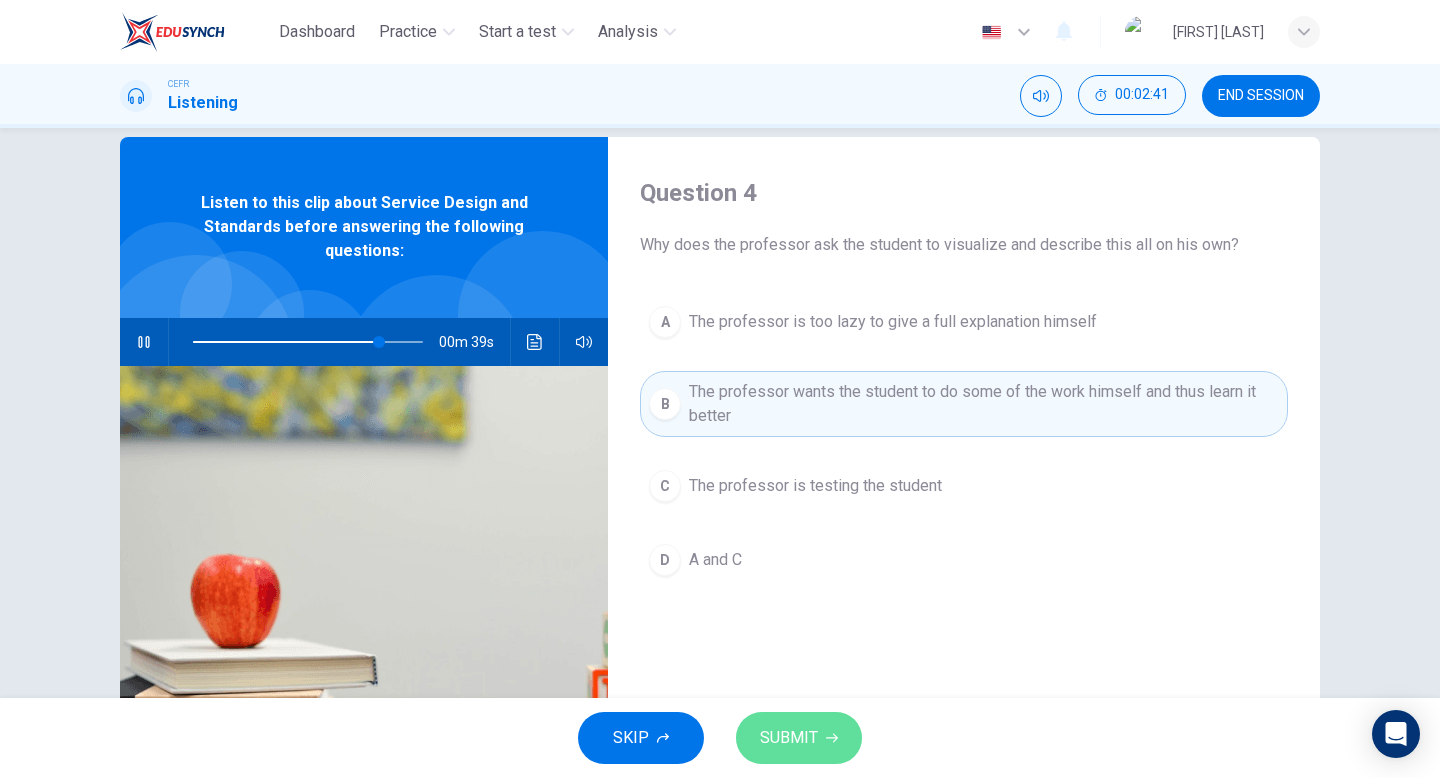 click on "SUBMIT" at bounding box center [799, 738] 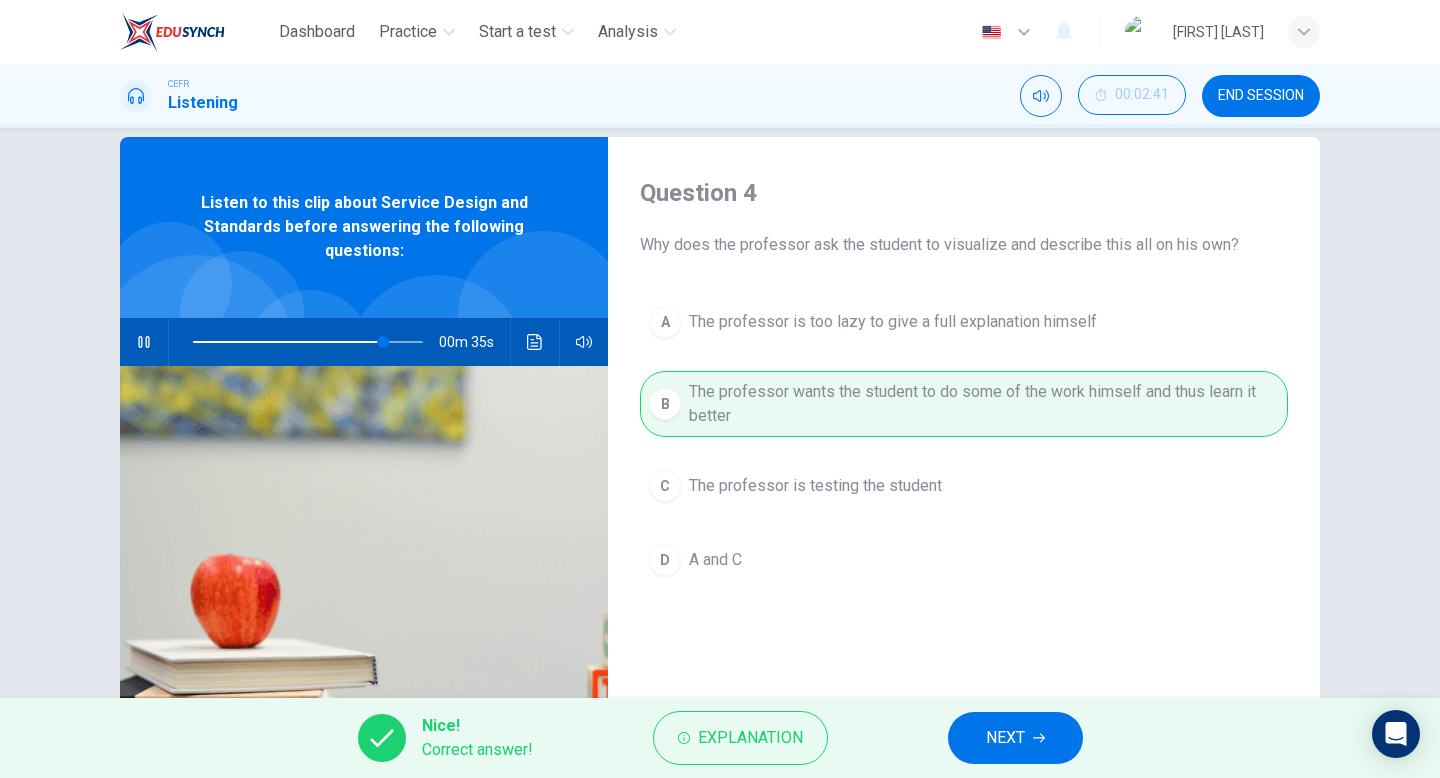 drag, startPoint x: 1004, startPoint y: 723, endPoint x: 702, endPoint y: 594, distance: 328.3976 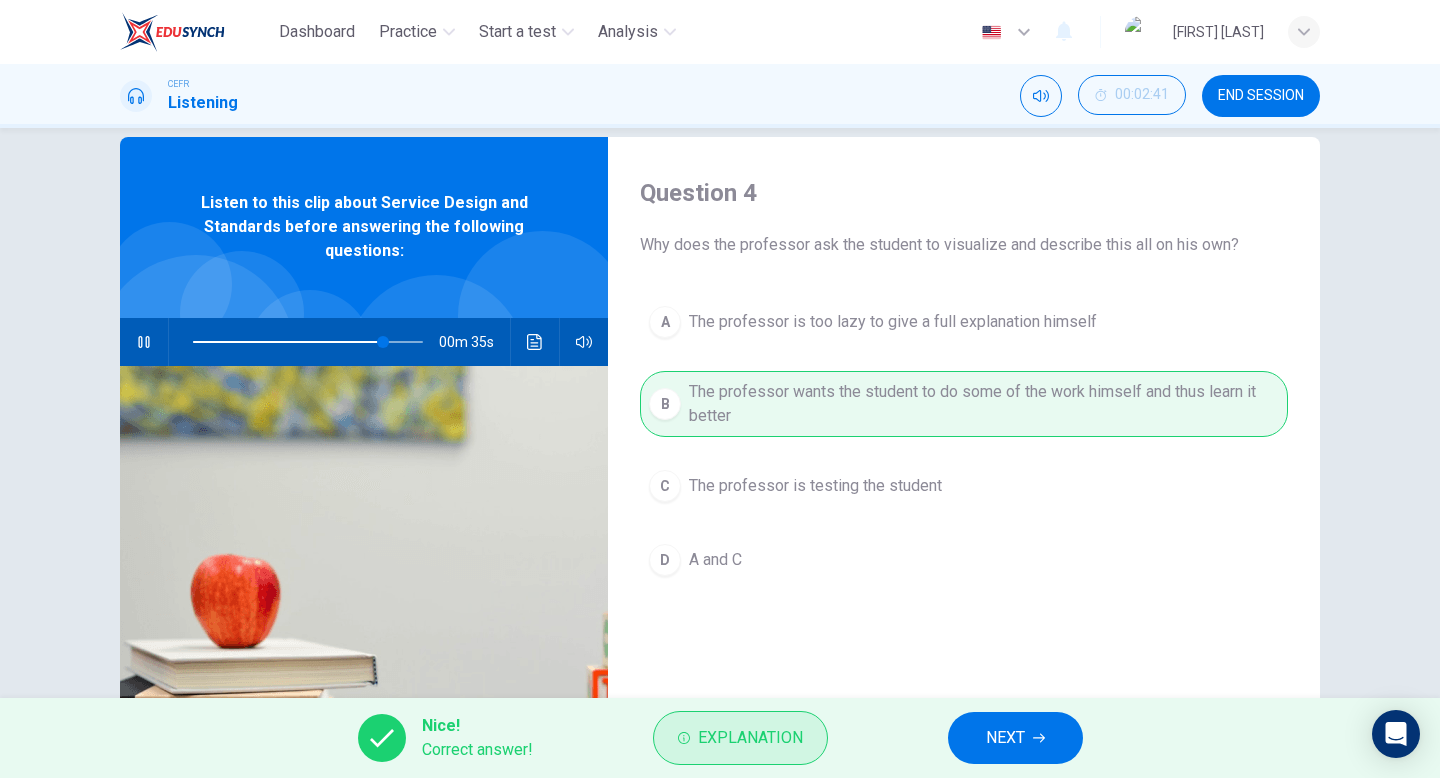 click on "Explanation" at bounding box center (740, 738) 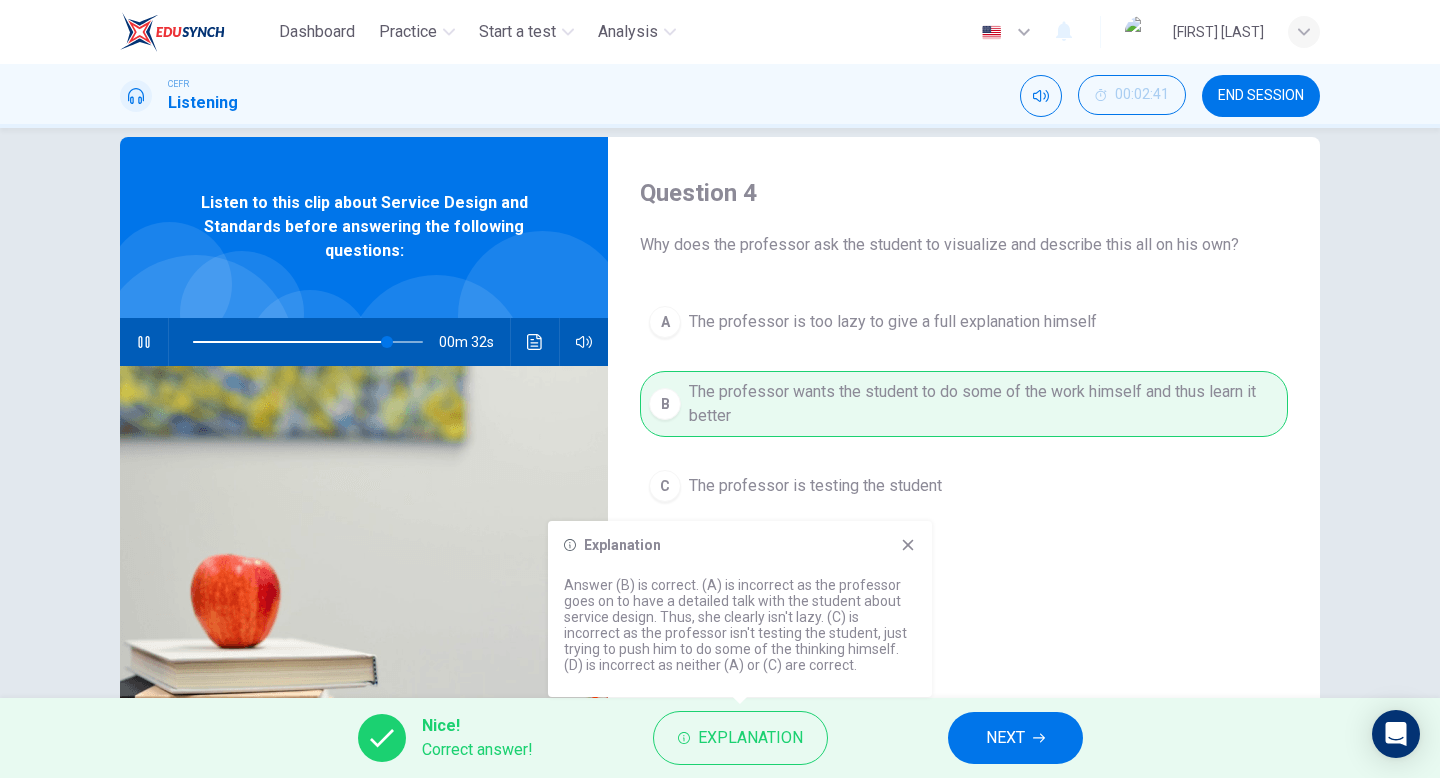 click on "Explanation" at bounding box center [740, 545] 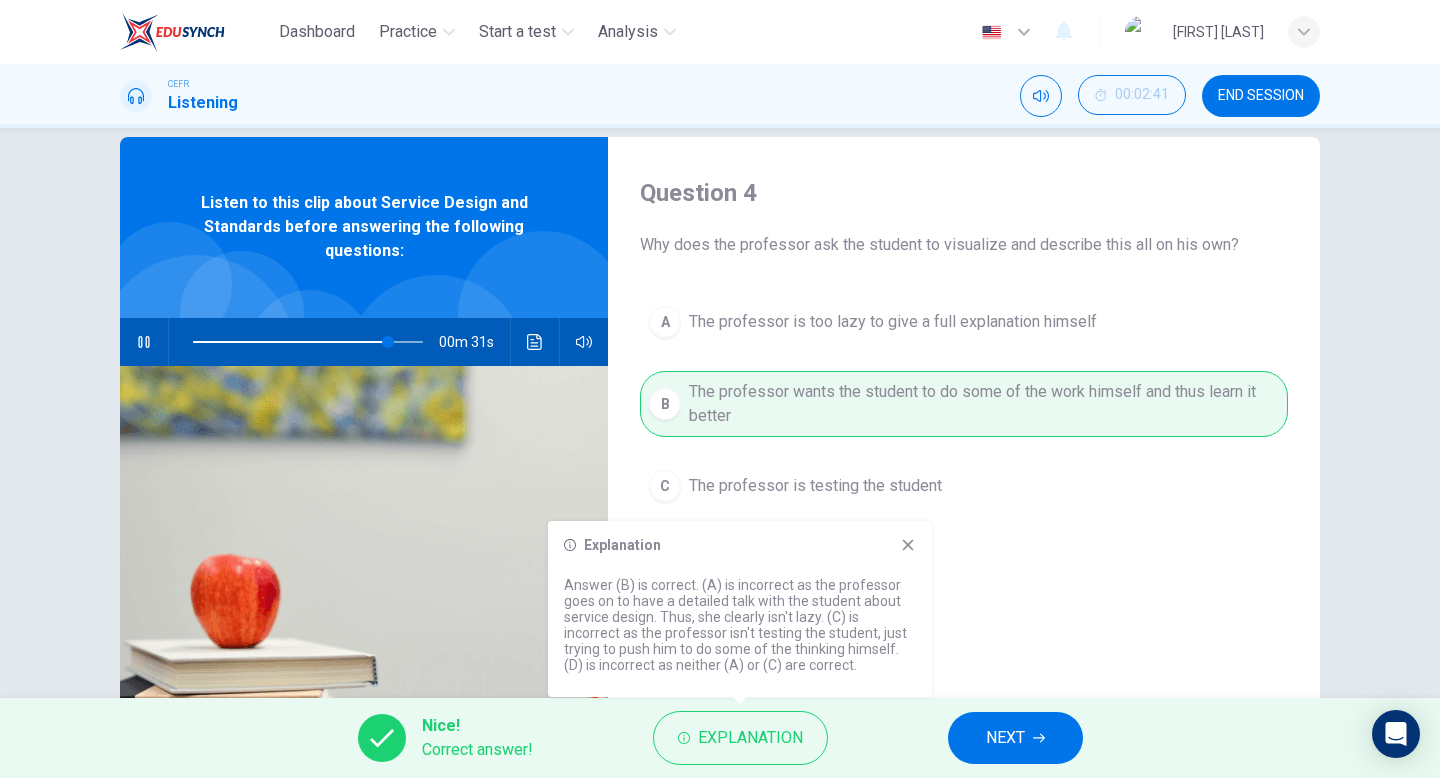 click at bounding box center (908, 545) 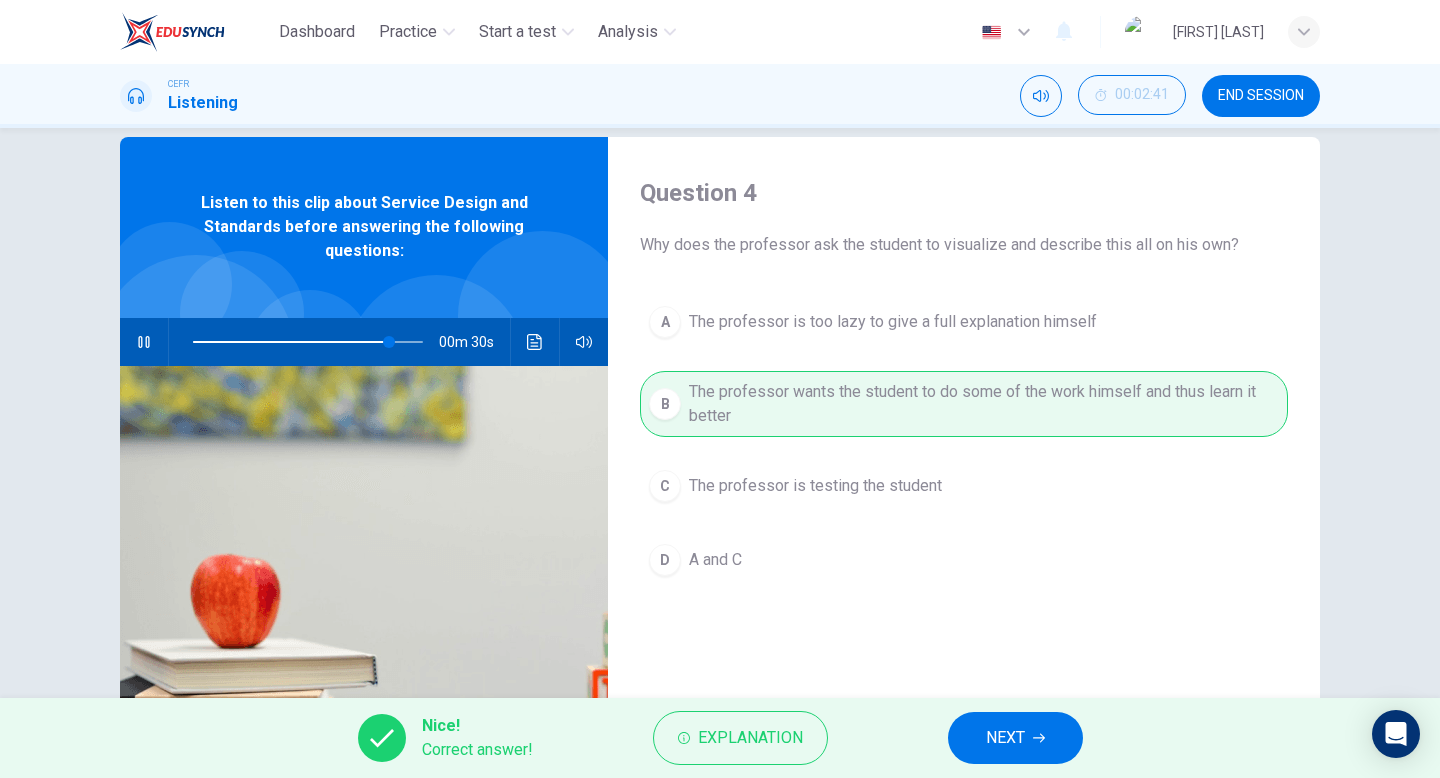 click on "NEXT" at bounding box center (1005, 738) 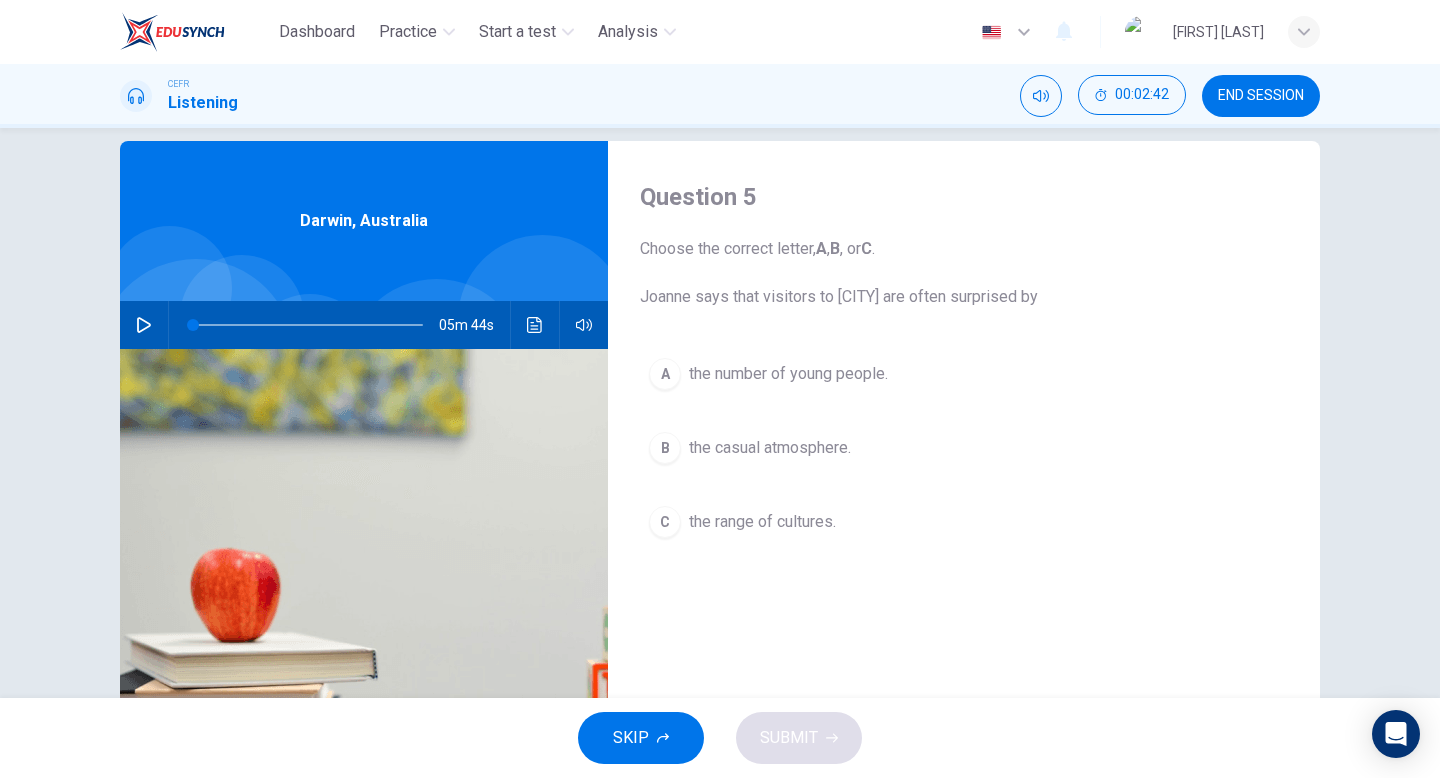 scroll, scrollTop: 30, scrollLeft: 0, axis: vertical 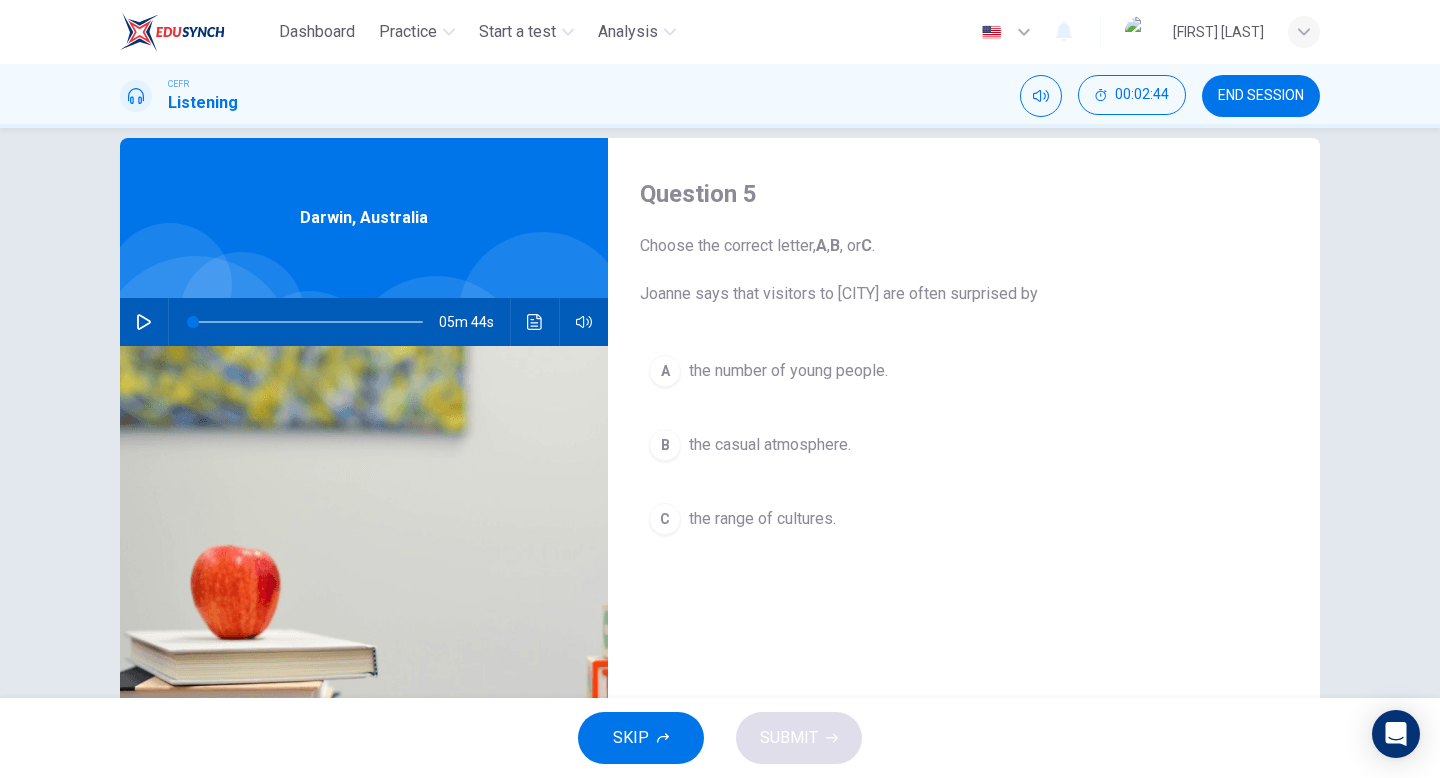 click at bounding box center (144, 322) 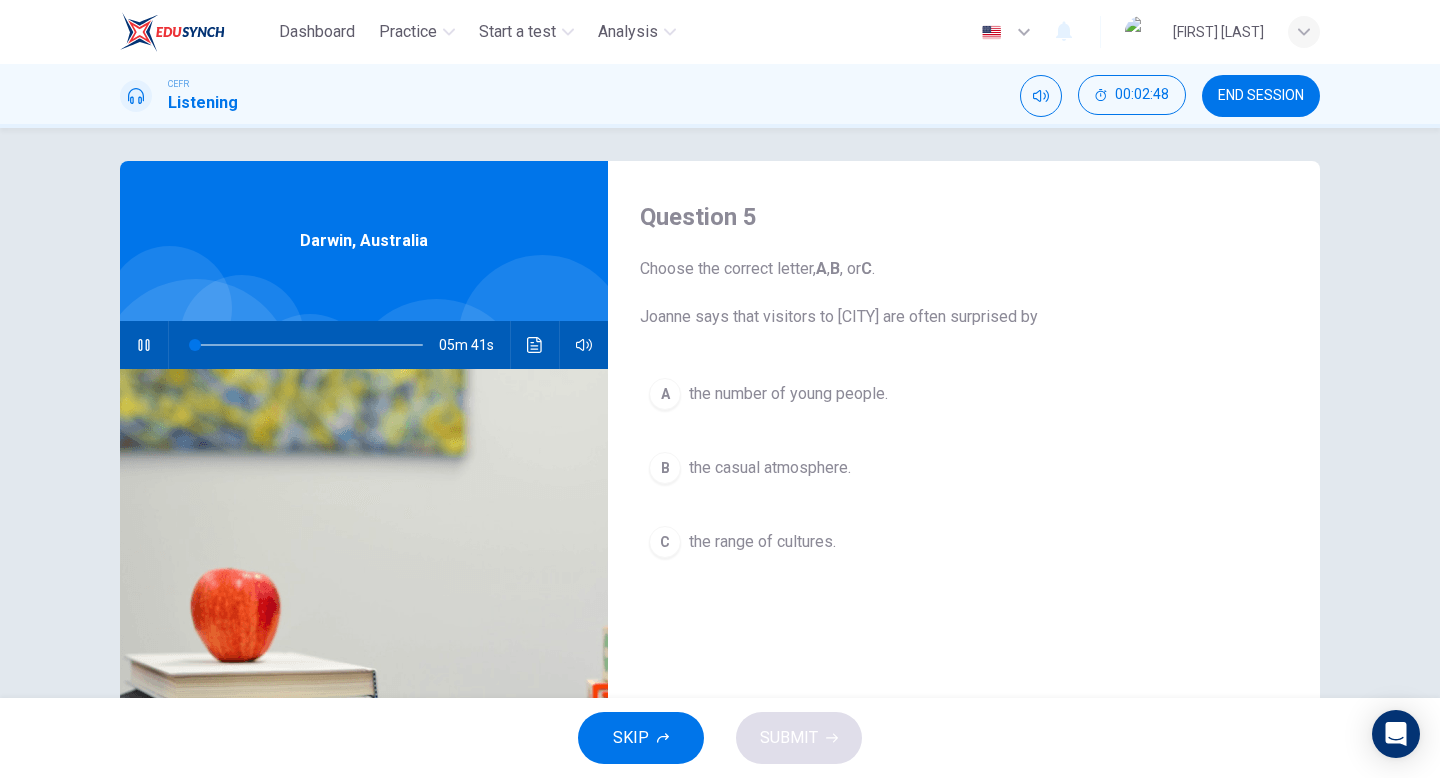 scroll, scrollTop: 0, scrollLeft: 0, axis: both 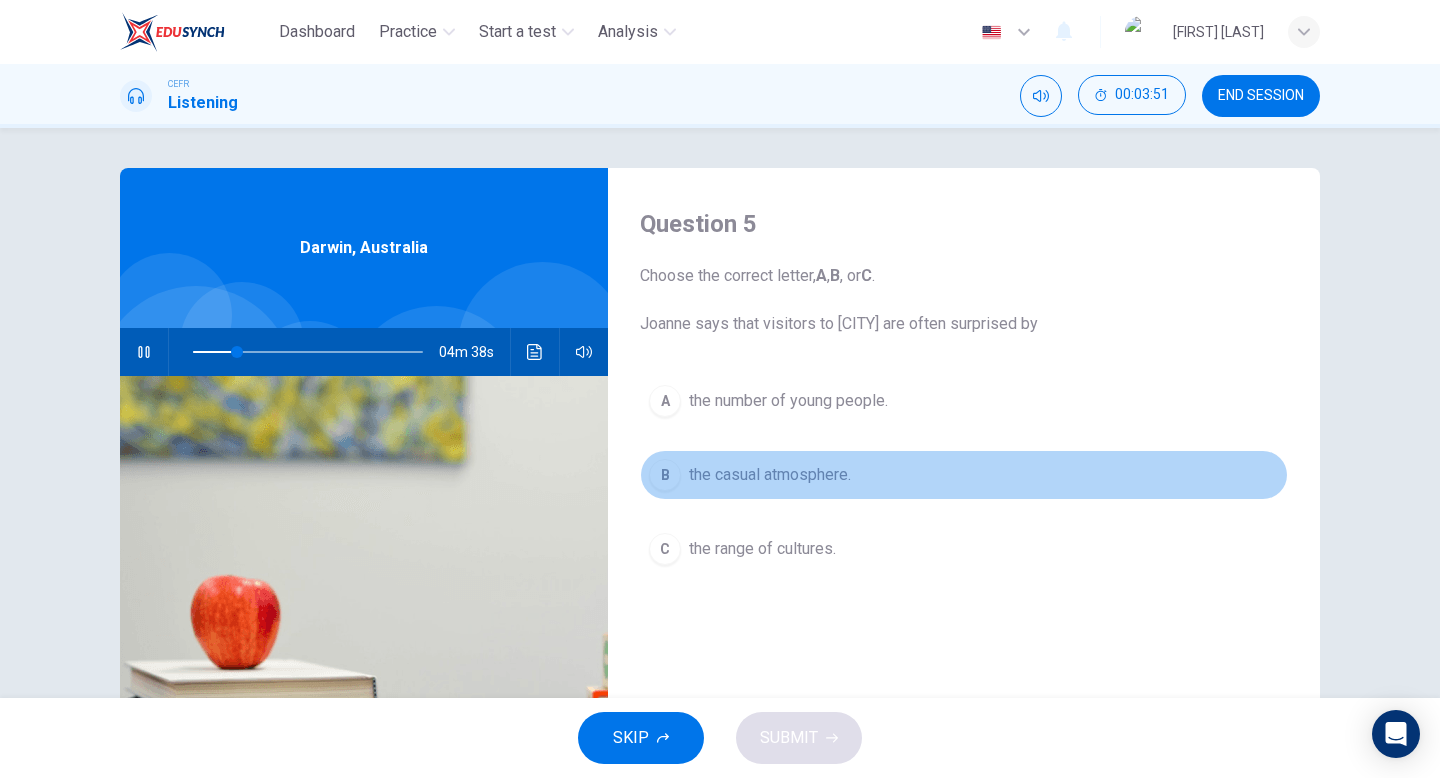 click on "B" at bounding box center (665, 401) 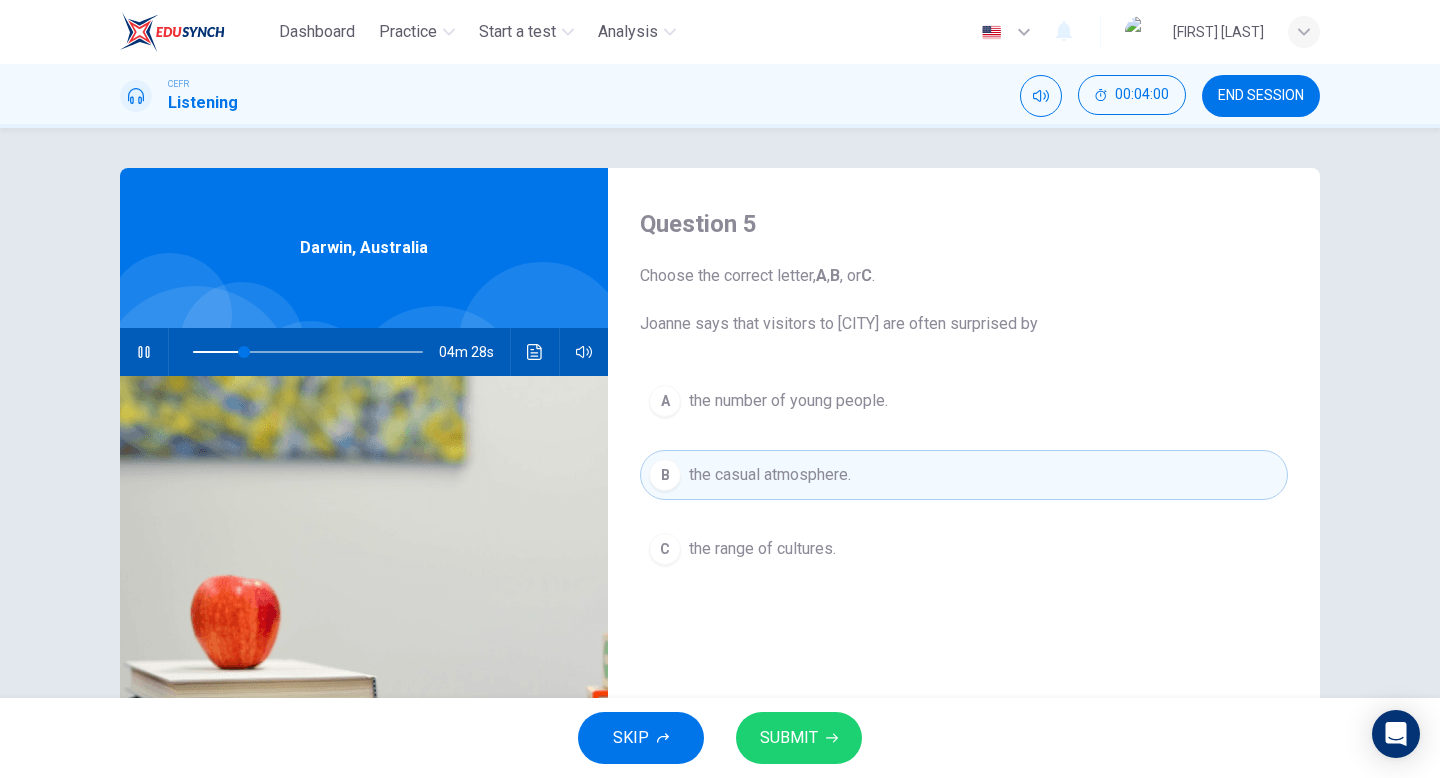 click on "A" at bounding box center (665, 401) 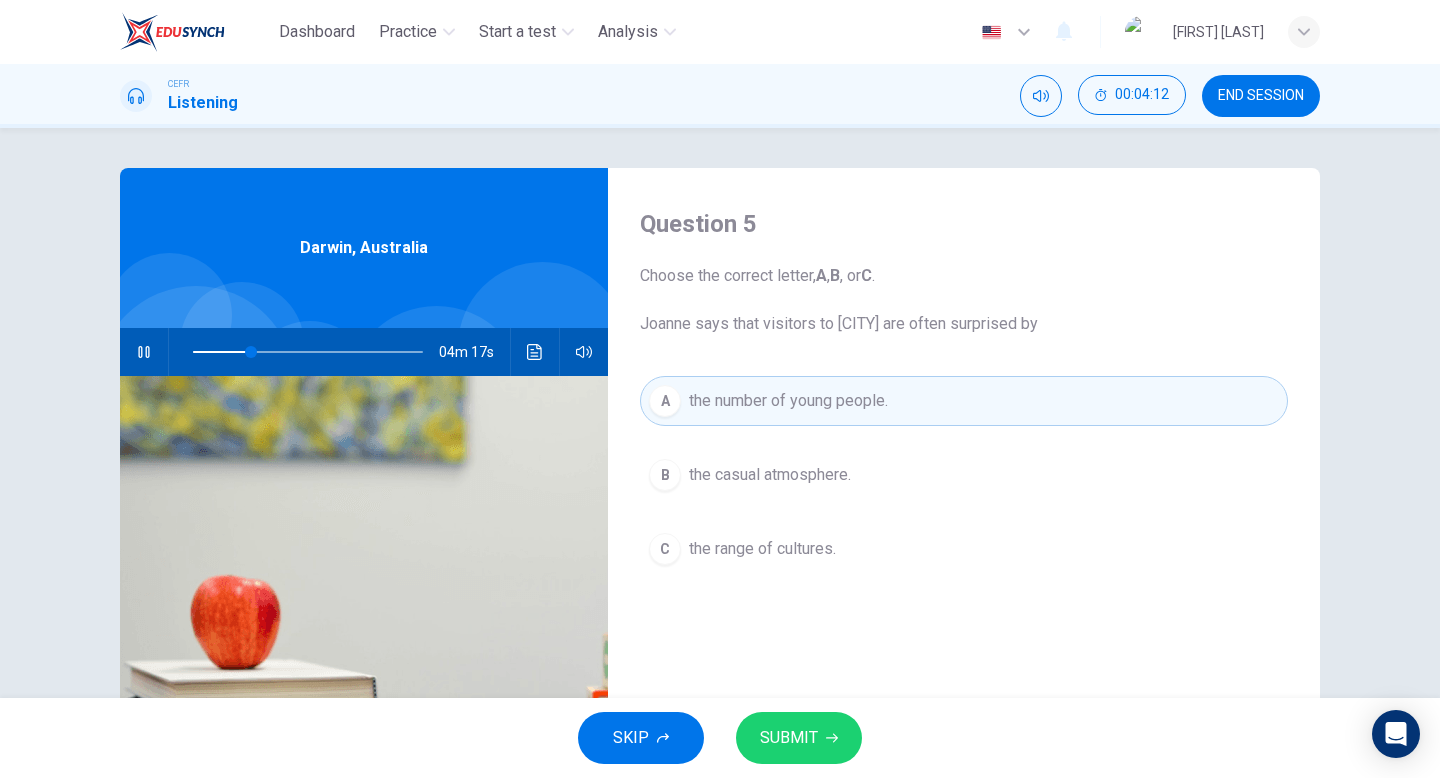 click on "SUBMIT" at bounding box center [789, 738] 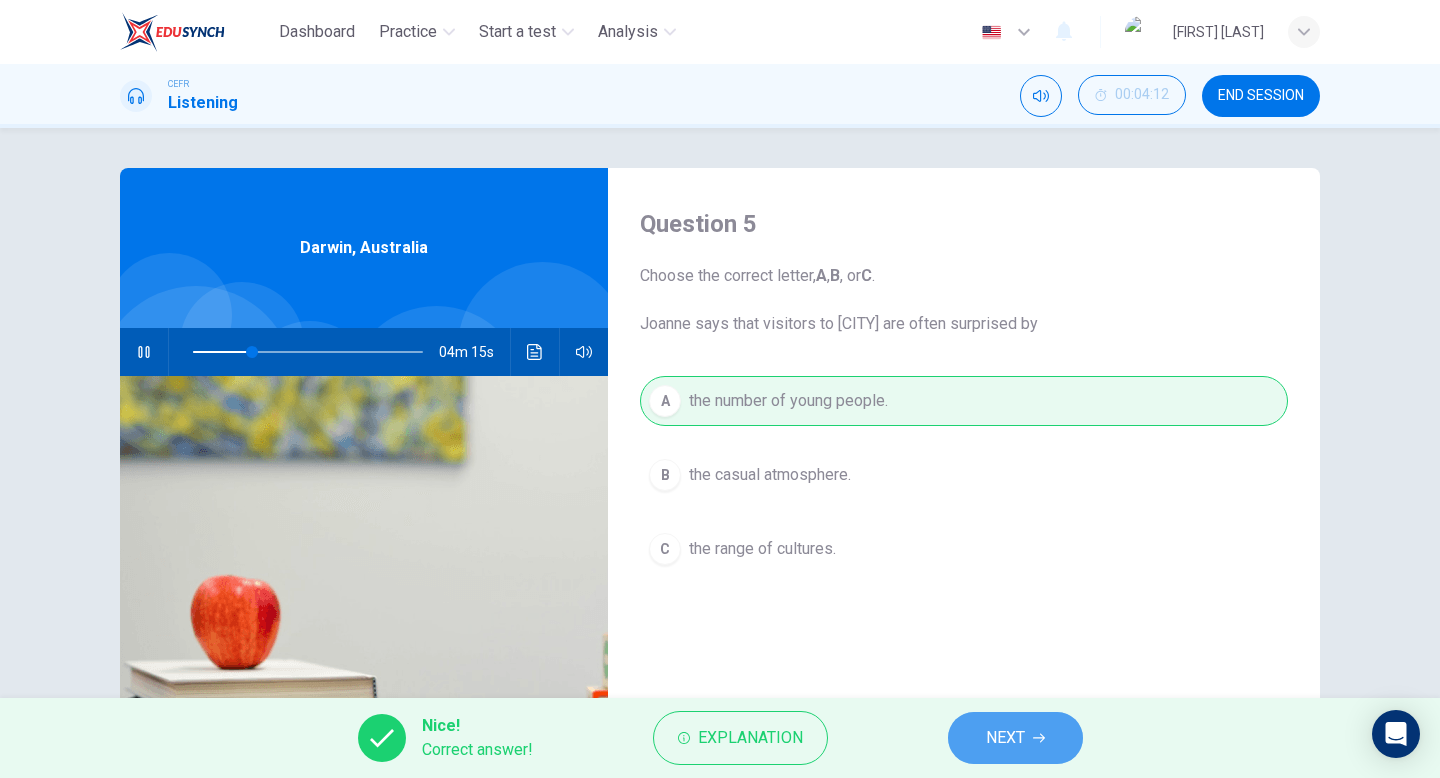 click on "NEXT" at bounding box center (1015, 738) 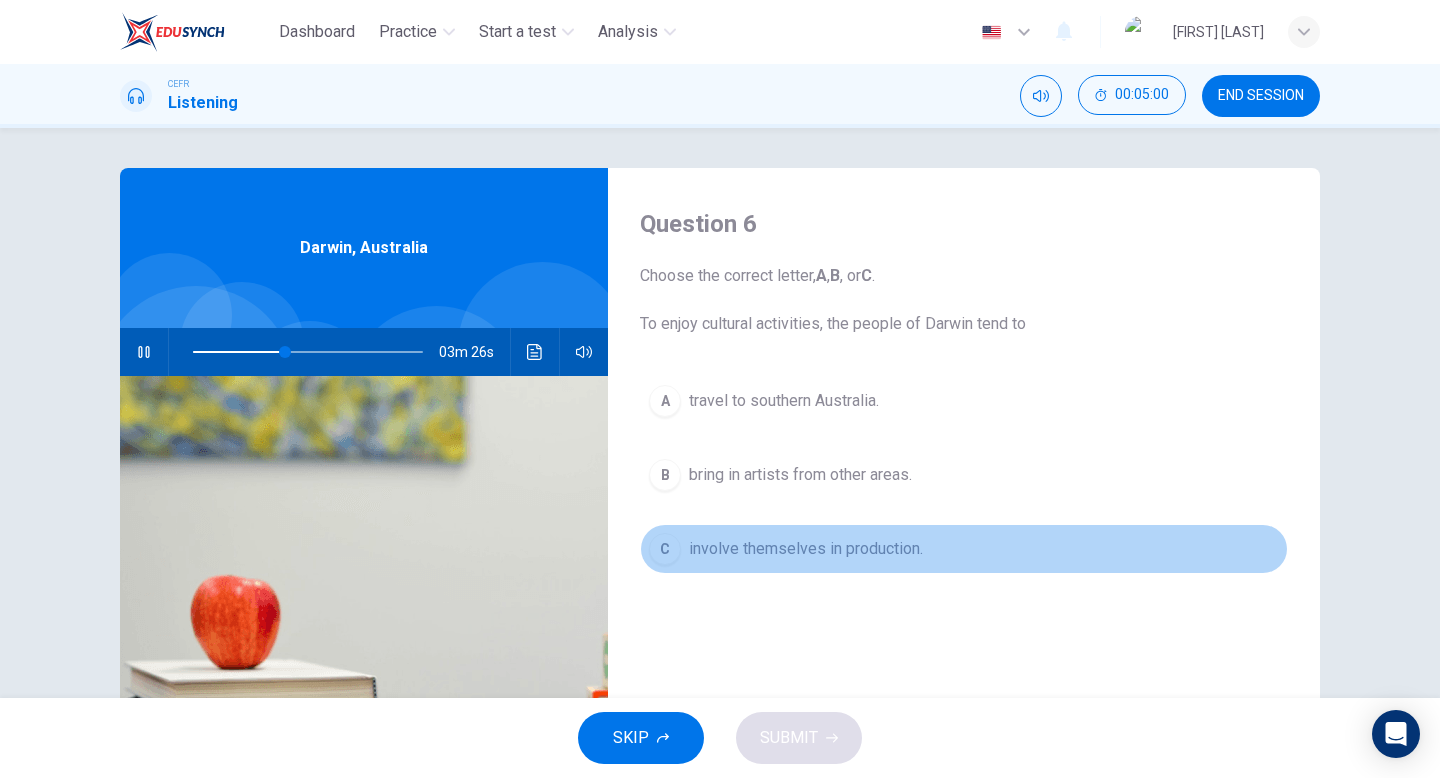 click on "involve themselves in production." at bounding box center [784, 401] 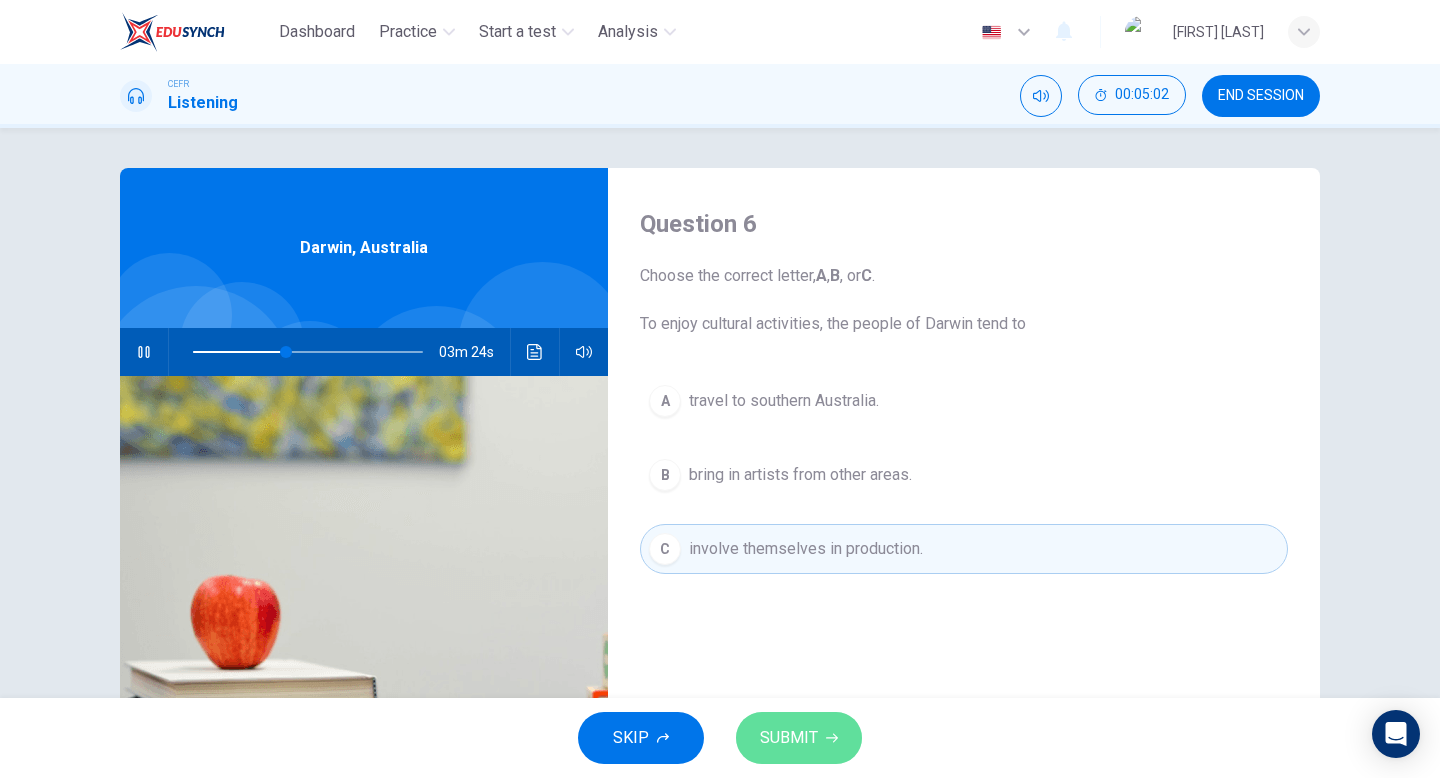 click on "SUBMIT" at bounding box center [789, 738] 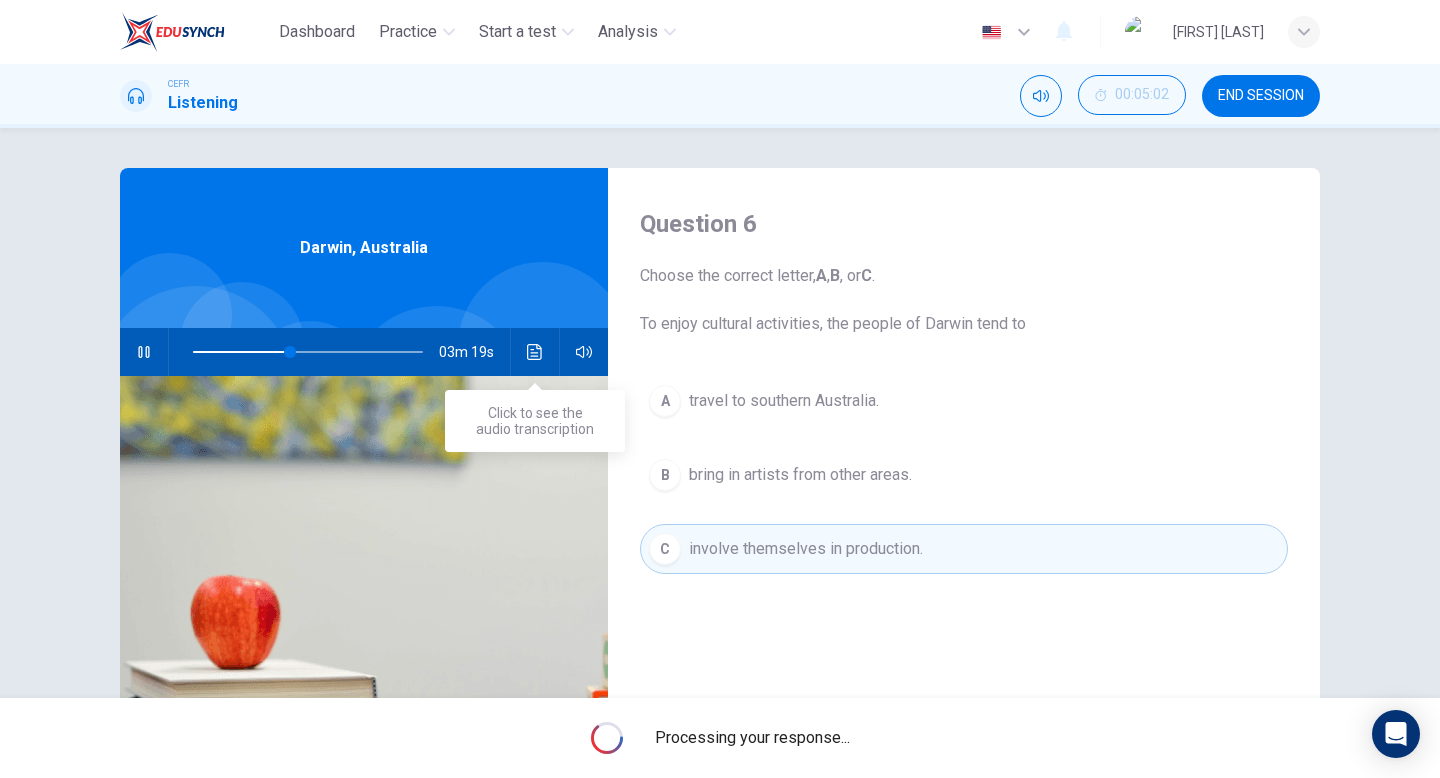 click at bounding box center (535, 352) 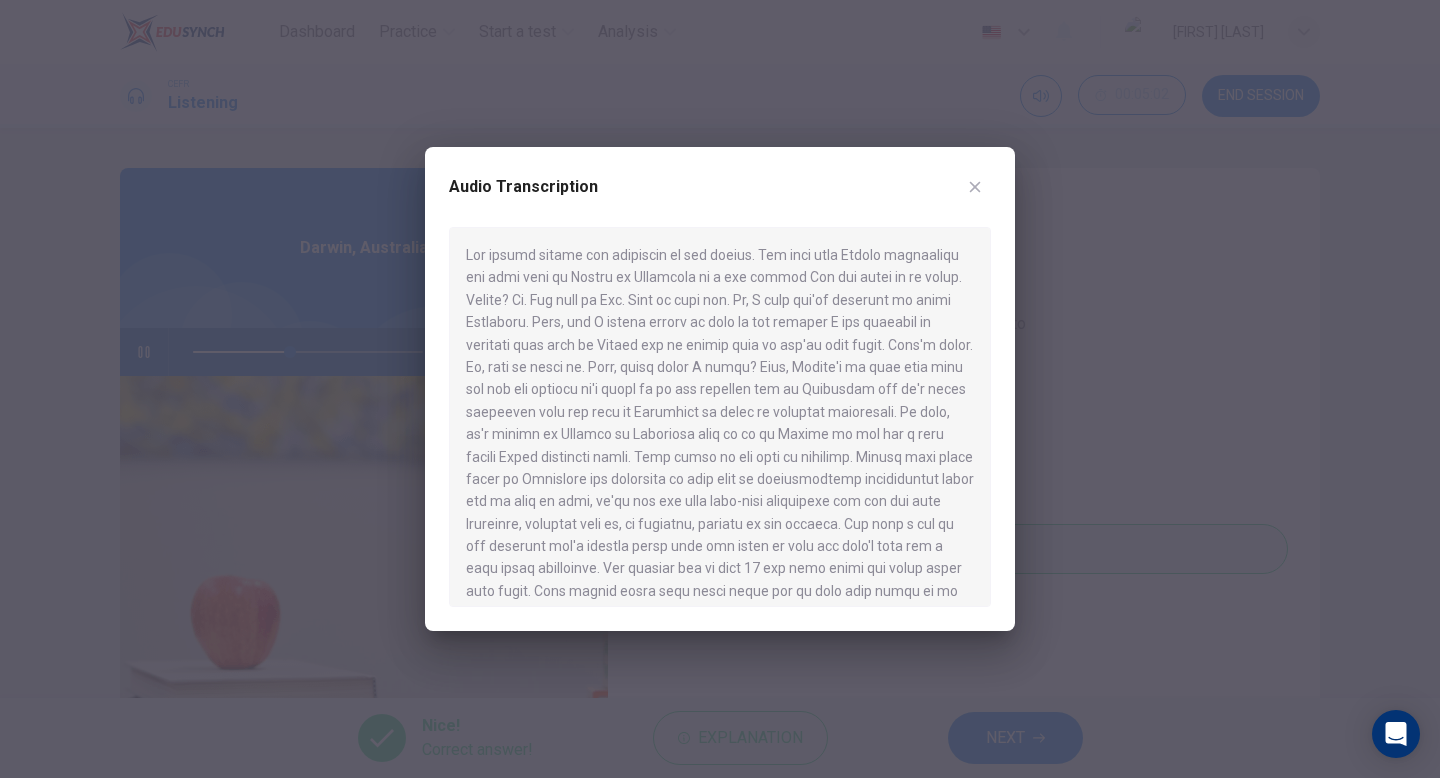 click on "Audio Transcription" at bounding box center (720, 389) 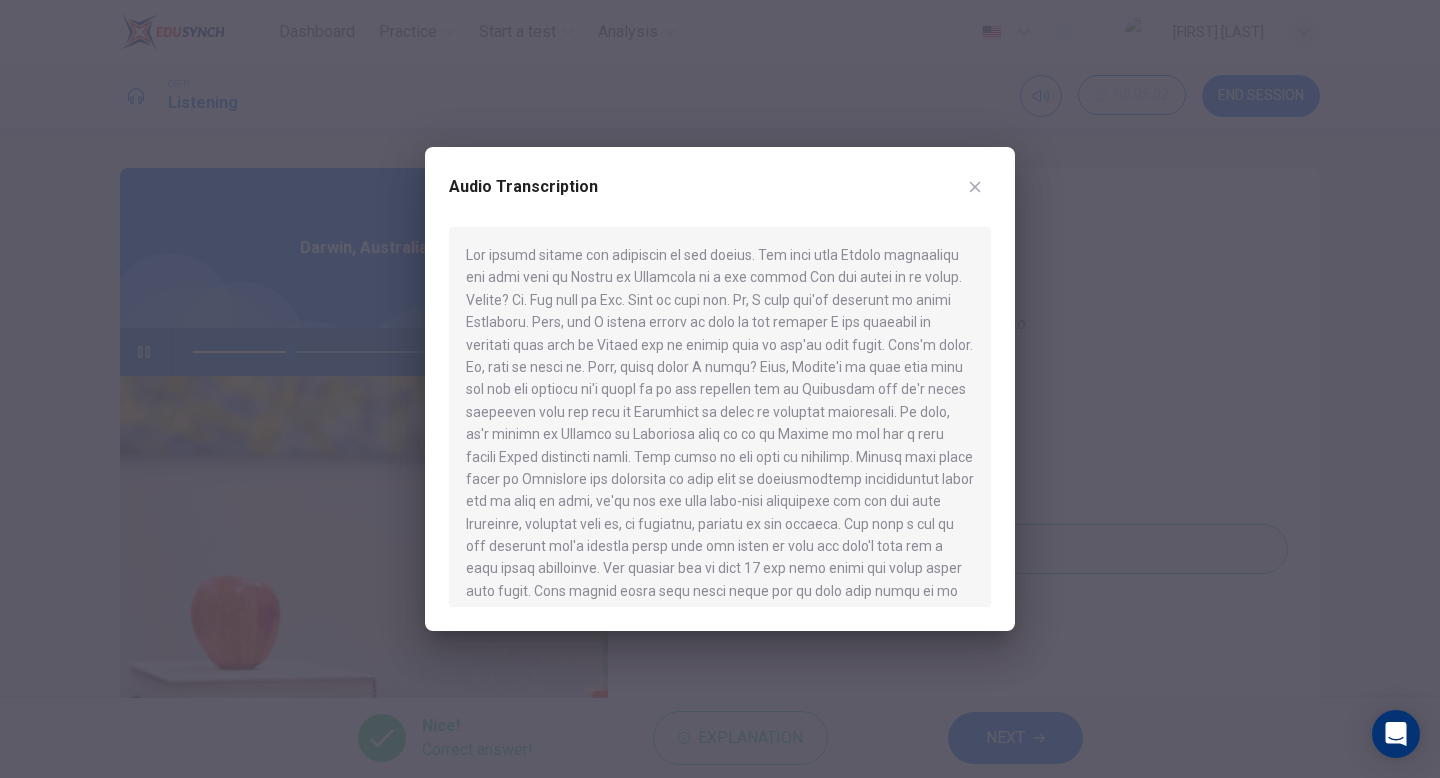 click at bounding box center [975, 187] 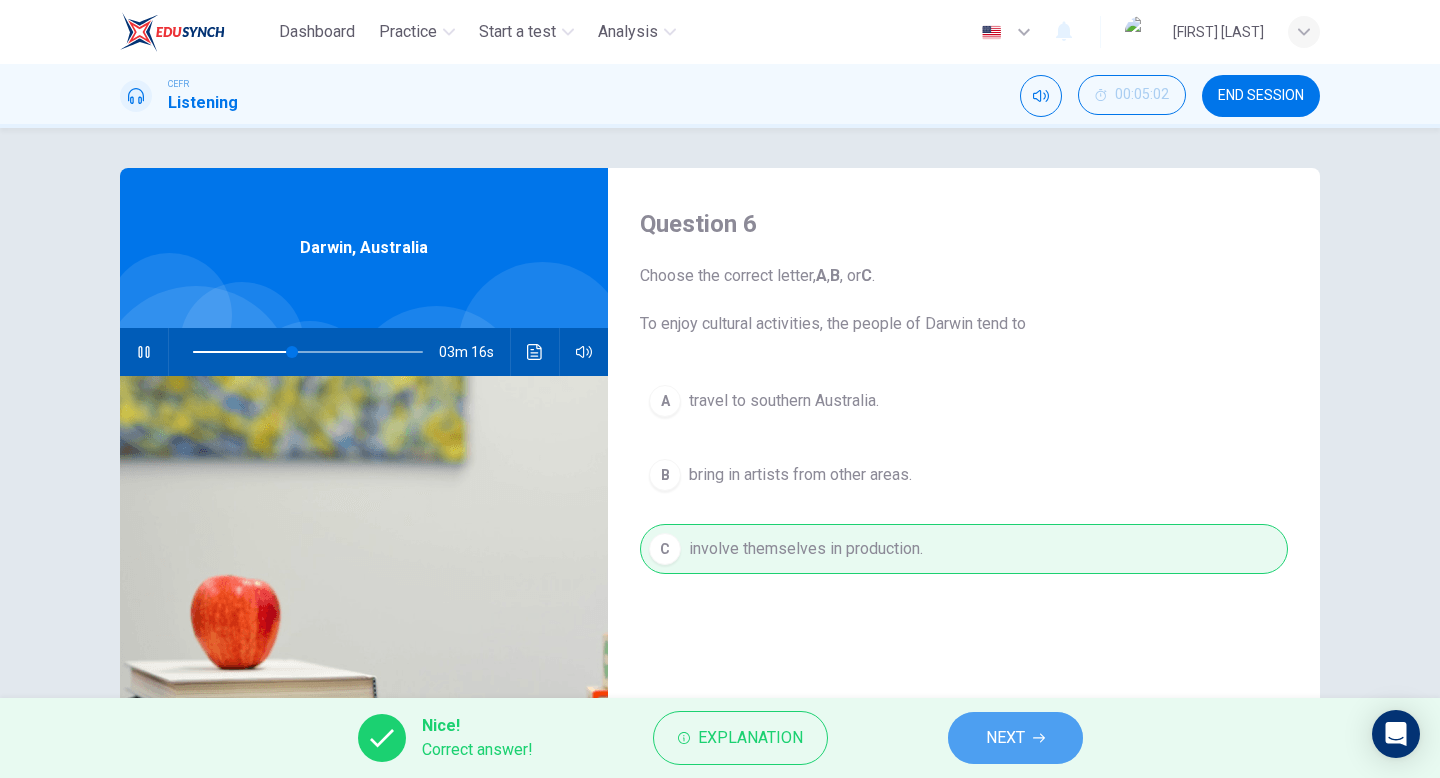 click on "NEXT" at bounding box center [1005, 738] 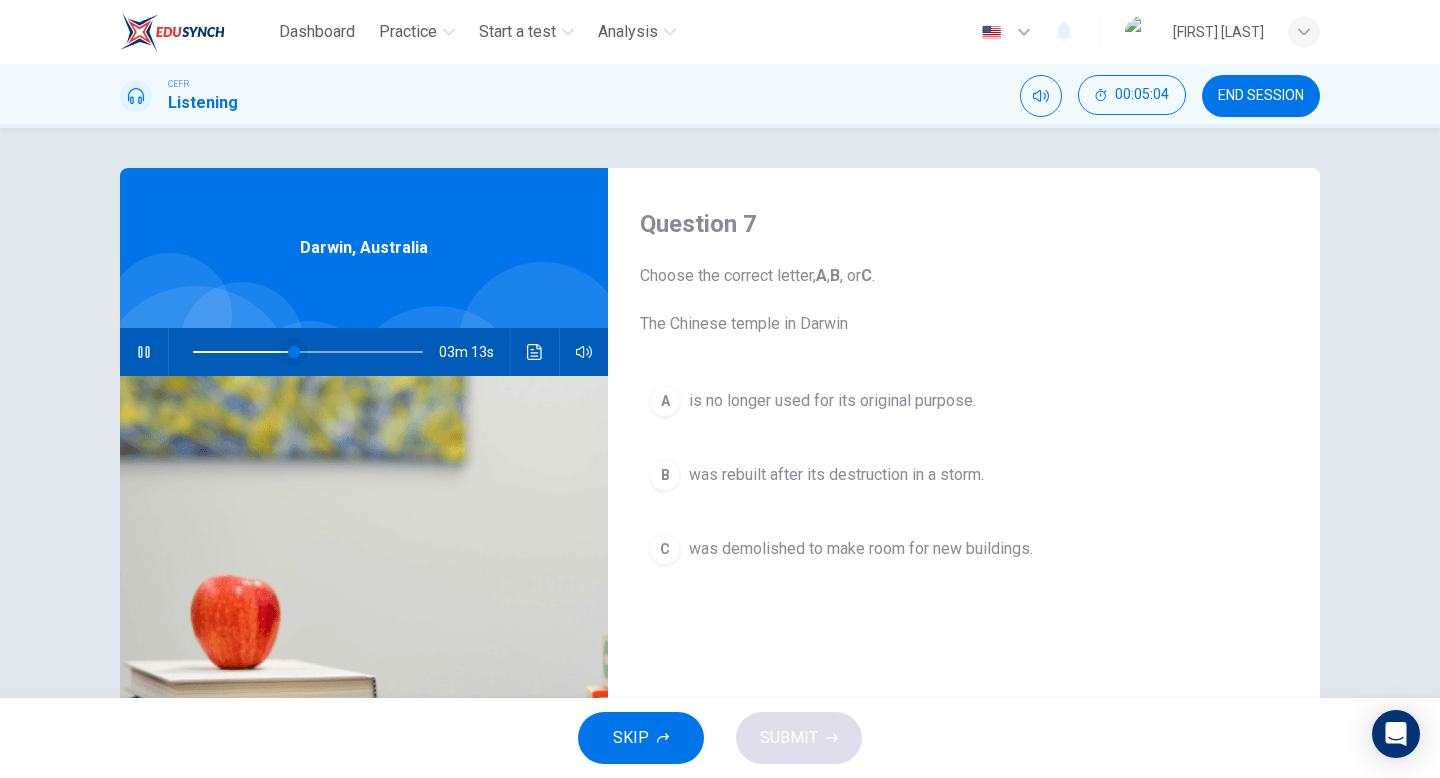 click at bounding box center (294, 352) 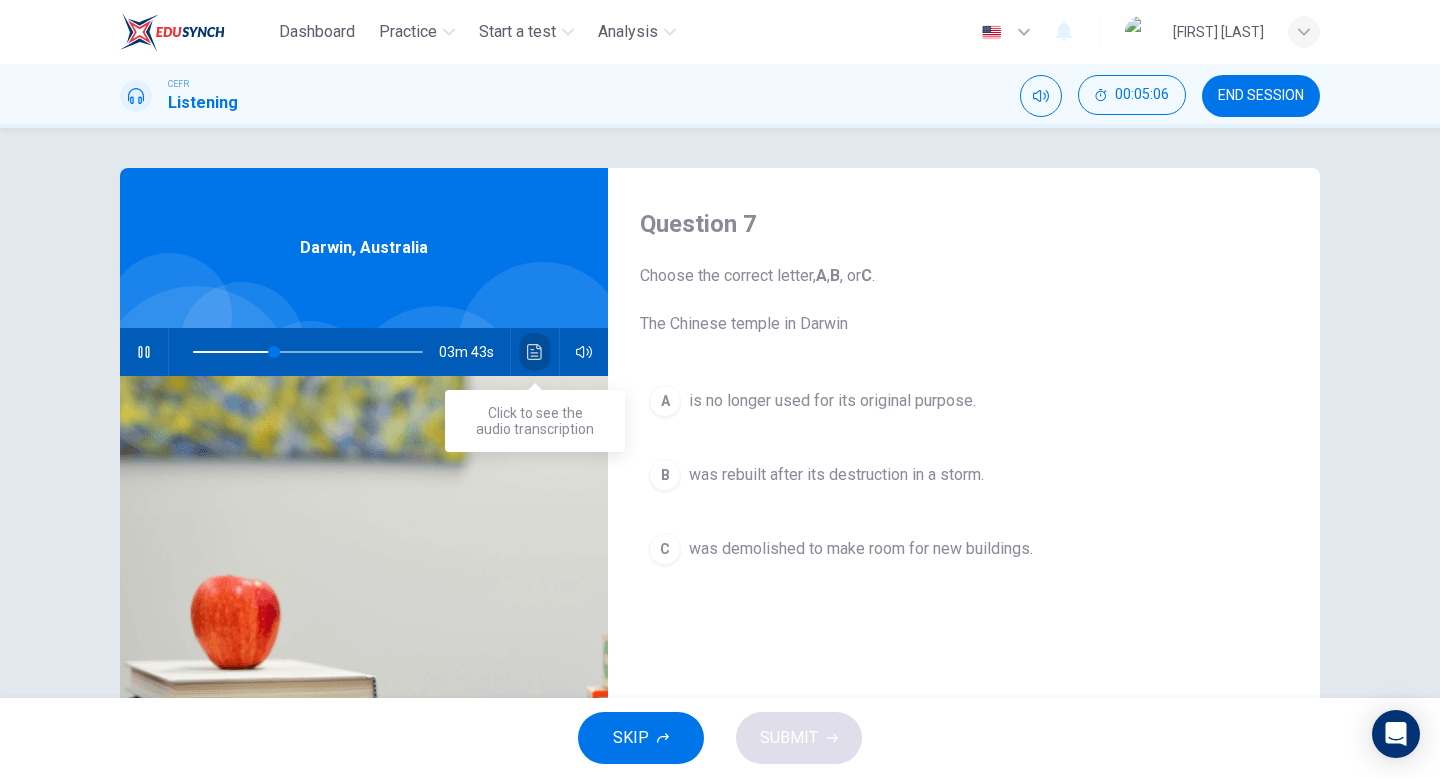 click at bounding box center (535, 352) 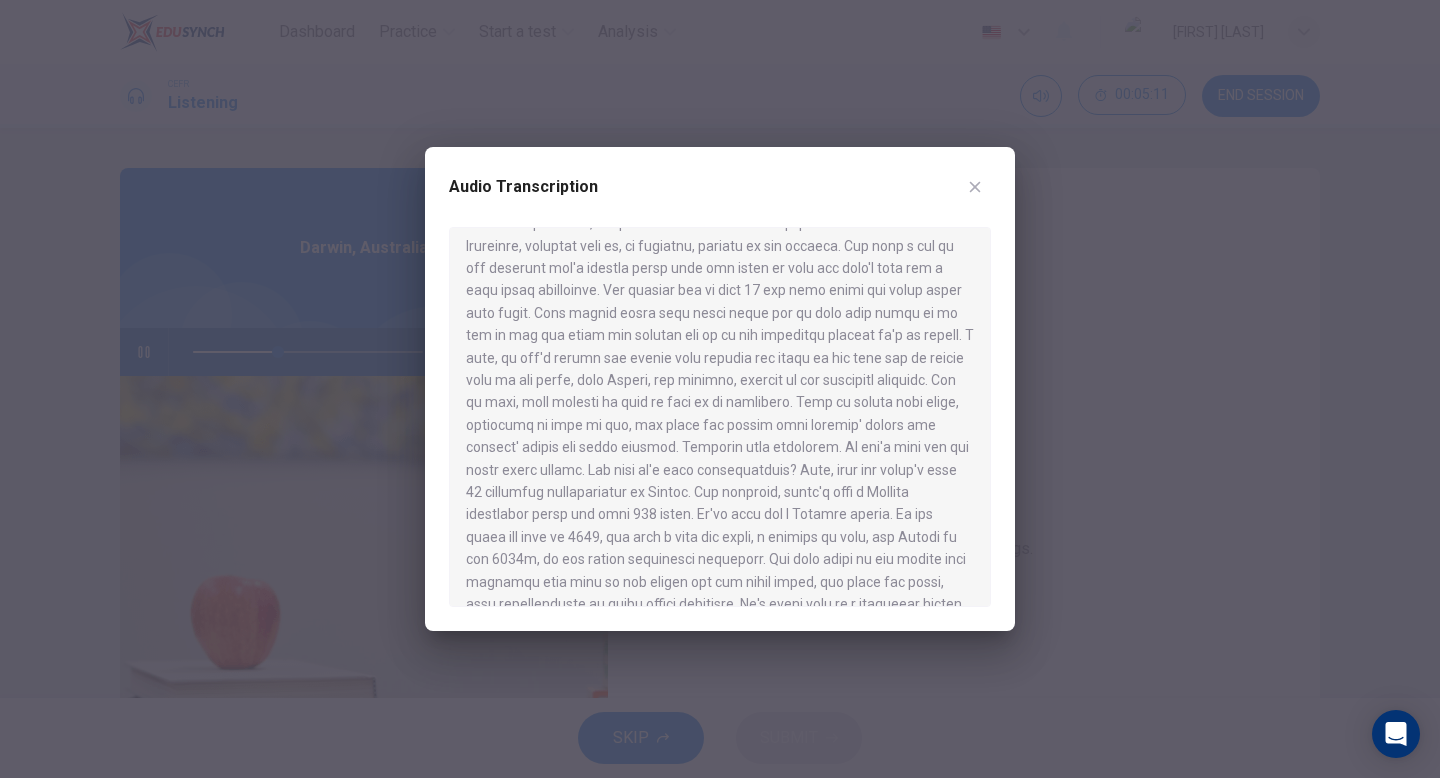scroll, scrollTop: 280, scrollLeft: 0, axis: vertical 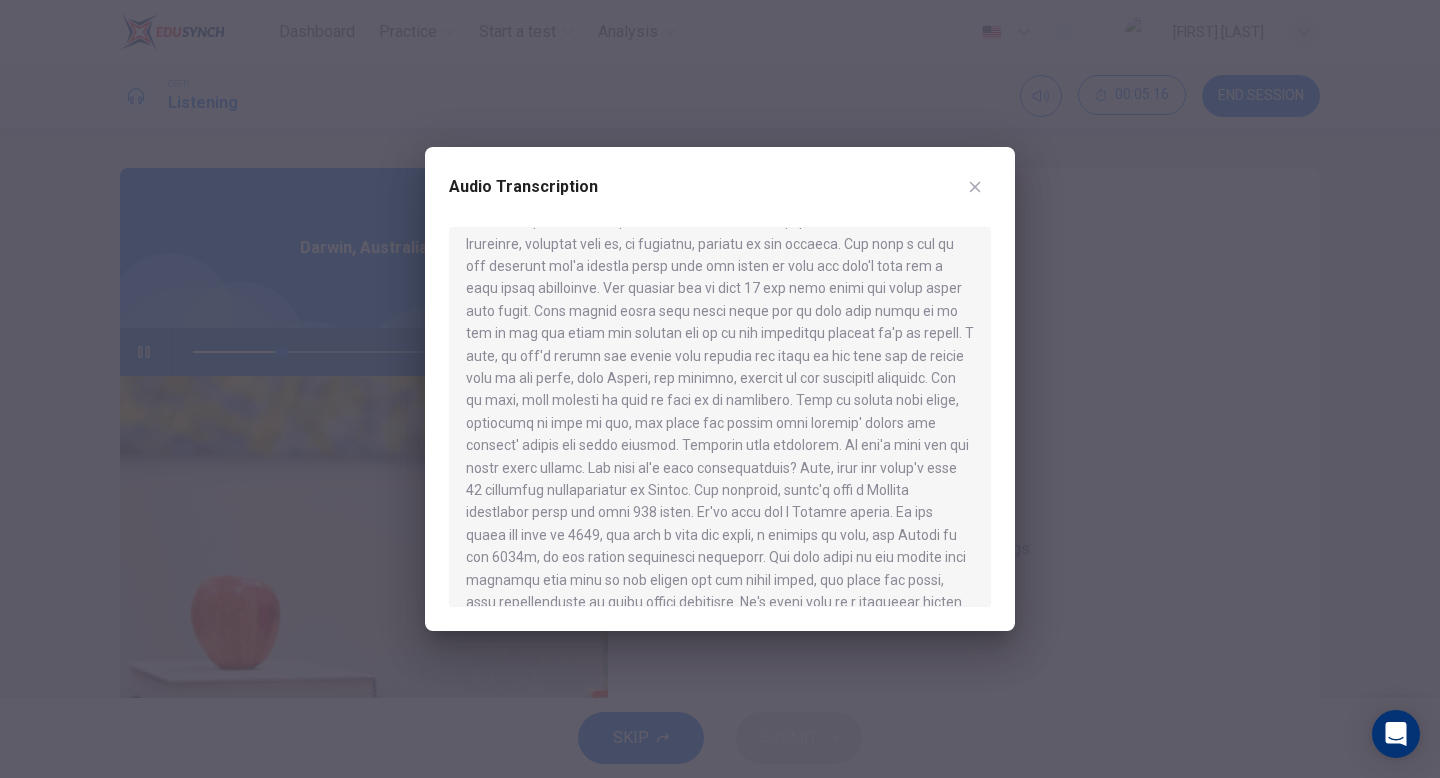 click at bounding box center (720, 389) 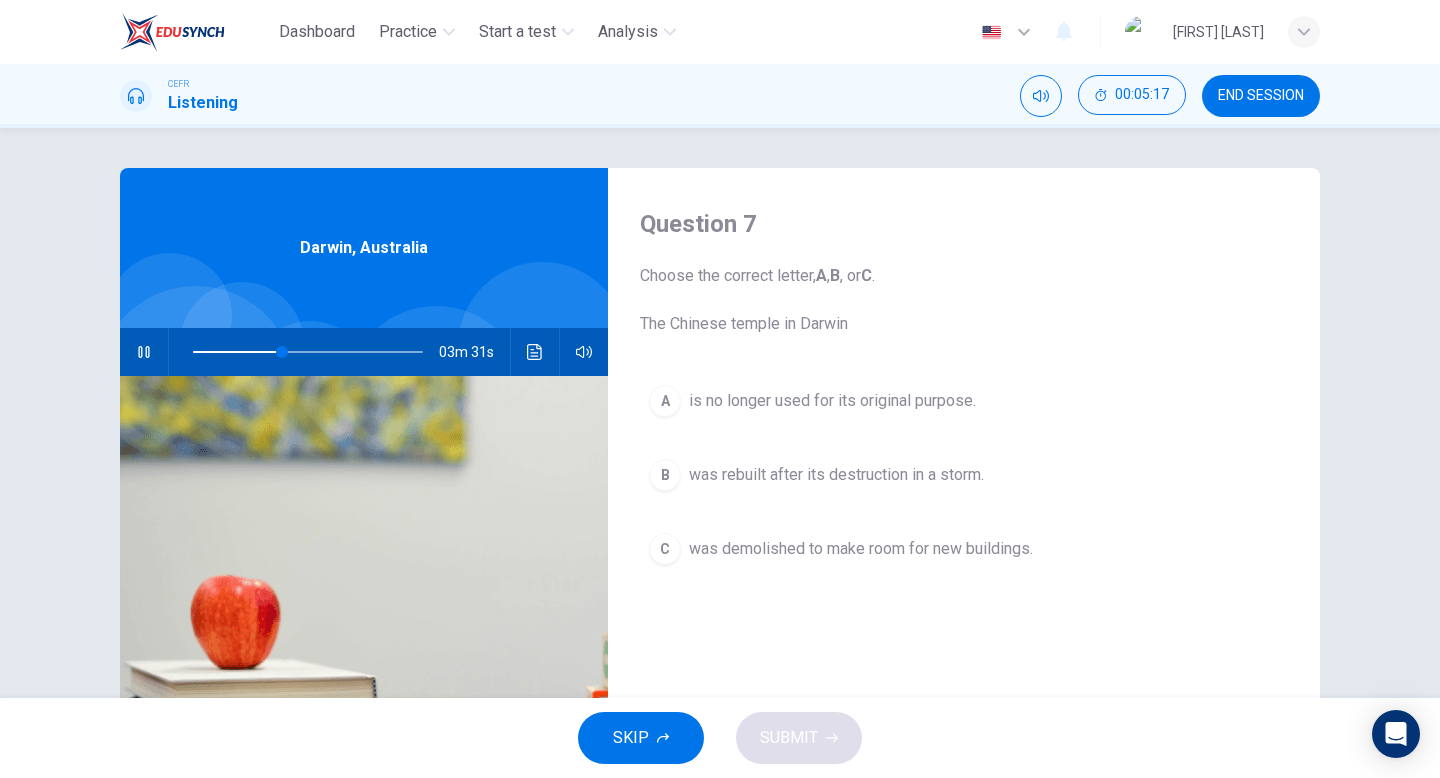 click on "B was rebuilt after its destruction in a storm." at bounding box center [964, 475] 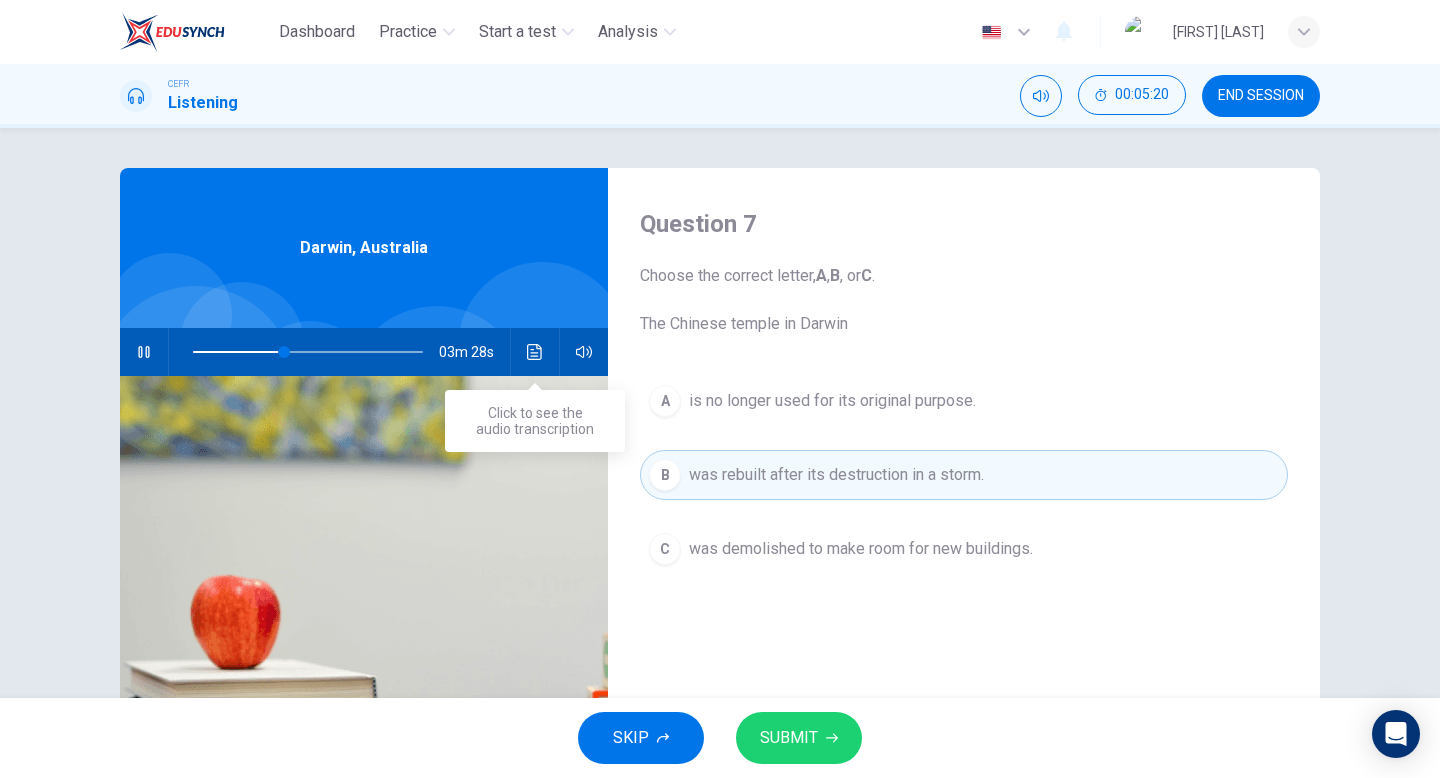 click at bounding box center (535, 352) 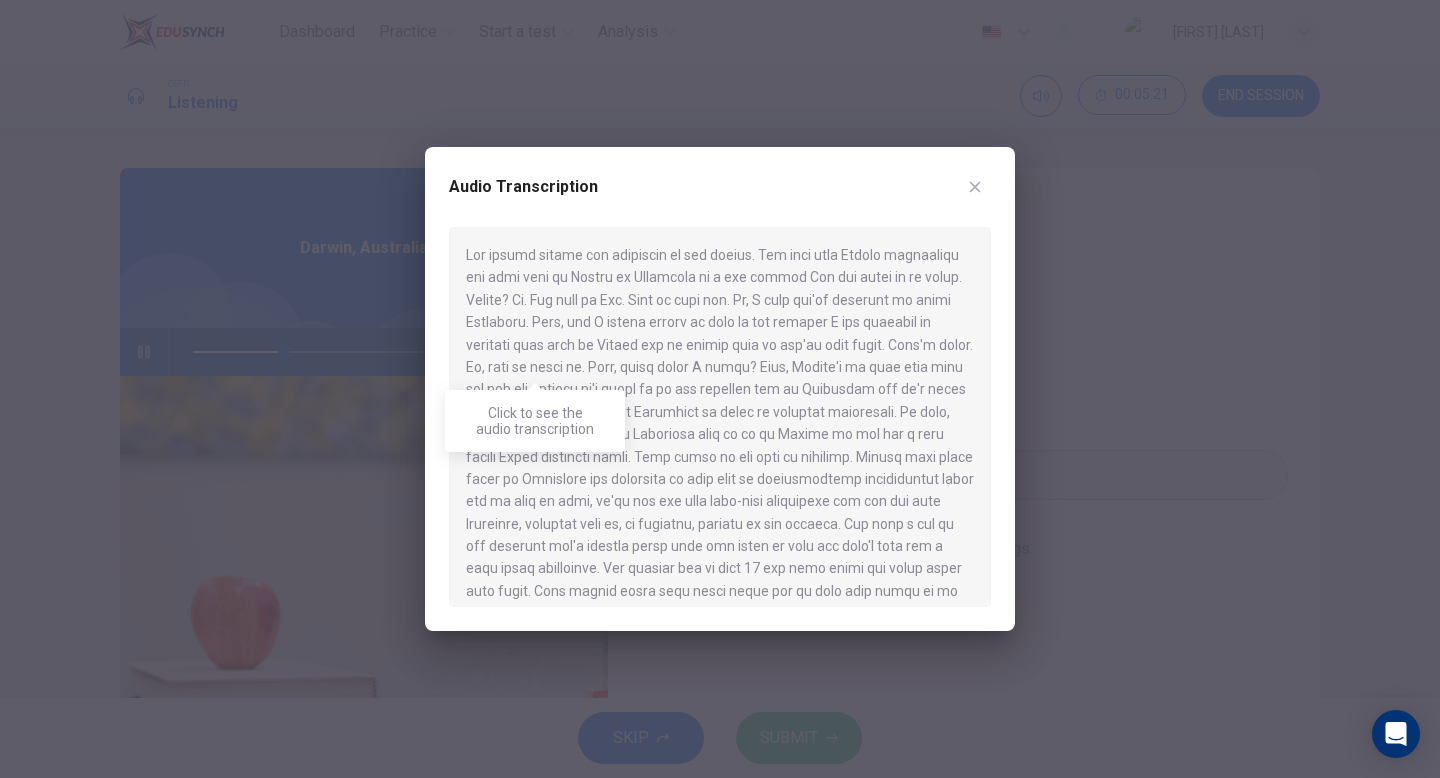click at bounding box center (720, 417) 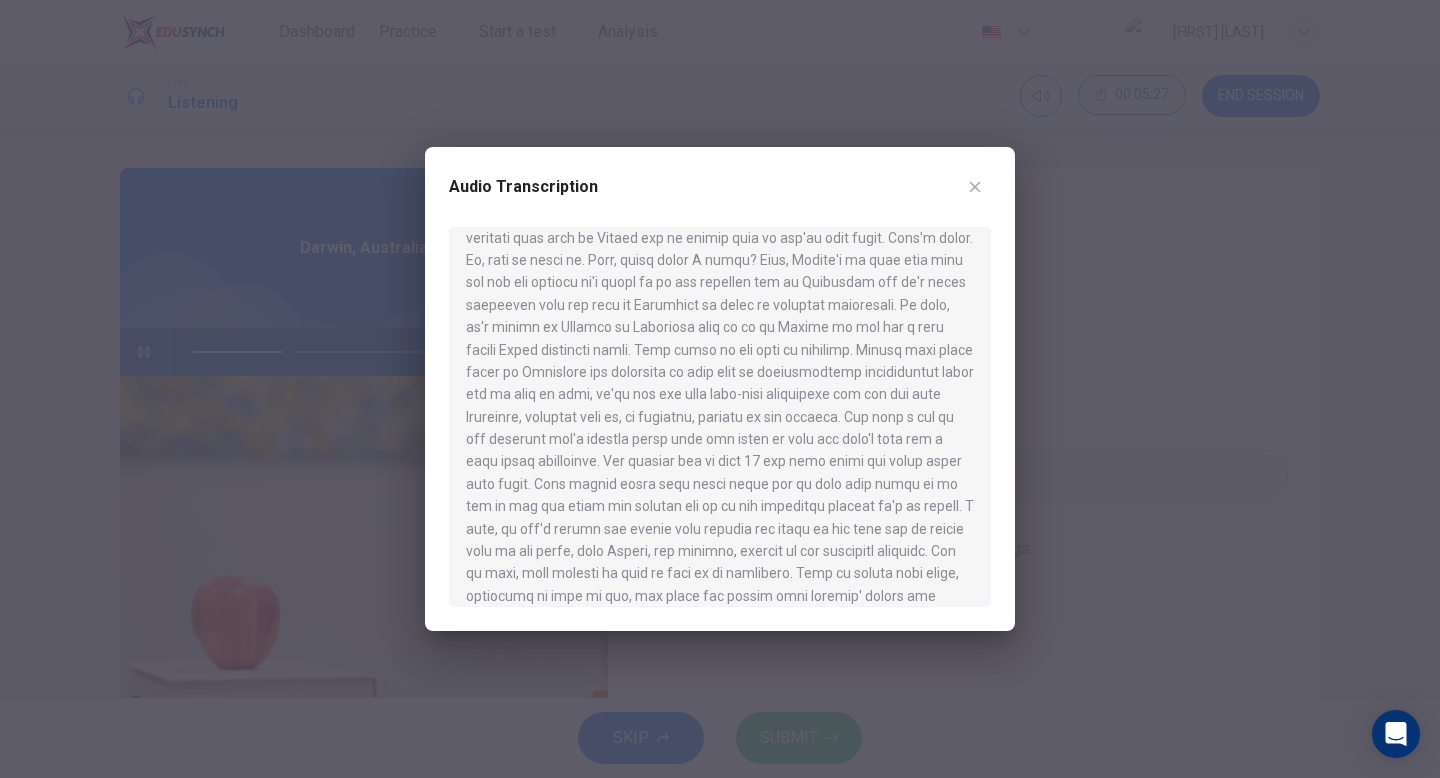 scroll, scrollTop: 108, scrollLeft: 0, axis: vertical 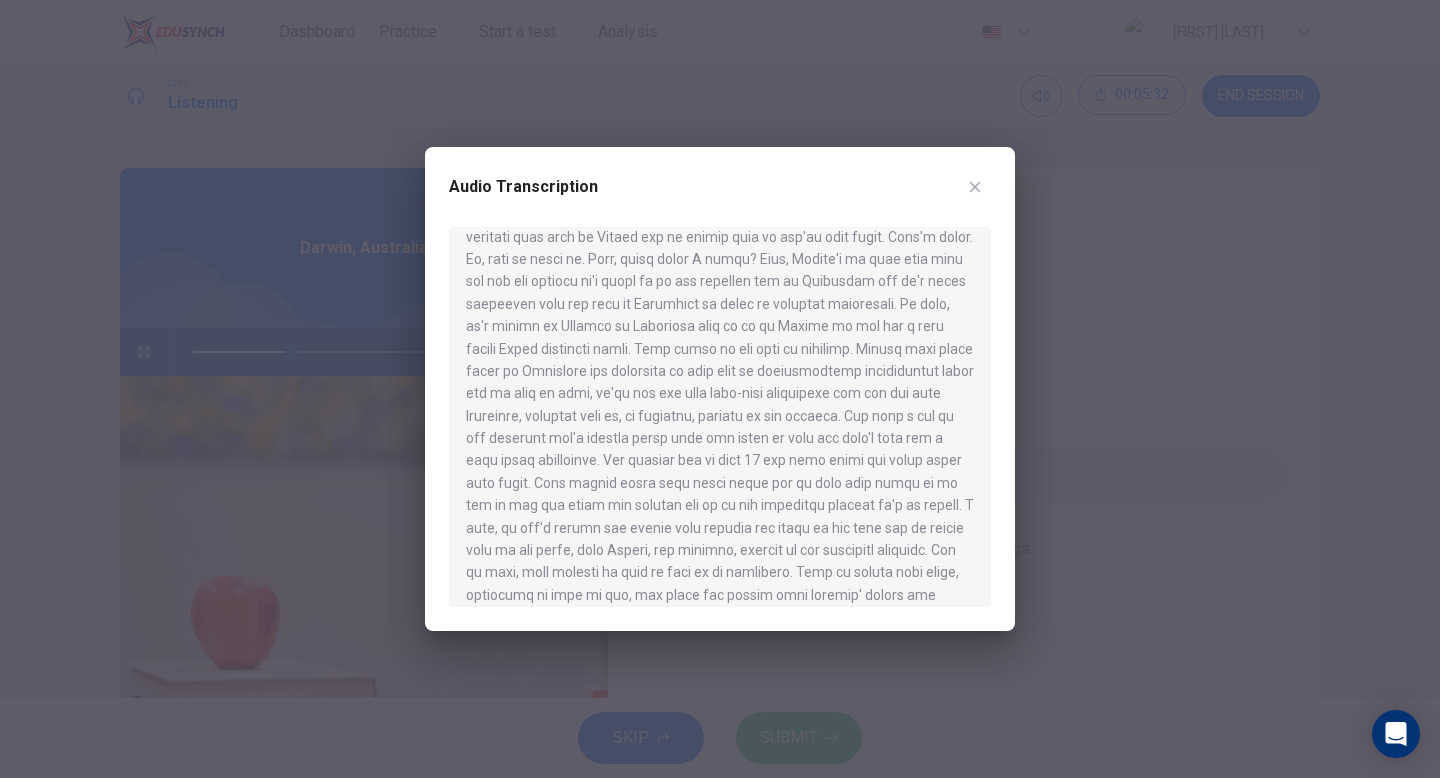 click at bounding box center (975, 187) 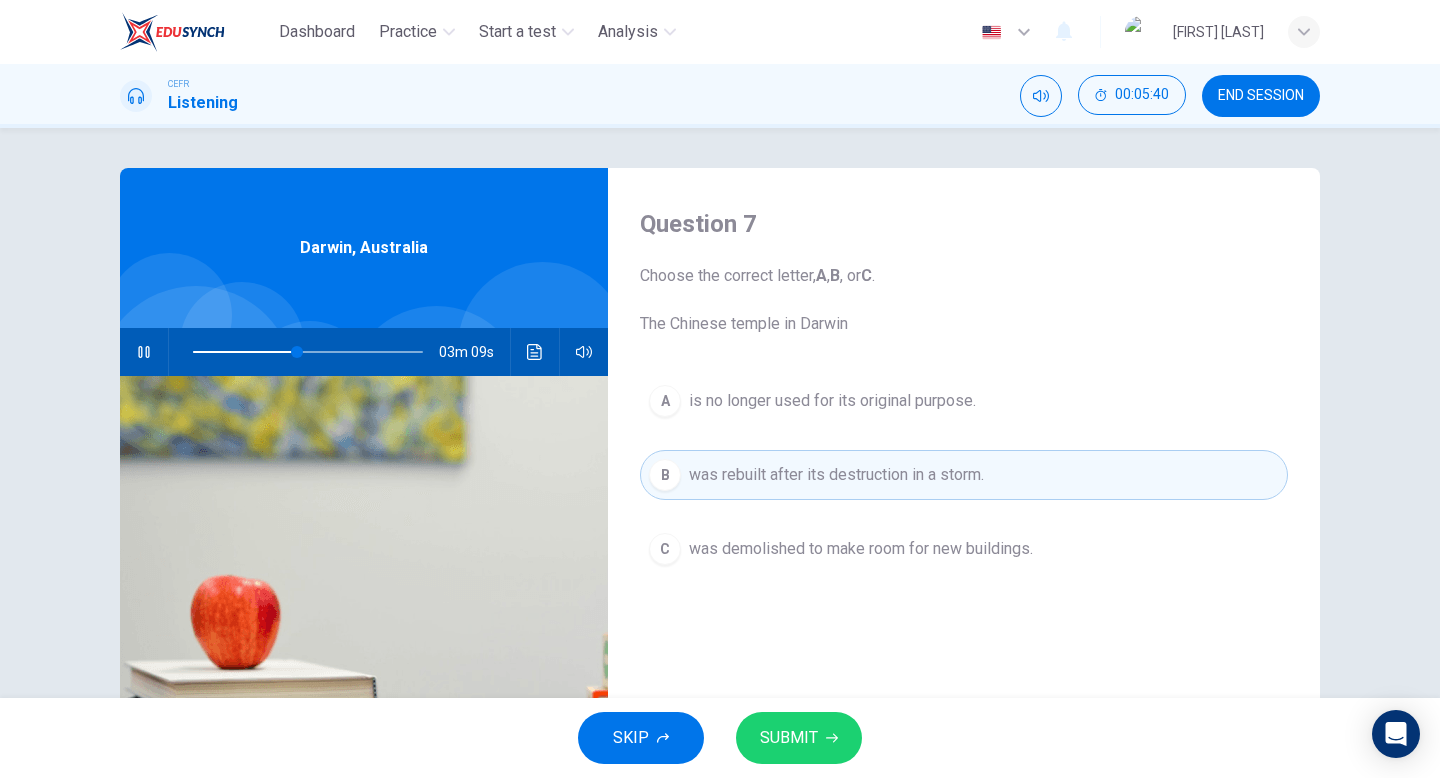click on "SUBMIT" at bounding box center [799, 738] 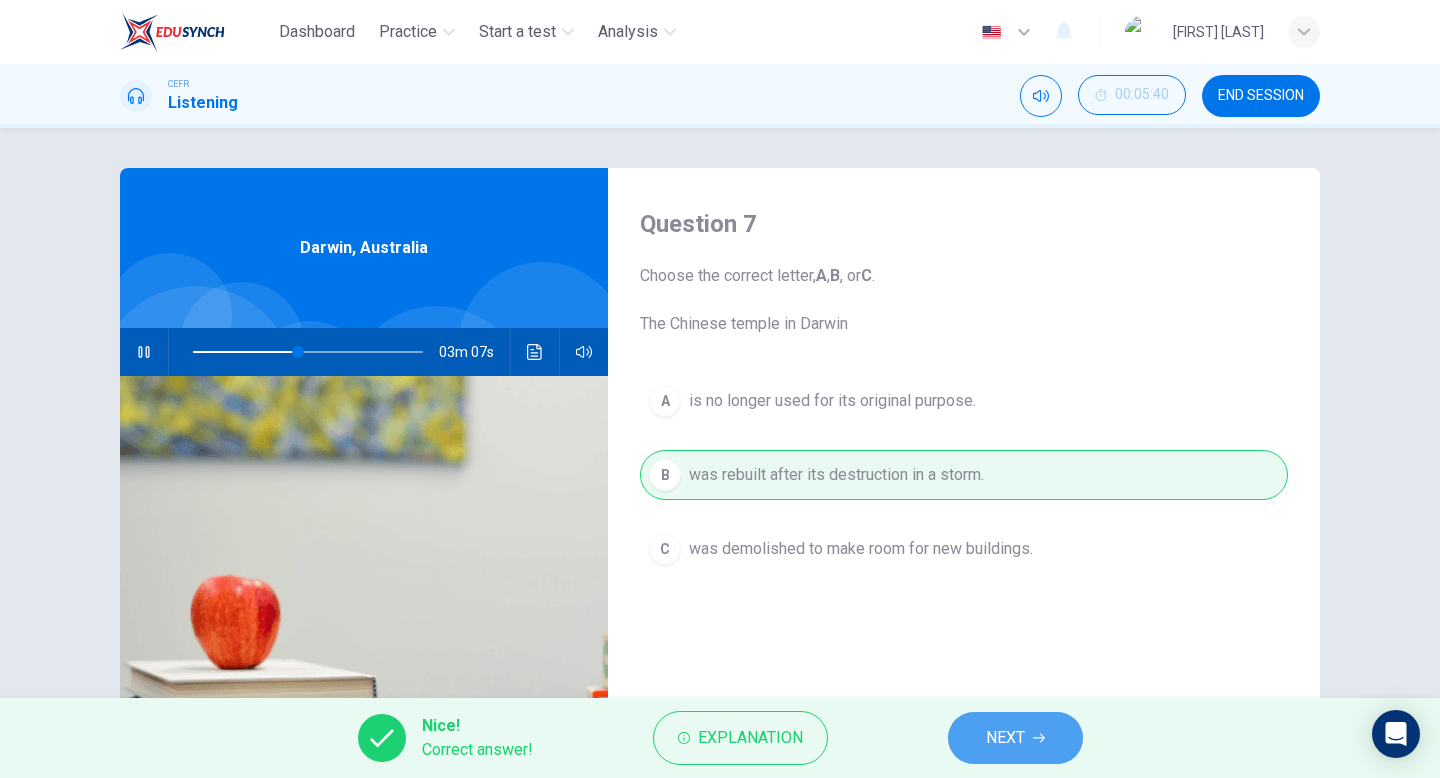 click on "NEXT" at bounding box center [1015, 738] 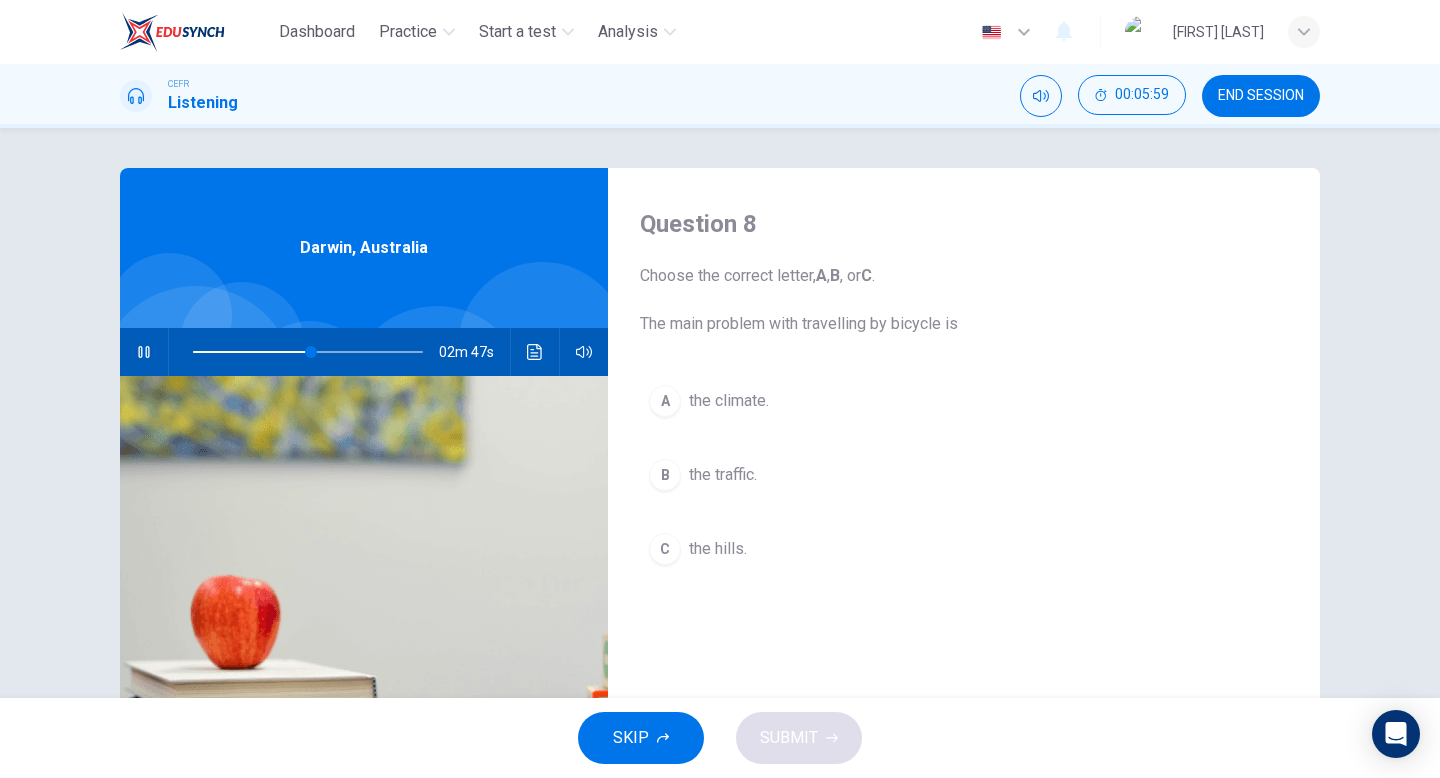 click on "A" at bounding box center (665, 401) 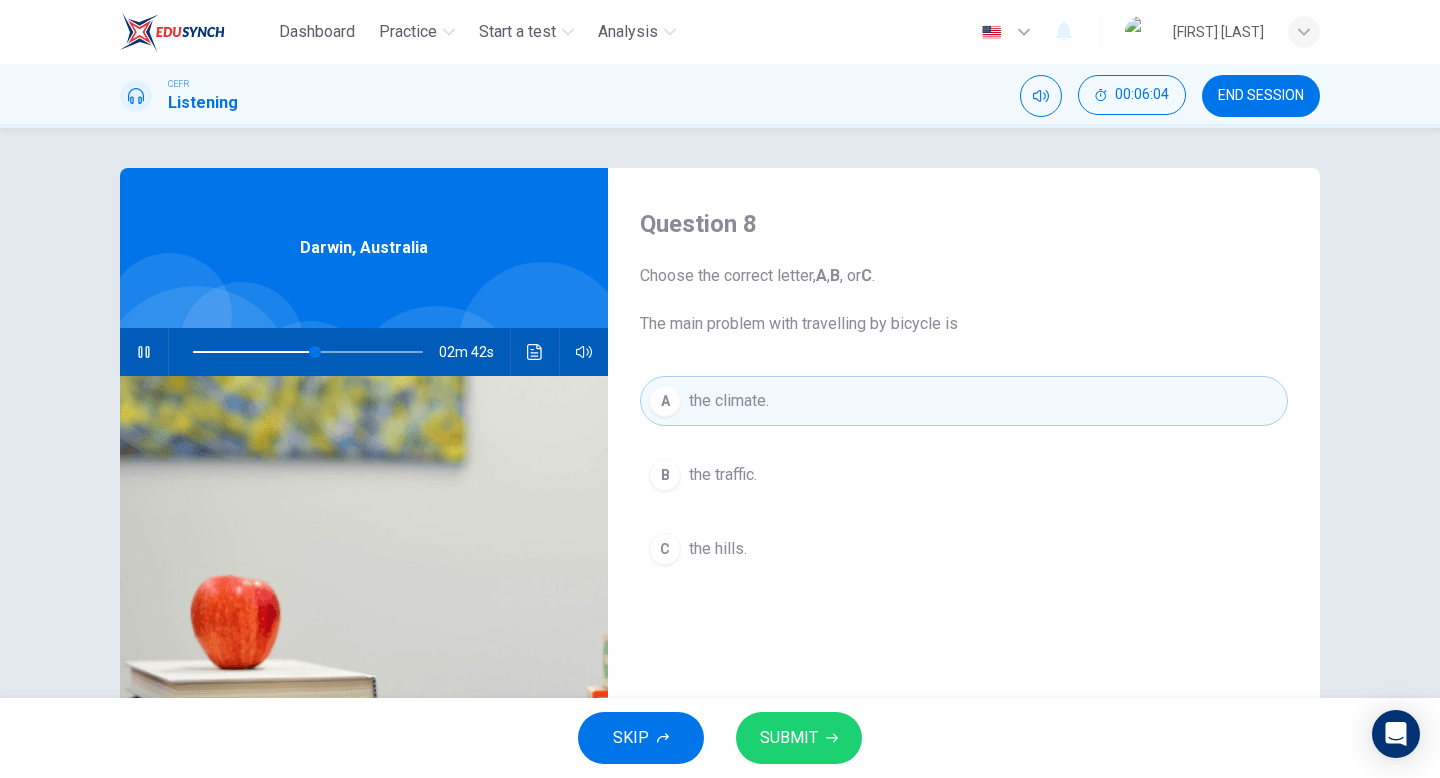 click on "SUBMIT" at bounding box center (799, 738) 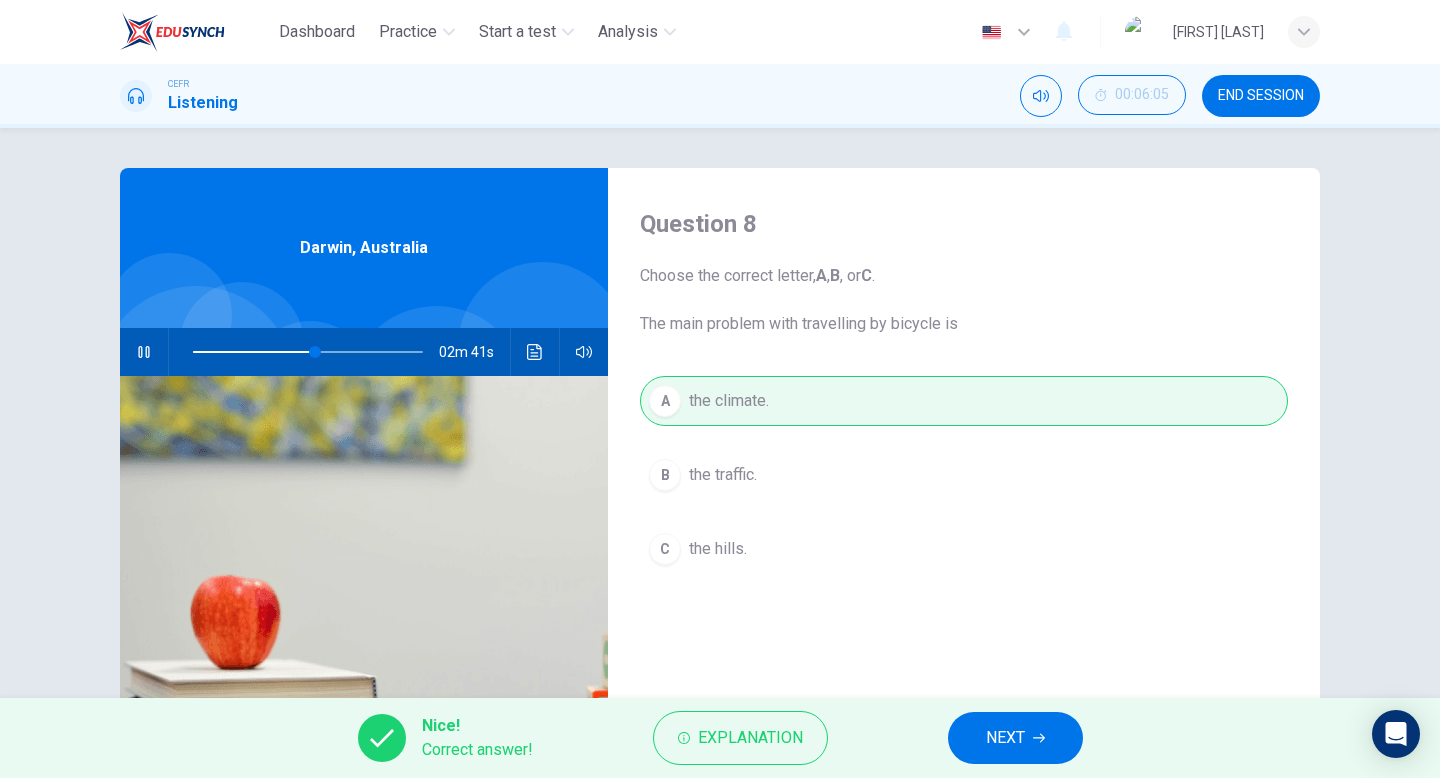 click on "NEXT" at bounding box center (1005, 738) 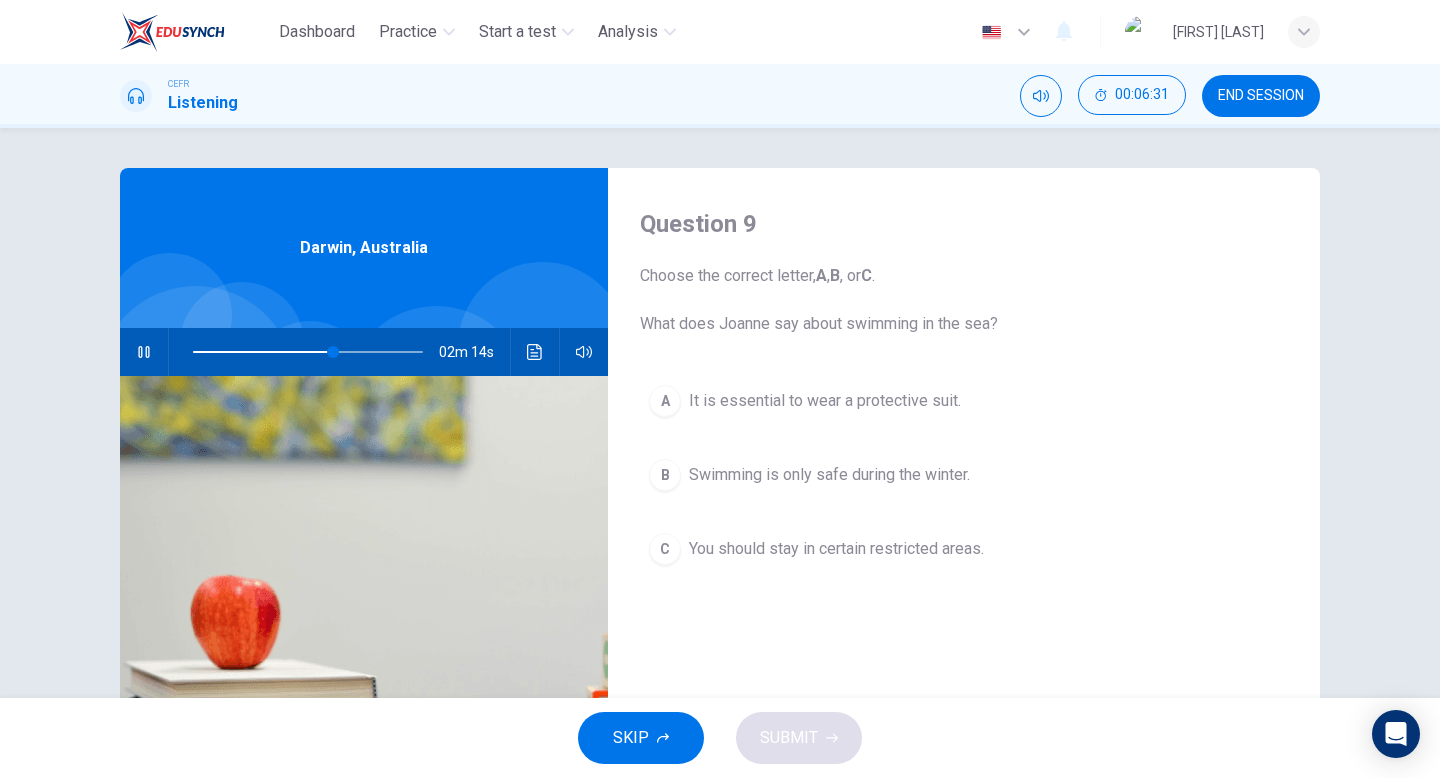 click on "C You should stay in certain restricted areas." at bounding box center (964, 549) 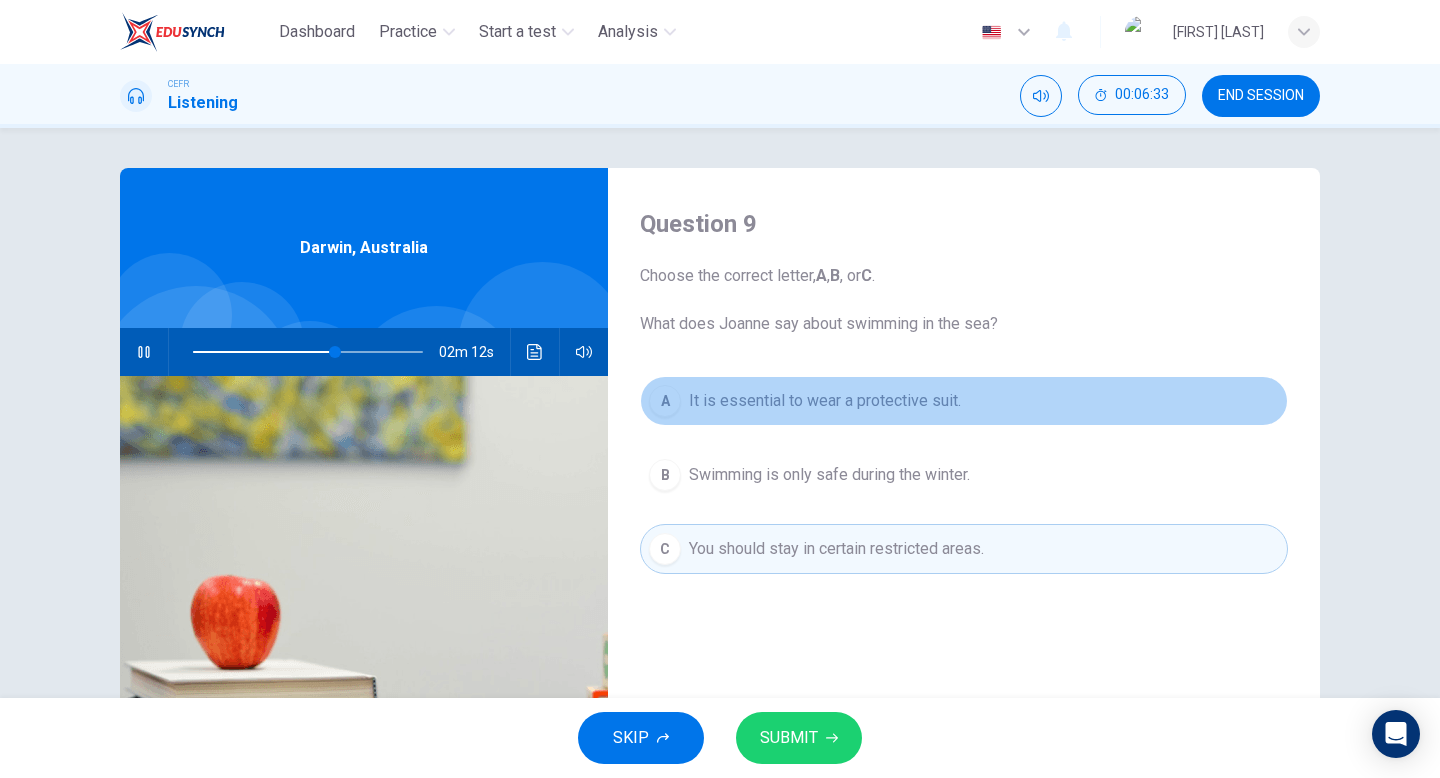 click on "A" at bounding box center [665, 401] 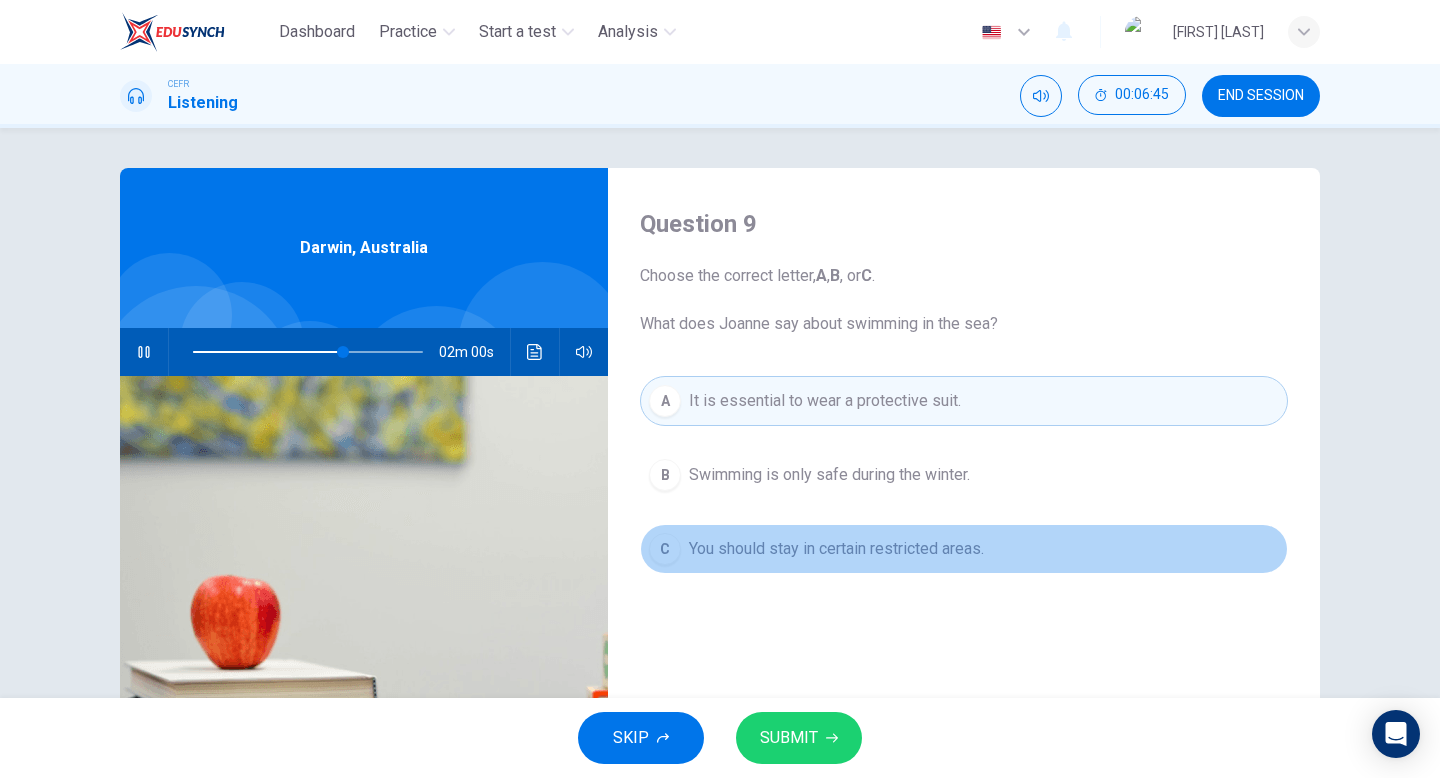 click on "C You should stay in certain restricted areas." at bounding box center (964, 549) 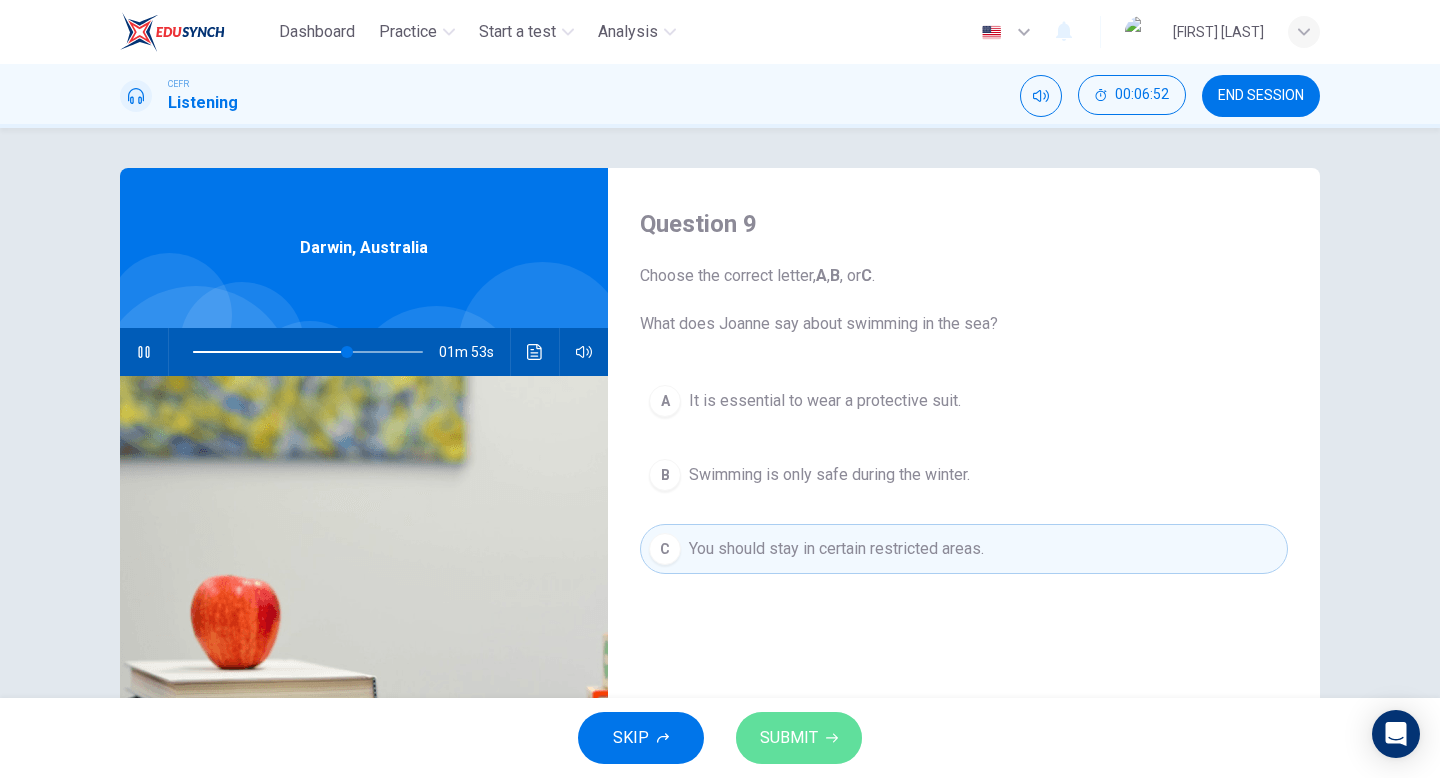 click on "SUBMIT" at bounding box center [799, 738] 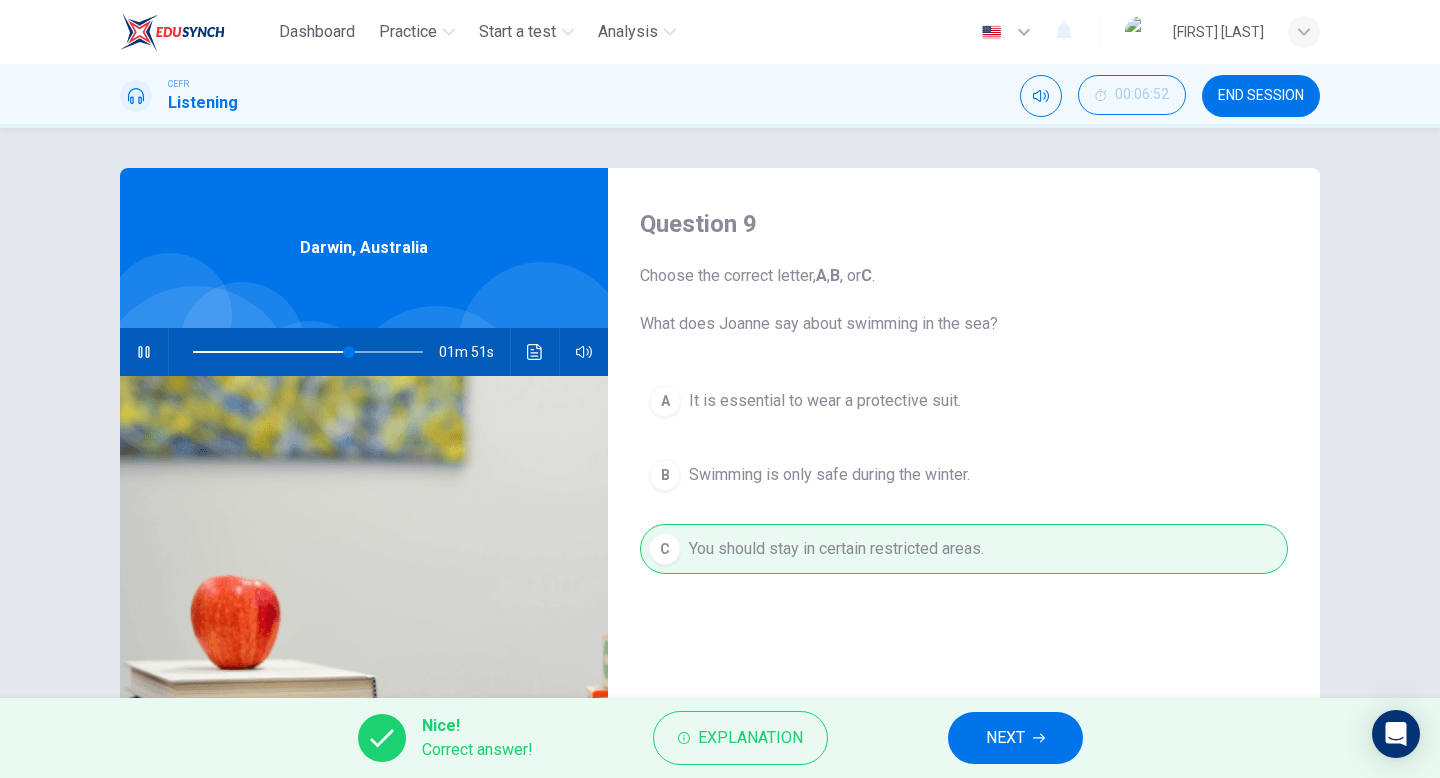 click on "NEXT" at bounding box center (1005, 738) 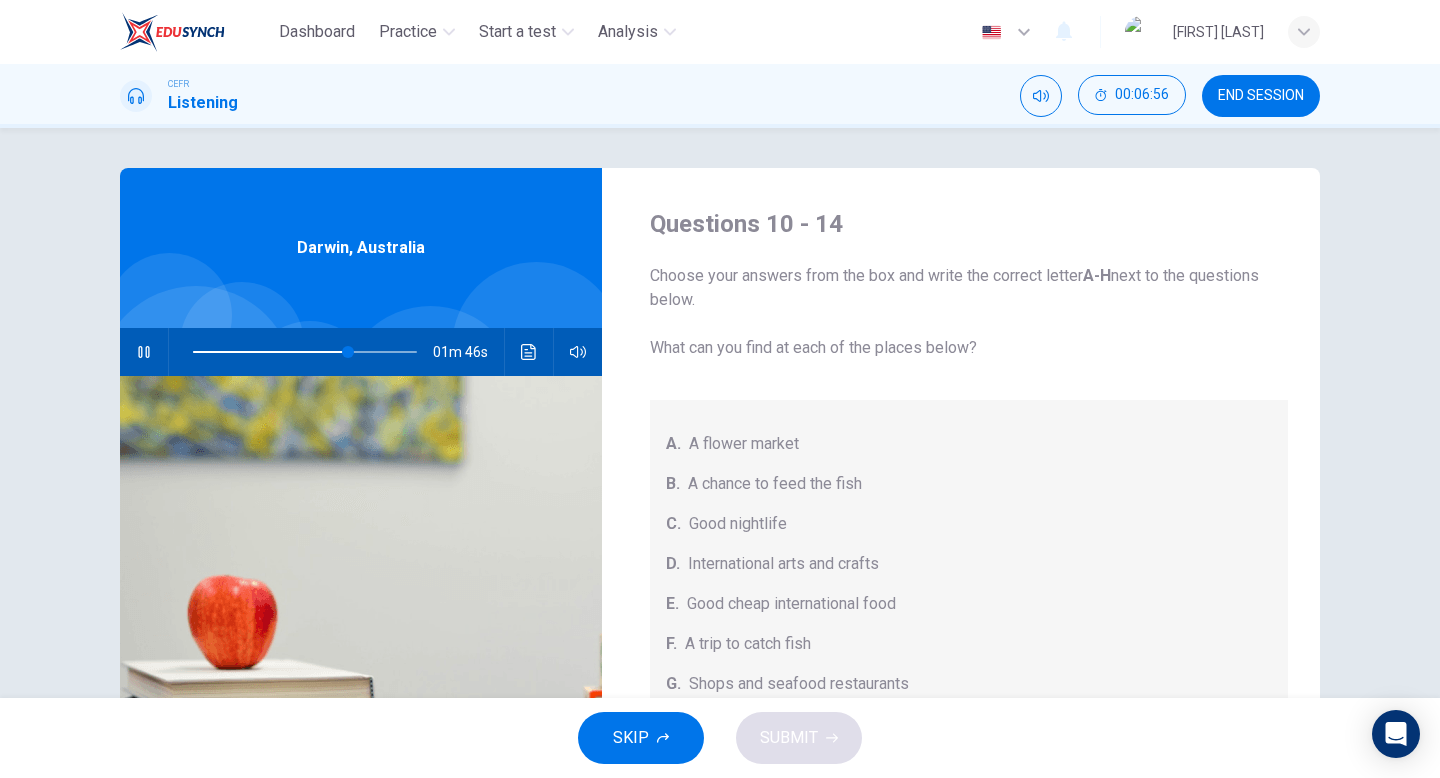 scroll, scrollTop: 225, scrollLeft: 0, axis: vertical 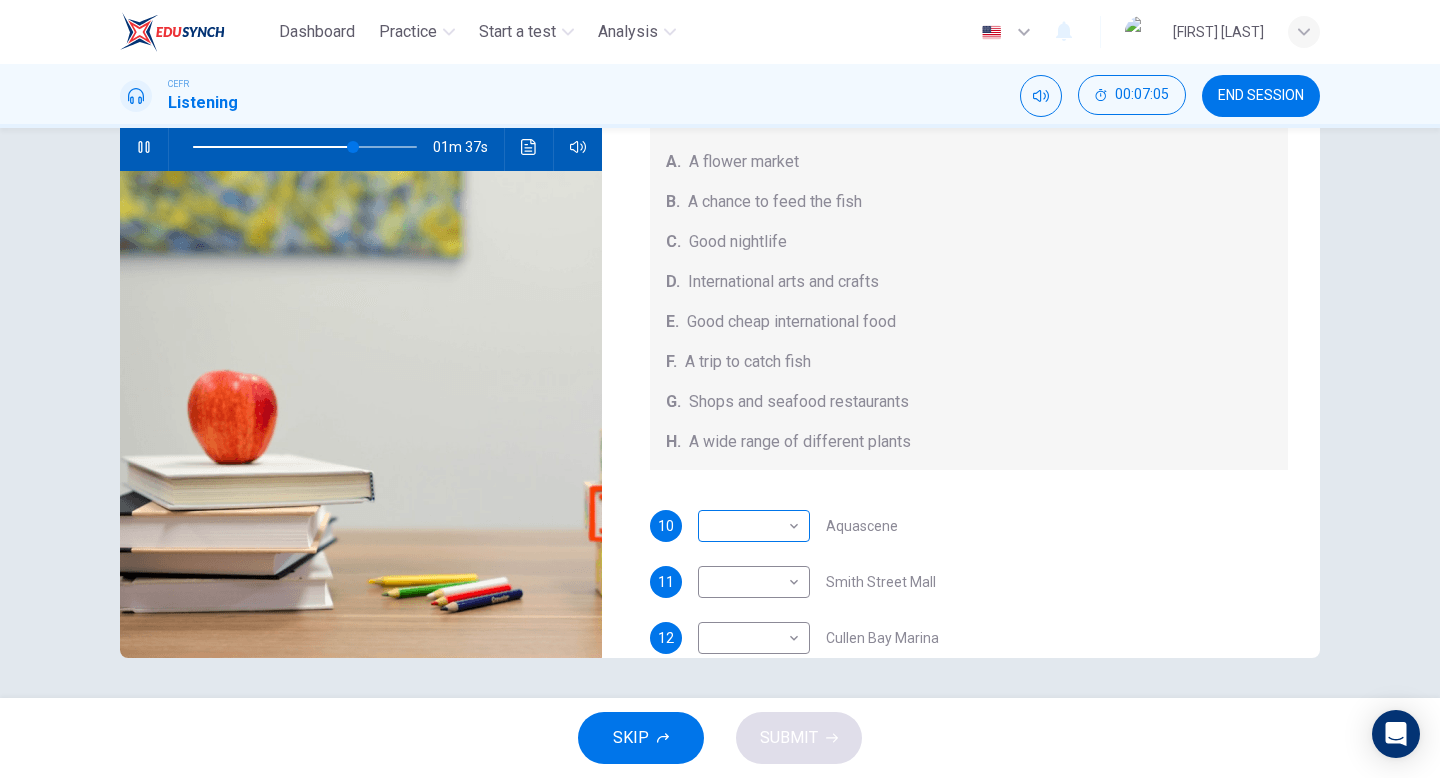 click on "Dashboard Practice Start a test Analysis English en ​ [FIRST] [LAST] CEFR Listening 00:07:05 END SESSION Questions 10 - 14 Choose your answers from the box and write the correct letter  A-H  next to the questions below.
What can you find at each of the places below? A. A flower market B. A chance to feed the fish C. Good nightlife D. International arts and crafts E. Good cheap international food F. A trip to catch fish G. Shops and seafood restaurants H. A wide range of different plants 10 ​ ​ Aquascene 11 ​ ​ Smith Street Mall 12 ​ ​ Cullen Bay Marina 13 ​ ​ Fannie Bay 14 ​ ​ Mitchell Street [CITY], [STATE] 01m 37s SKIP SUBMIT EduSynch - Online Language Proficiency Testing
Dashboard Practice Start a test Analysis Notifications © Copyright  2025" at bounding box center [720, 389] 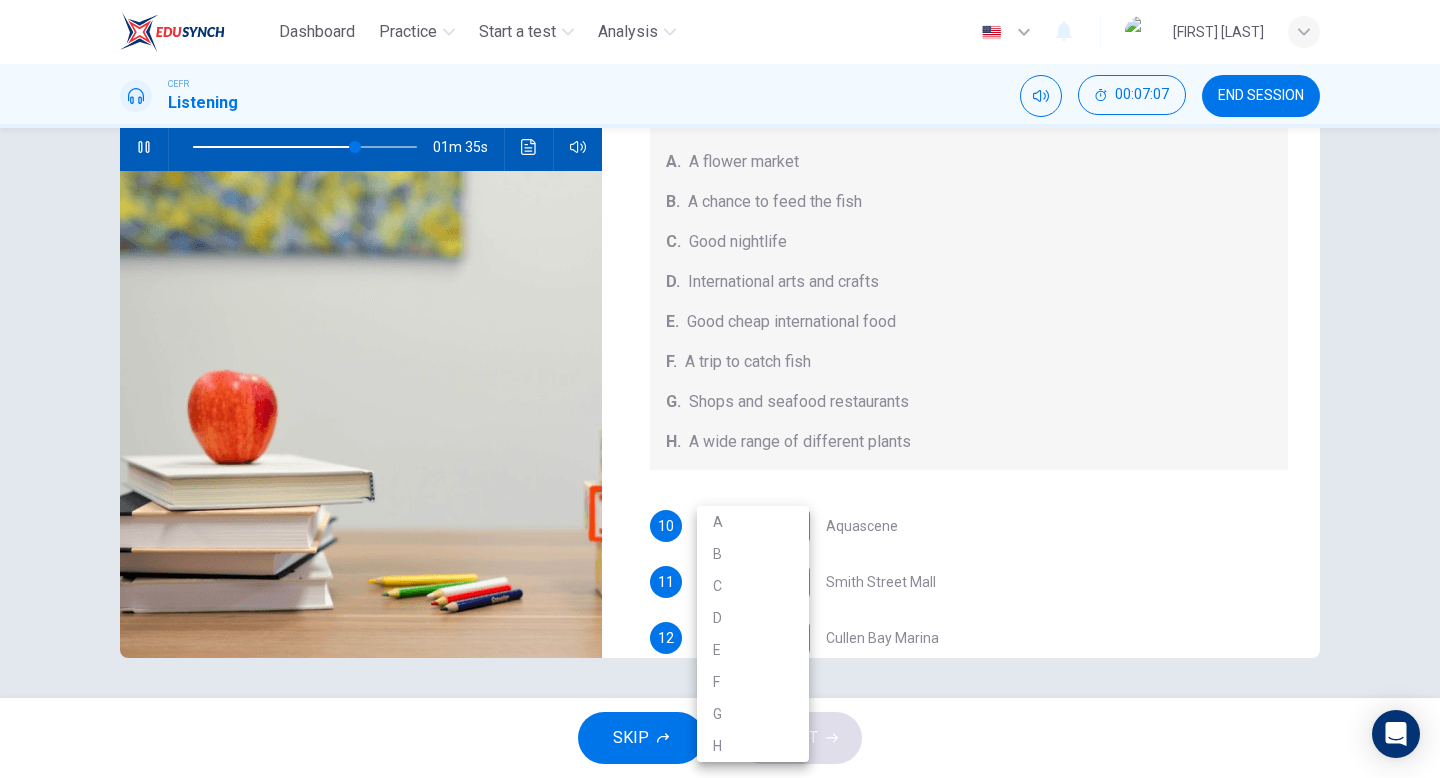 click on "B" at bounding box center (753, 554) 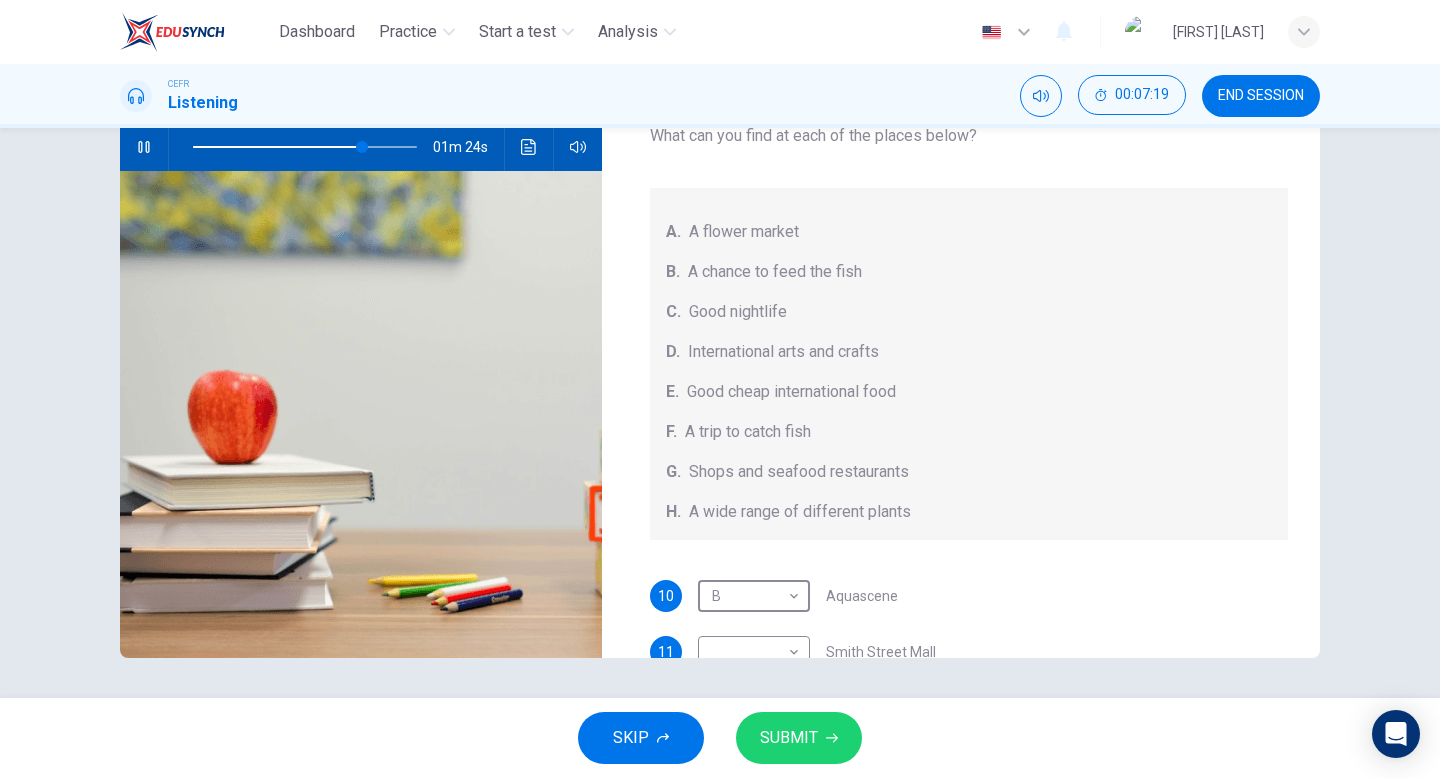 scroll, scrollTop: 0, scrollLeft: 0, axis: both 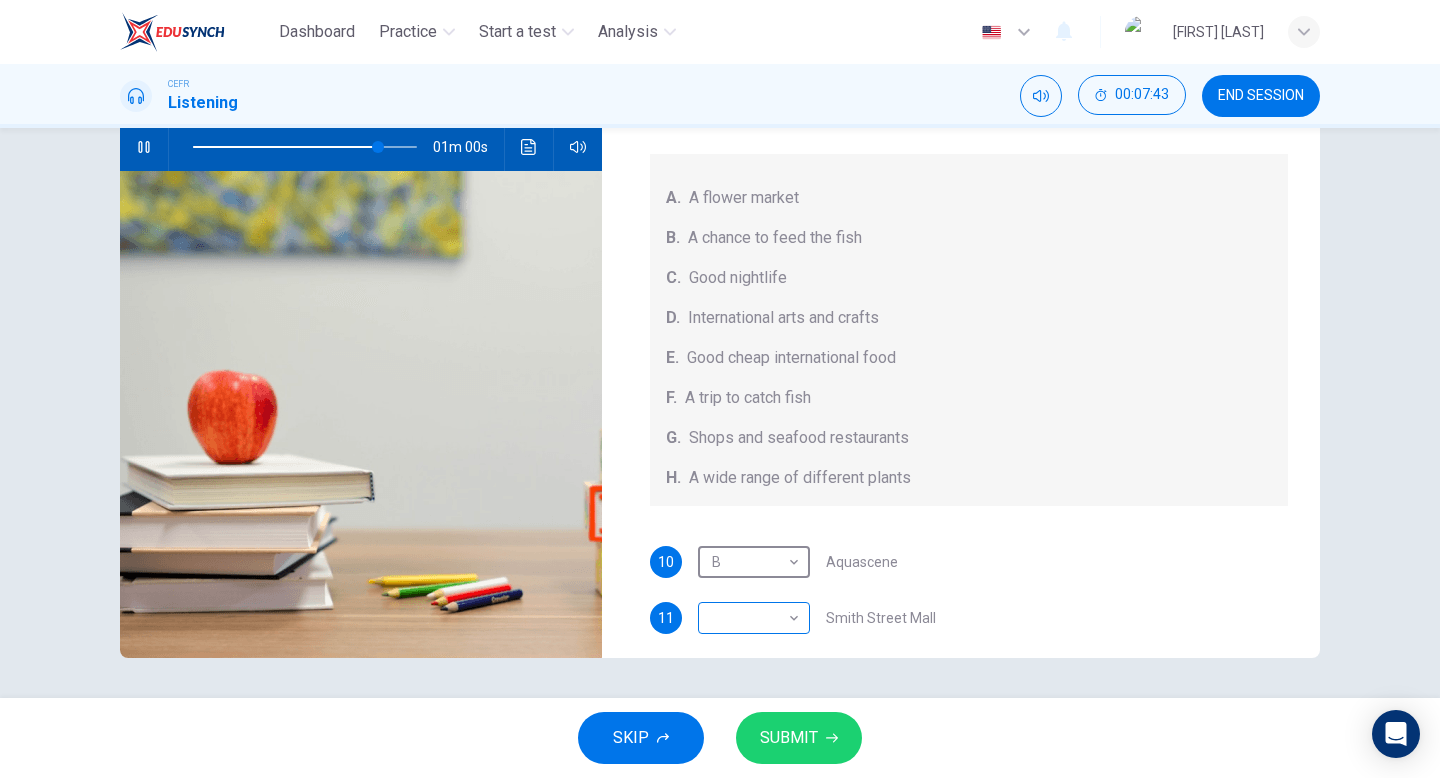 click on "Dashboard Practice Start a test Analysis English en ​ [FIRST] [LAST] CEFR Listening 00:07:43 END SESSION Questions 10 - 14 Choose your answers from the box and write the correct letter  A-H  next to the questions below.
What can you find at each of the places below? A. A flower market B. A chance to feed the fish C. Good nightlife D. International arts and crafts E. Good cheap international food F. A trip to catch fish G. Shops and seafood restaurants H. A wide range of different plants 10 B B ​ Aquascene 11 ​ ​ Smith Street Mall 12 ​ ​ Cullen Bay Marina 13 ​ ​ Fannie Bay 14 ​ ​ Mitchell Street [CITY], [STATE] 01m 00s SKIP SUBMIT EduSynch - Online Language Proficiency Testing
Dashboard Practice Start a test Analysis Notifications © Copyright  2025" at bounding box center (720, 389) 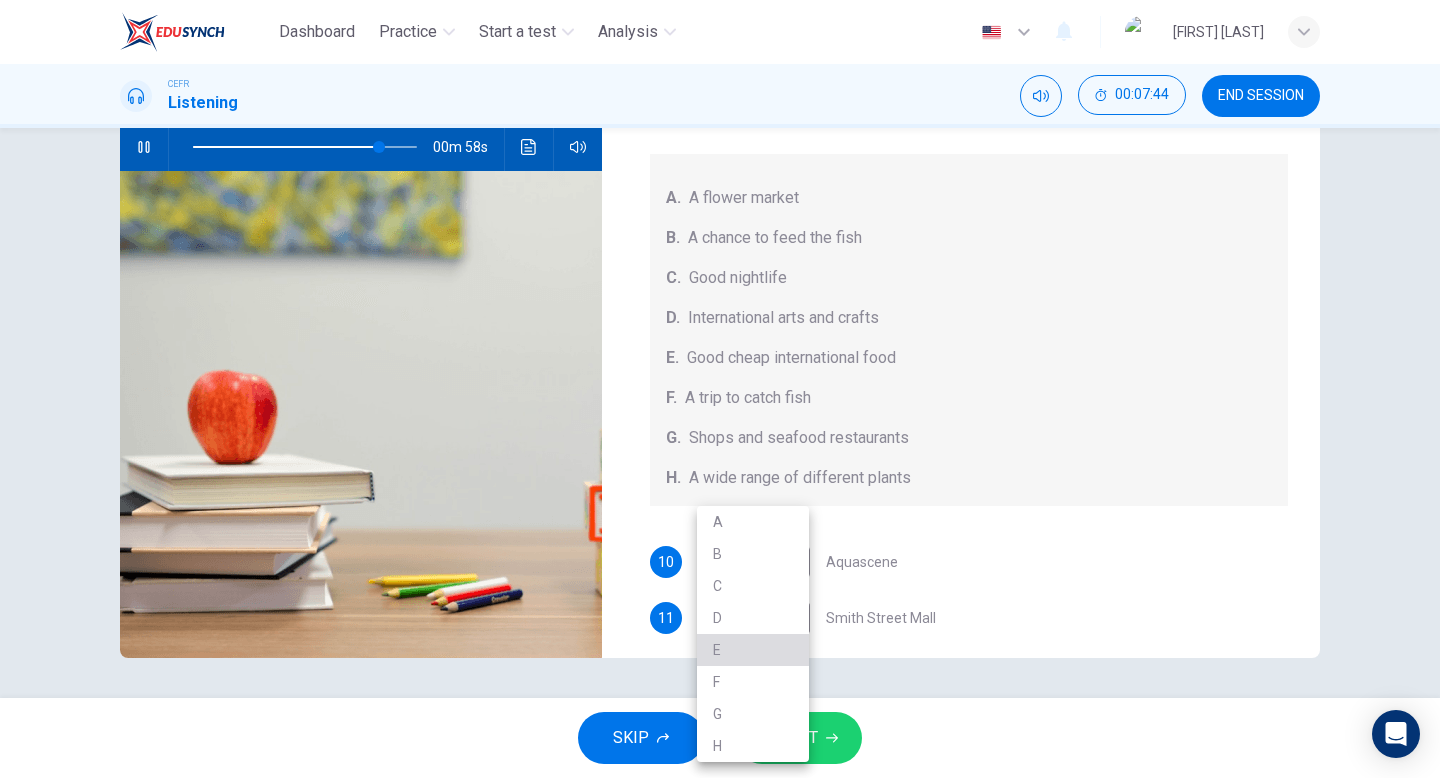 click on "E" at bounding box center [753, 650] 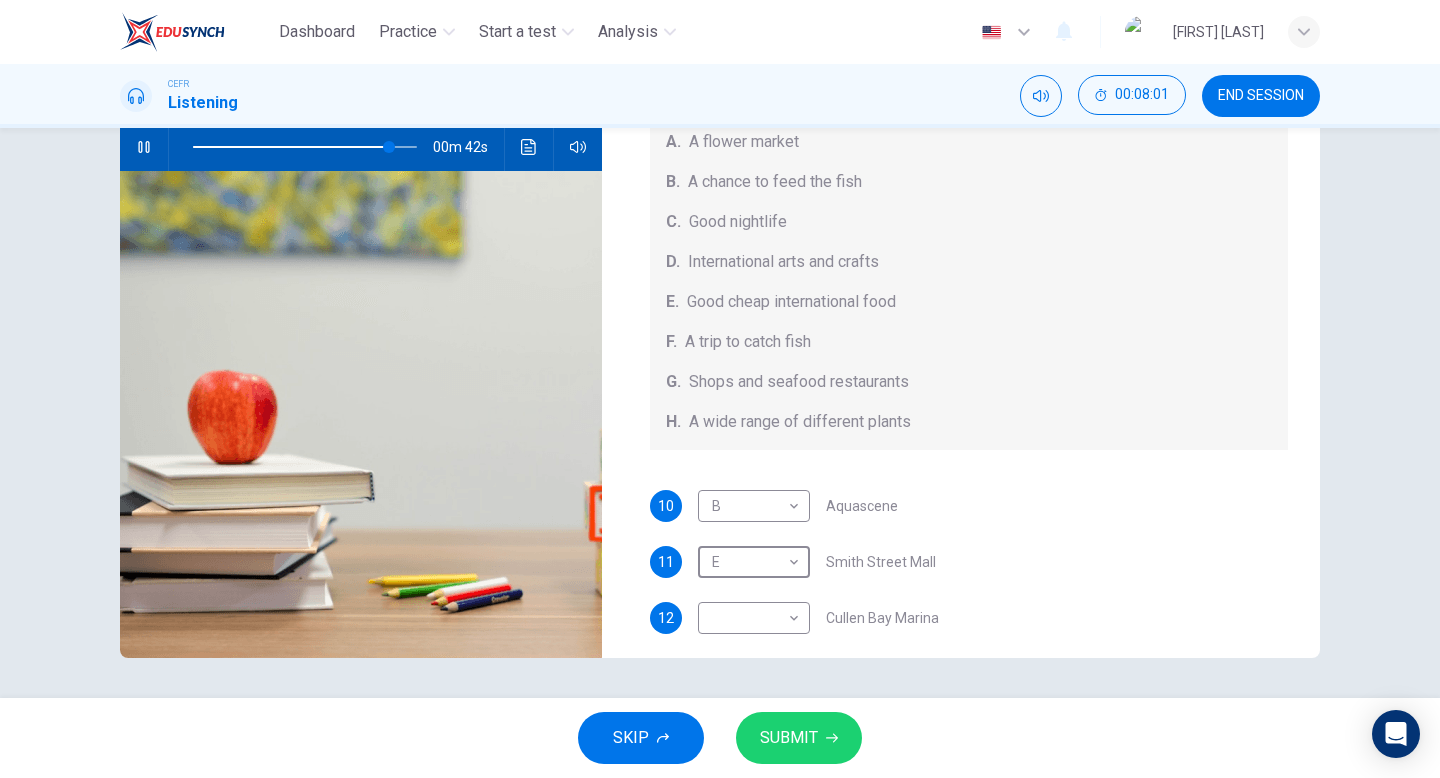 scroll, scrollTop: 104, scrollLeft: 0, axis: vertical 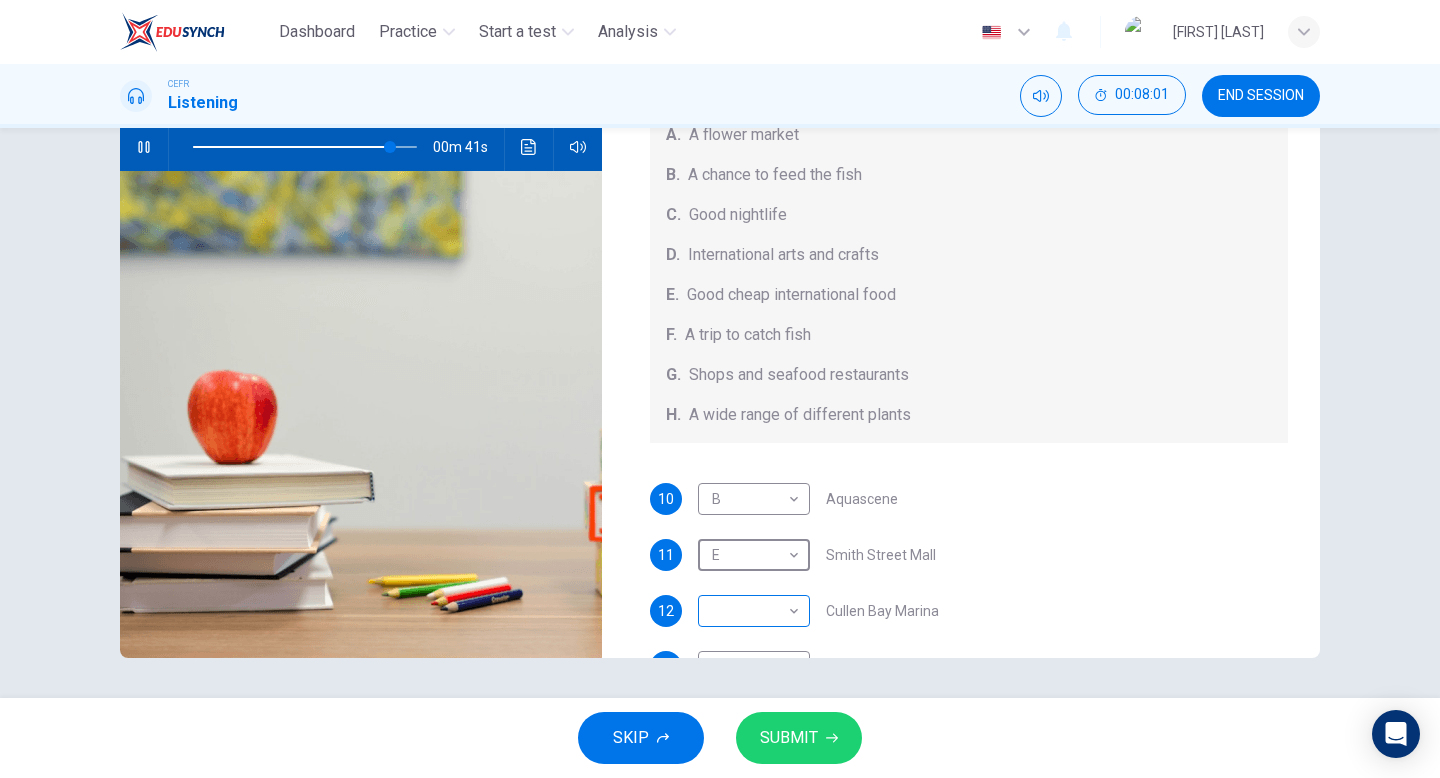 click on "Dashboard Practice Start a test Analysis English en ​ [FIRST] [LAST] CEFR Listening 00:08:01 END SESSION Questions 10 - 14 Choose your answers from the box and write the correct letter  A-H  next to the questions below.
What can you find at each of the places below? A. A flower market B. A chance to feed the fish C. Good nightlife D. International arts and crafts E. Good cheap international food F. A trip to catch fish G. Shops and seafood restaurants H. A wide range of different plants 10 B B ​ Aquascene 11 ​ ​ Smith Street Mall 12 ​ ​ Cullen Bay Marina 13 ​ ​ Fannie Bay 14 ​ ​ Mitchell Street [CITY], [STATE] 00m 41s SKIP SUBMIT EduSynch - Online Language Proficiency Testing
Dashboard Practice Start a test Analysis Notifications © Copyright  2025" at bounding box center (720, 389) 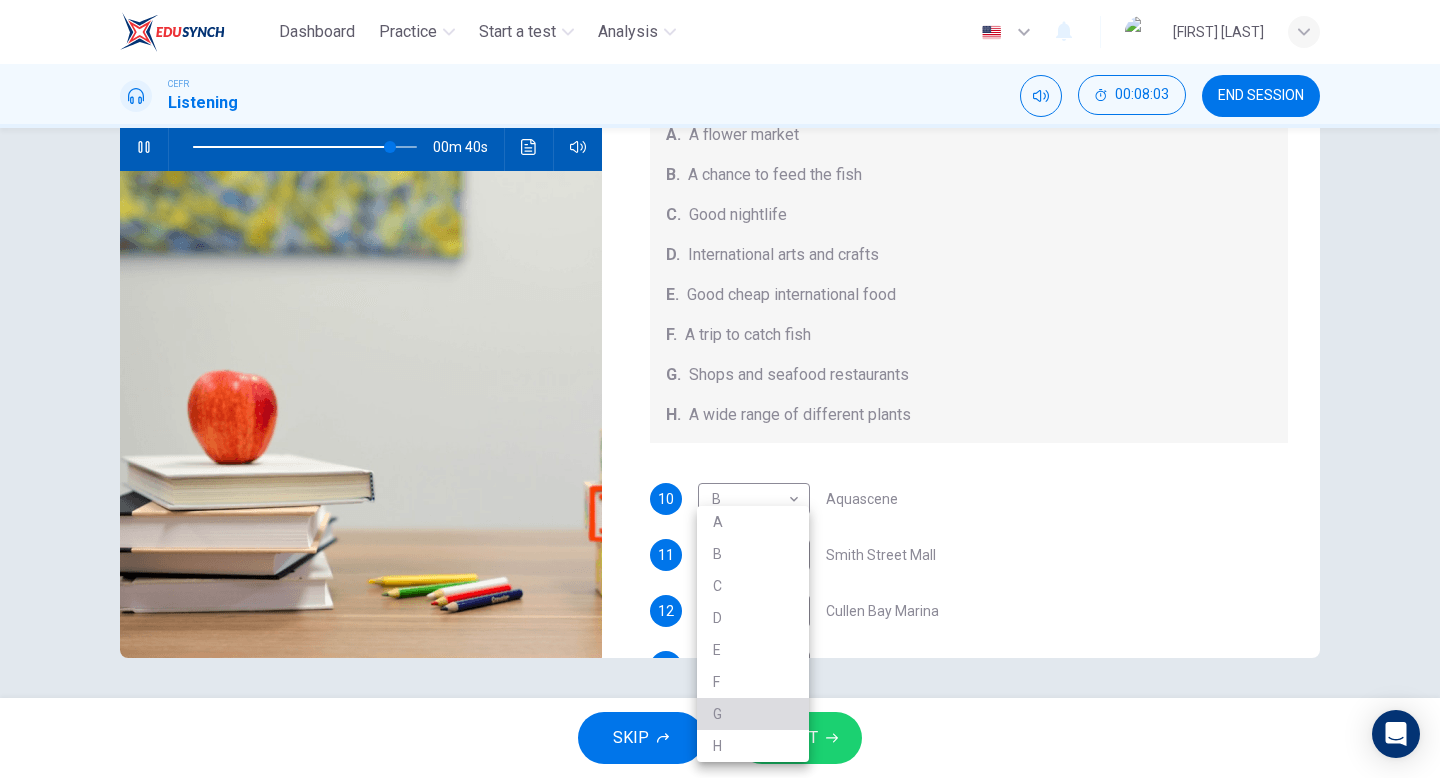 click on "G" at bounding box center (753, 714) 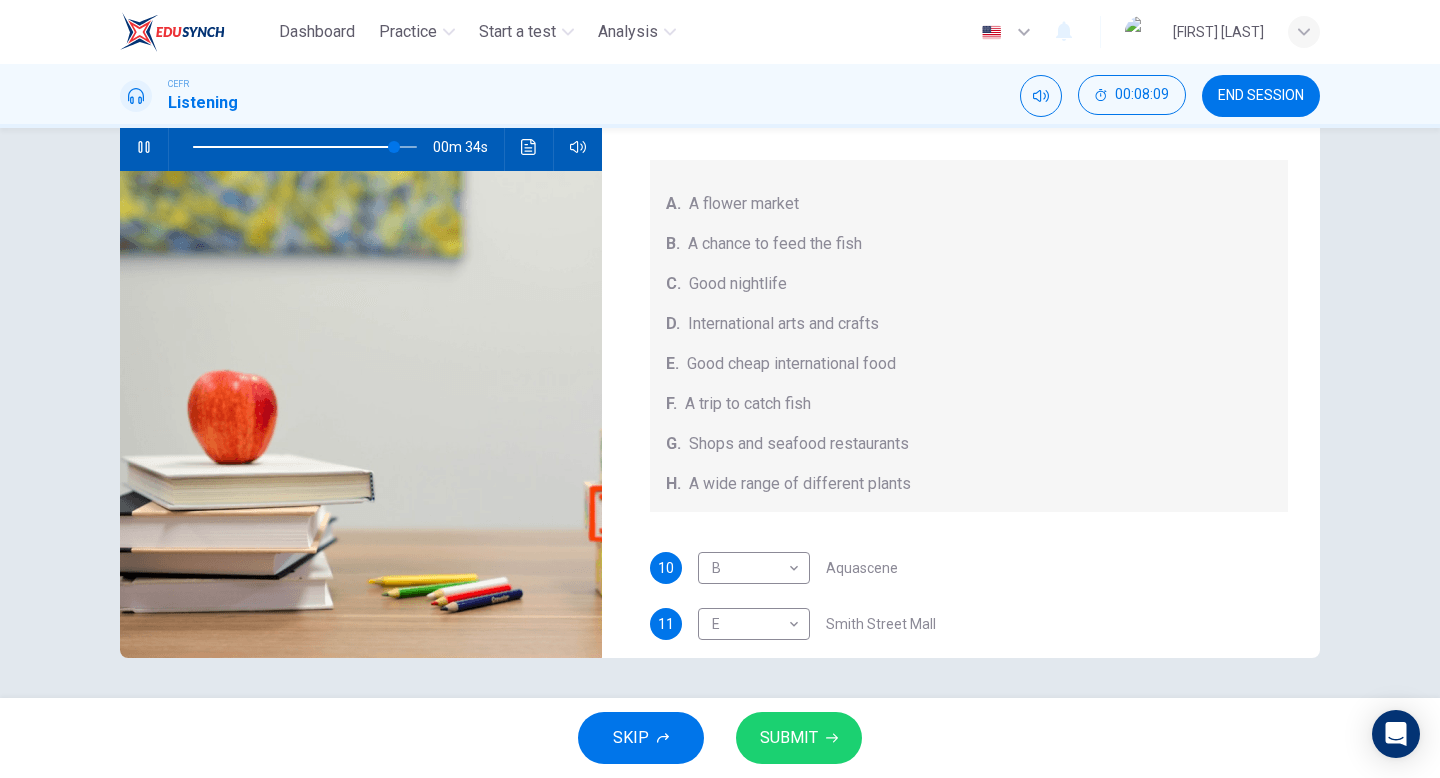 scroll, scrollTop: 225, scrollLeft: 0, axis: vertical 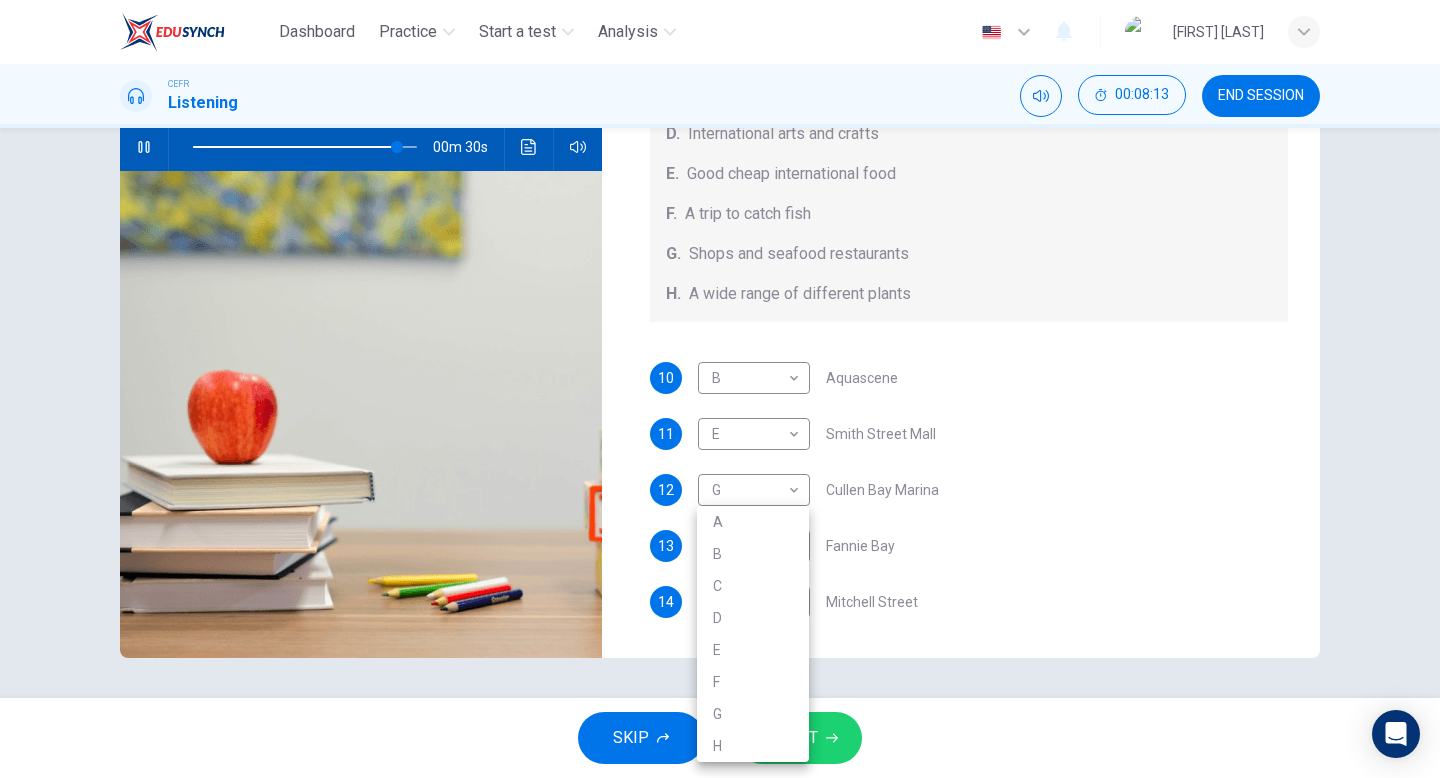 drag, startPoint x: 774, startPoint y: 552, endPoint x: 987, endPoint y: 564, distance: 213.33775 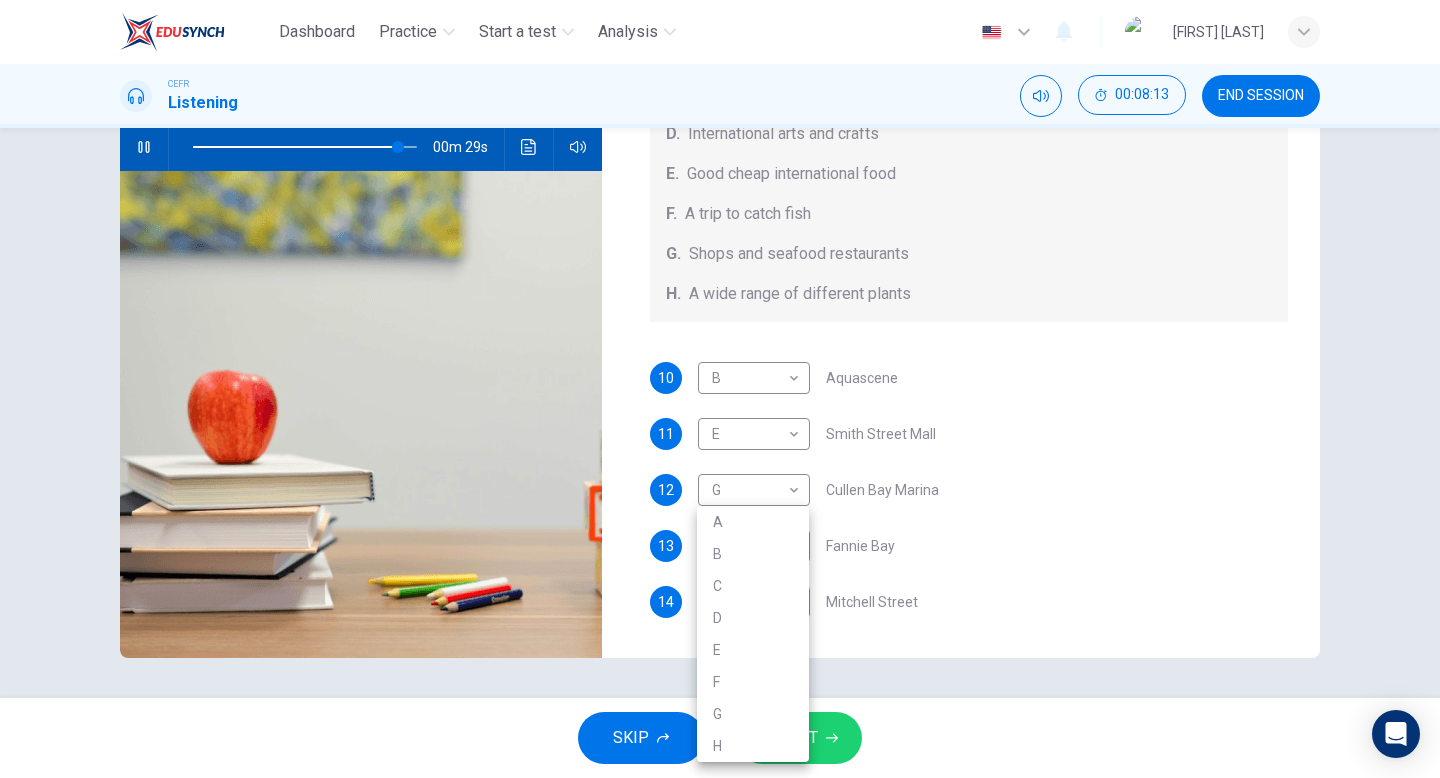 click at bounding box center (720, 389) 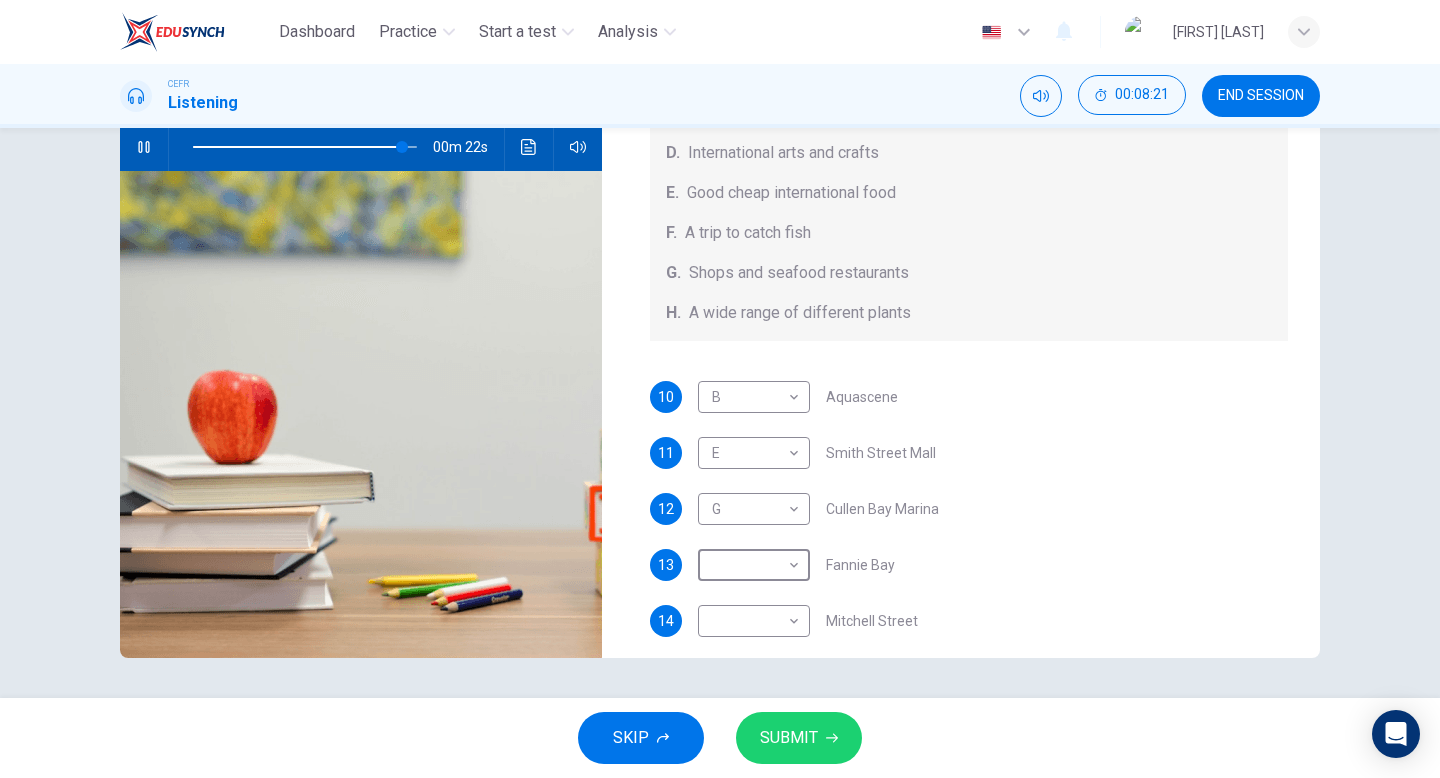 scroll, scrollTop: 225, scrollLeft: 0, axis: vertical 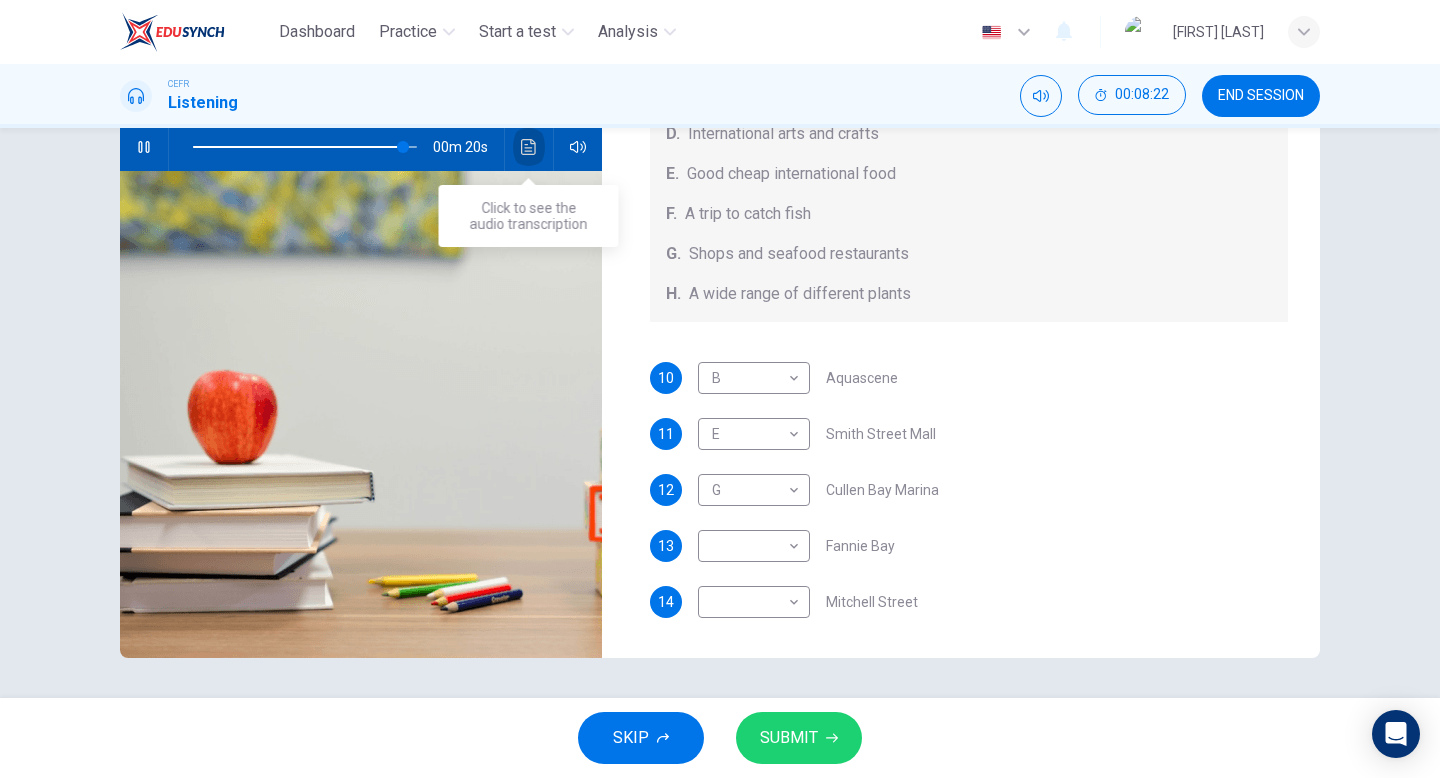 click at bounding box center [529, 147] 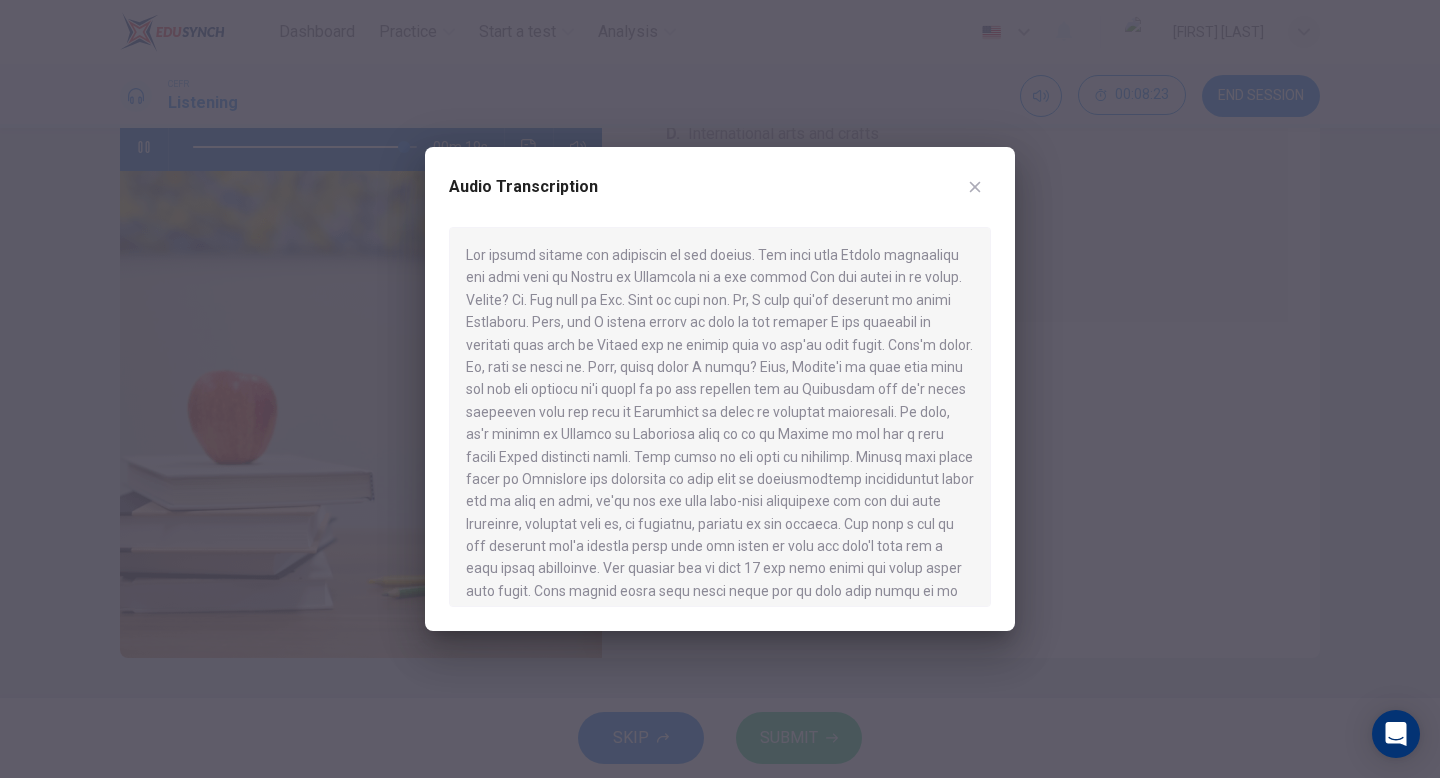 scroll, scrollTop: 1065, scrollLeft: 0, axis: vertical 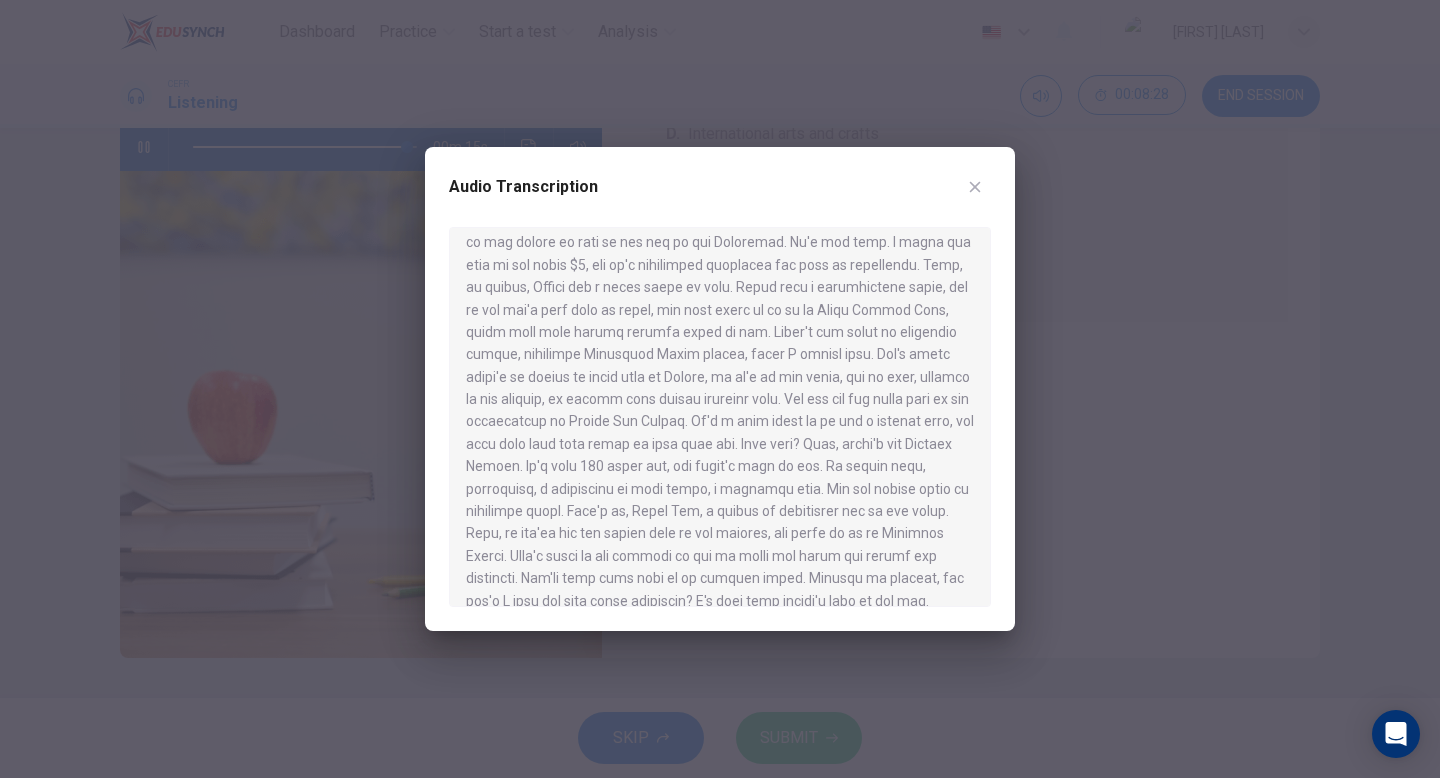 click on "Audio Transcription" at bounding box center (720, 389) 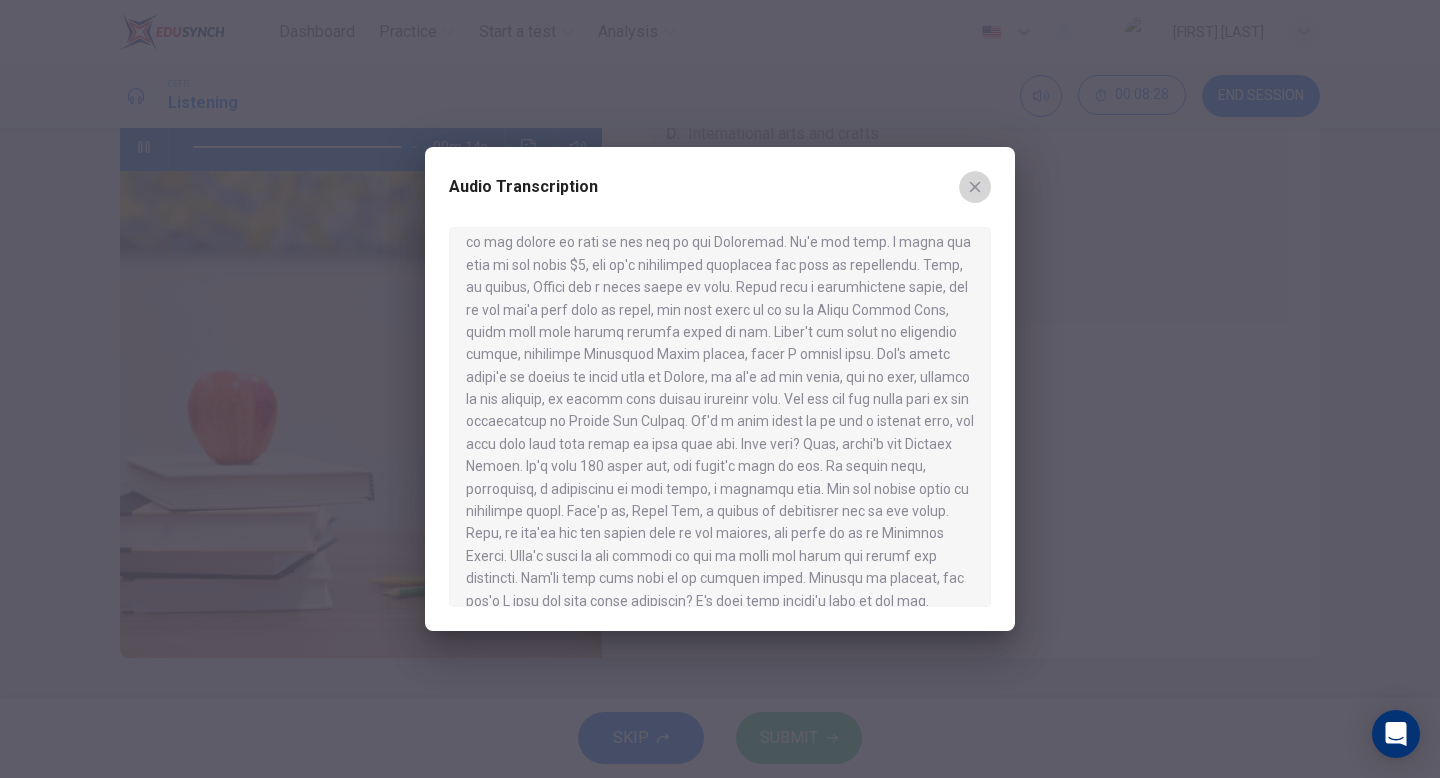 click at bounding box center (975, 187) 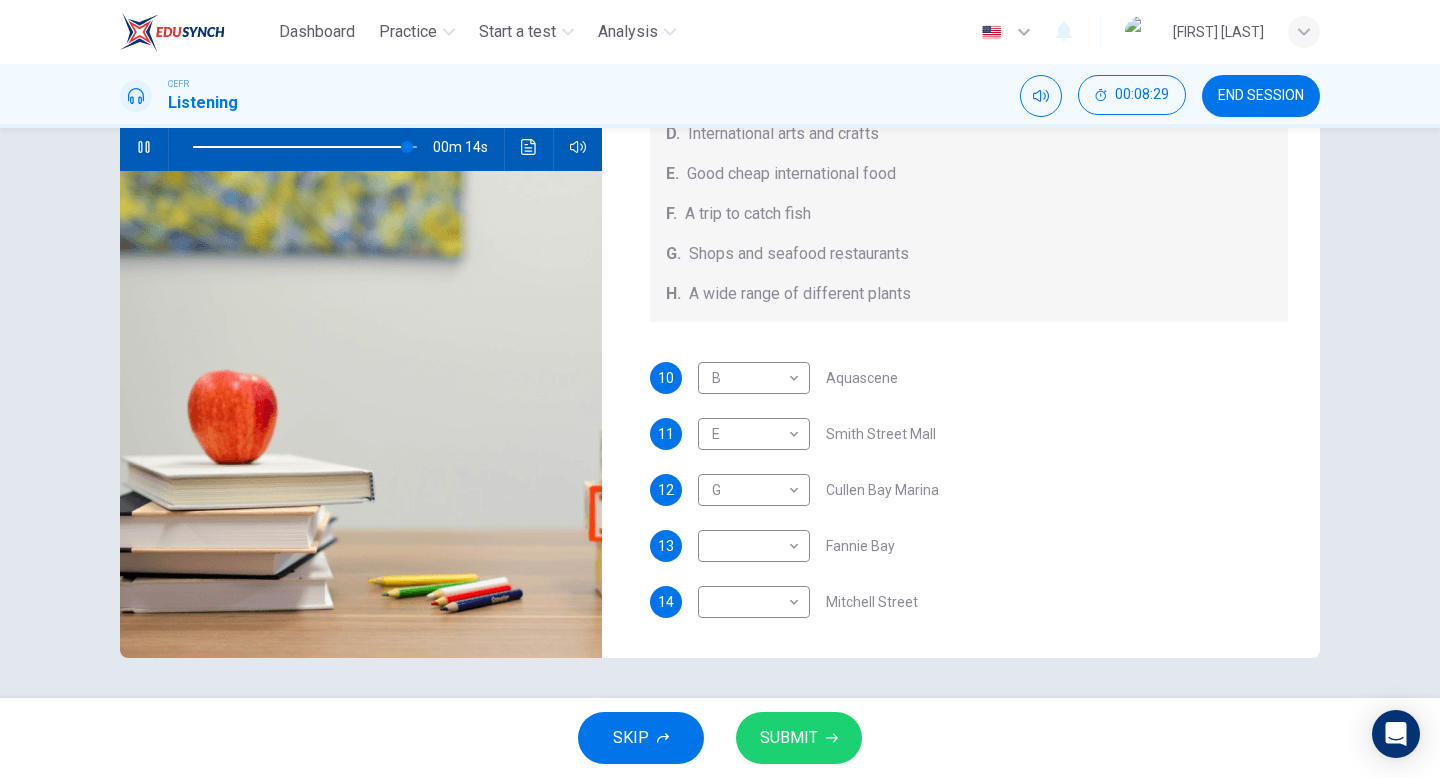 scroll, scrollTop: 0, scrollLeft: 0, axis: both 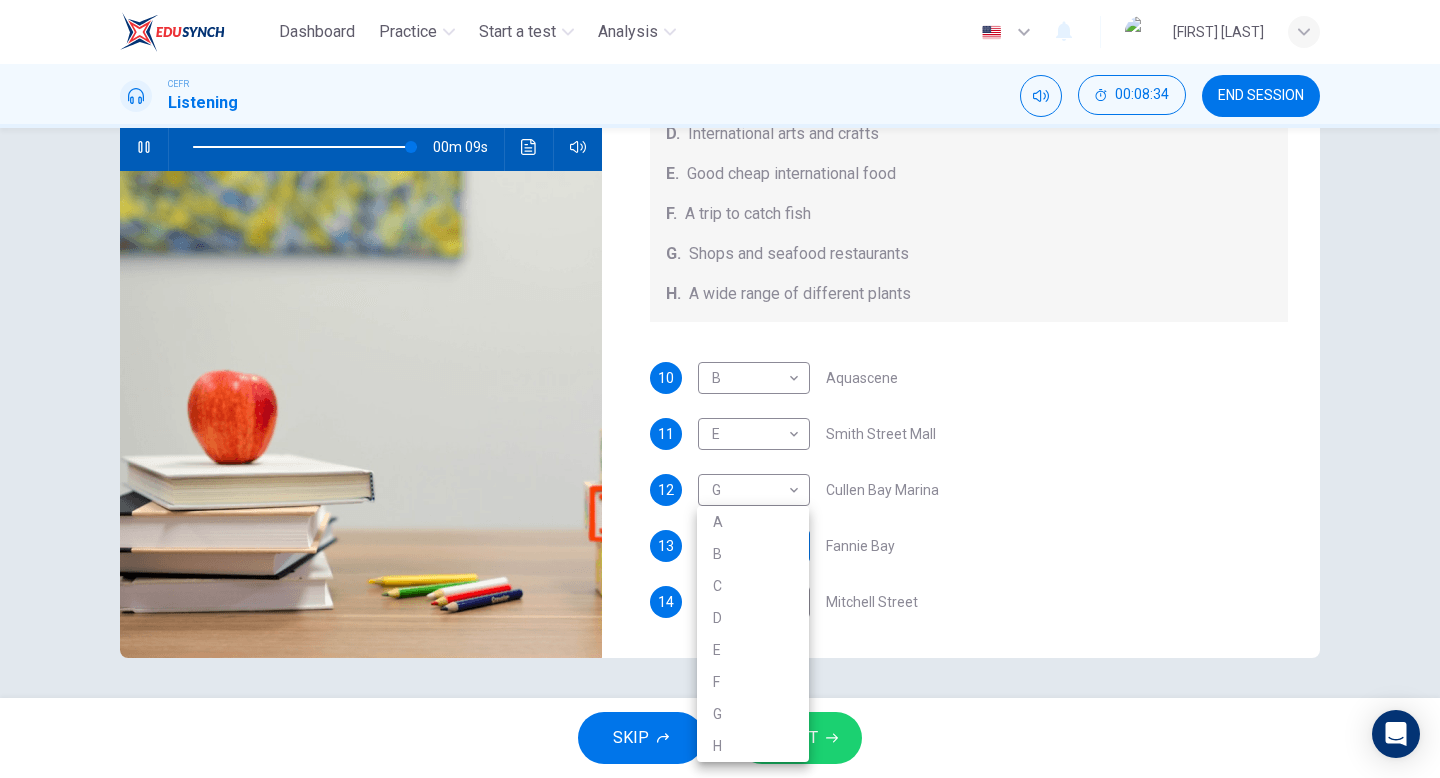click on "Dashboard Practice Start a test Analysis English en ​ NATASSIA JANE TEO CEFR Listening 00:08:34 END SESSION Questions 10 - 14 Choose your answers from the box and write the correct letter  A-H  next to the questions below.
What can you find at each of the places below? A. A flower market B. A chance to feed the fish C. Good nightlife D. International arts and crafts E. Good cheap international food F. A trip to catch fish G. Shops and seafood restaurants H. A wide range of different plants 10 B B ​ Aquascene 11 E E ​ Smith Street Mall 12 G G ​ Cullen Bay Marina 13 ​ ​ Fannie Bay 14 ​ ​ Mitchell Street [CITY], [STATE] 00m 09s SKIP SUBMIT EduSynch - Online Language Proficiency Testing
Dashboard Practice Start a test Analysis Notifications © Copyright  2025 A B C D E F G H" at bounding box center (720, 389) 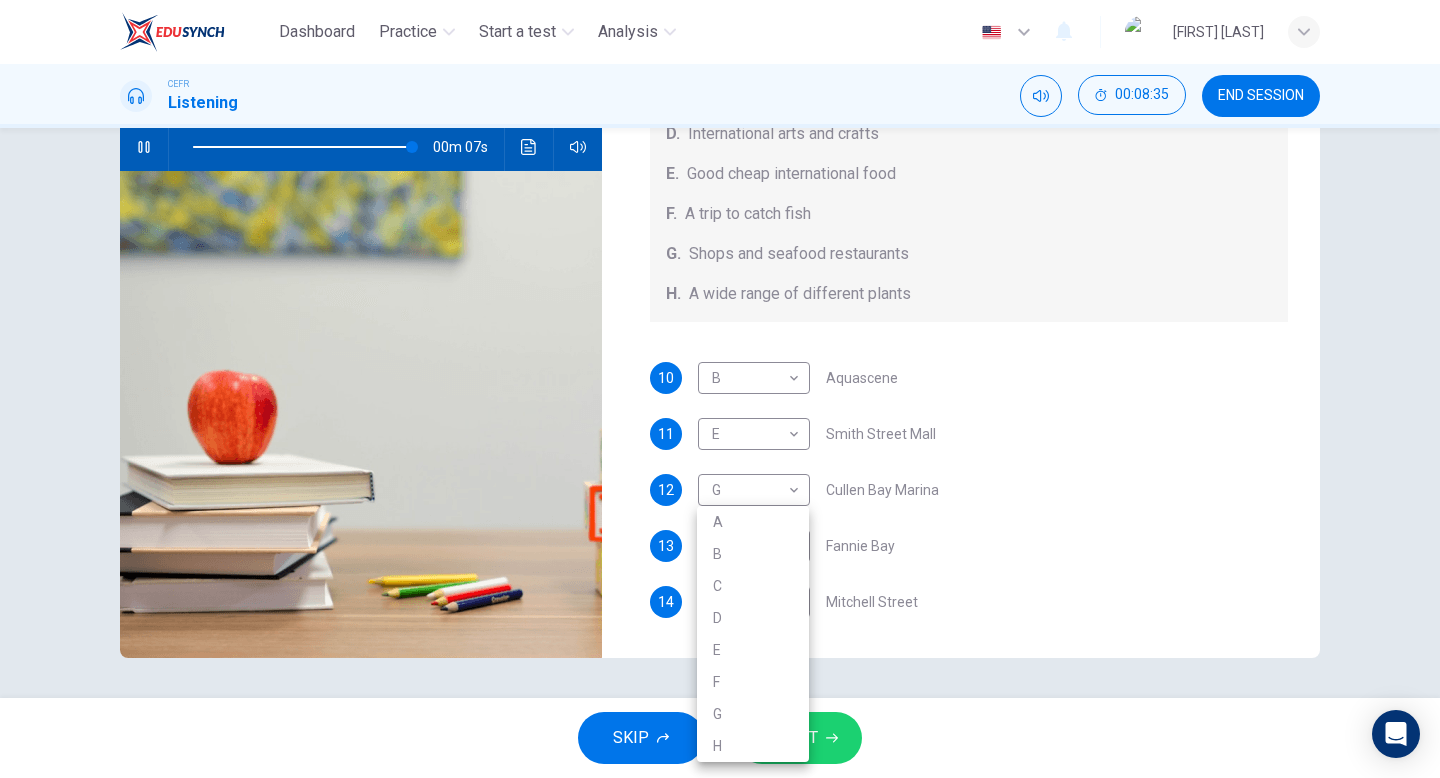 click on "H" at bounding box center (753, 746) 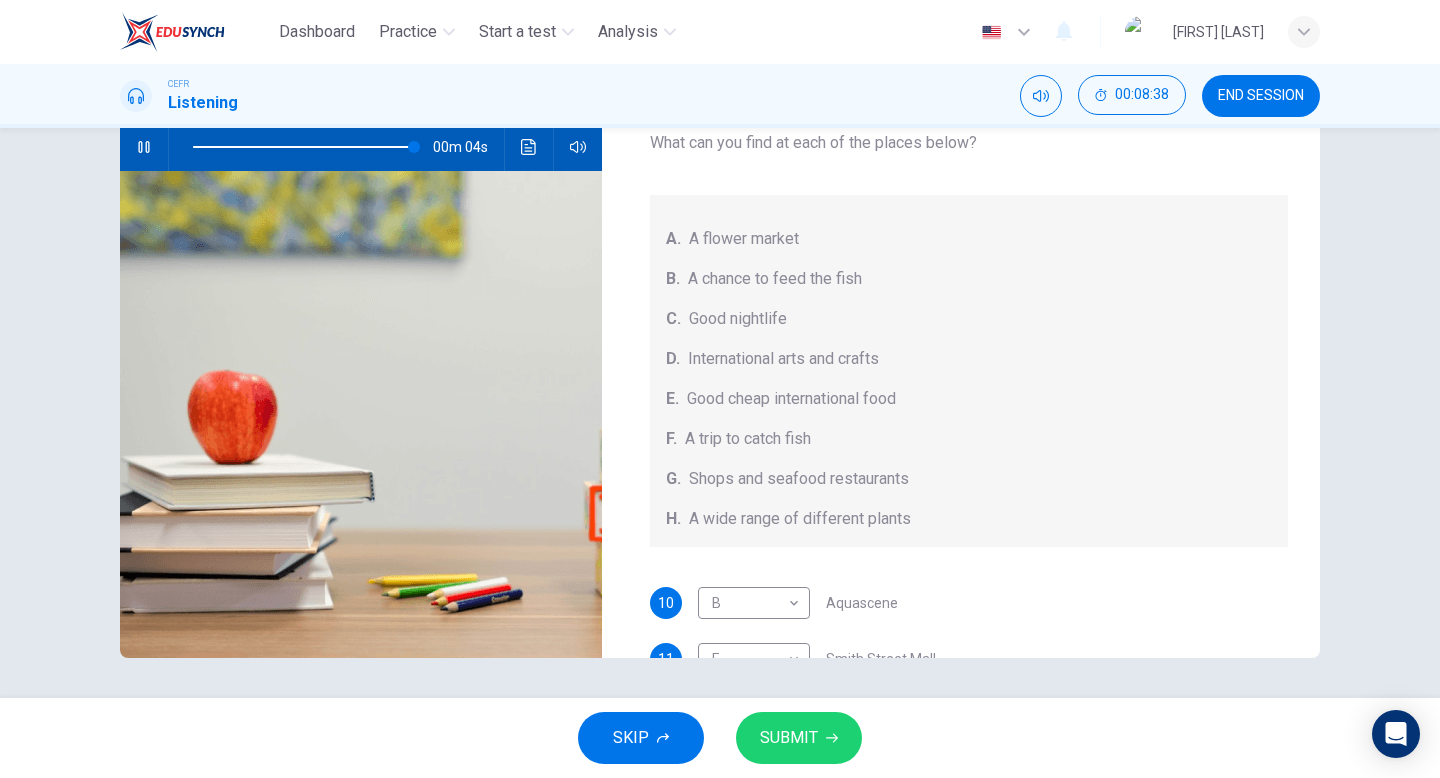 scroll, scrollTop: 225, scrollLeft: 0, axis: vertical 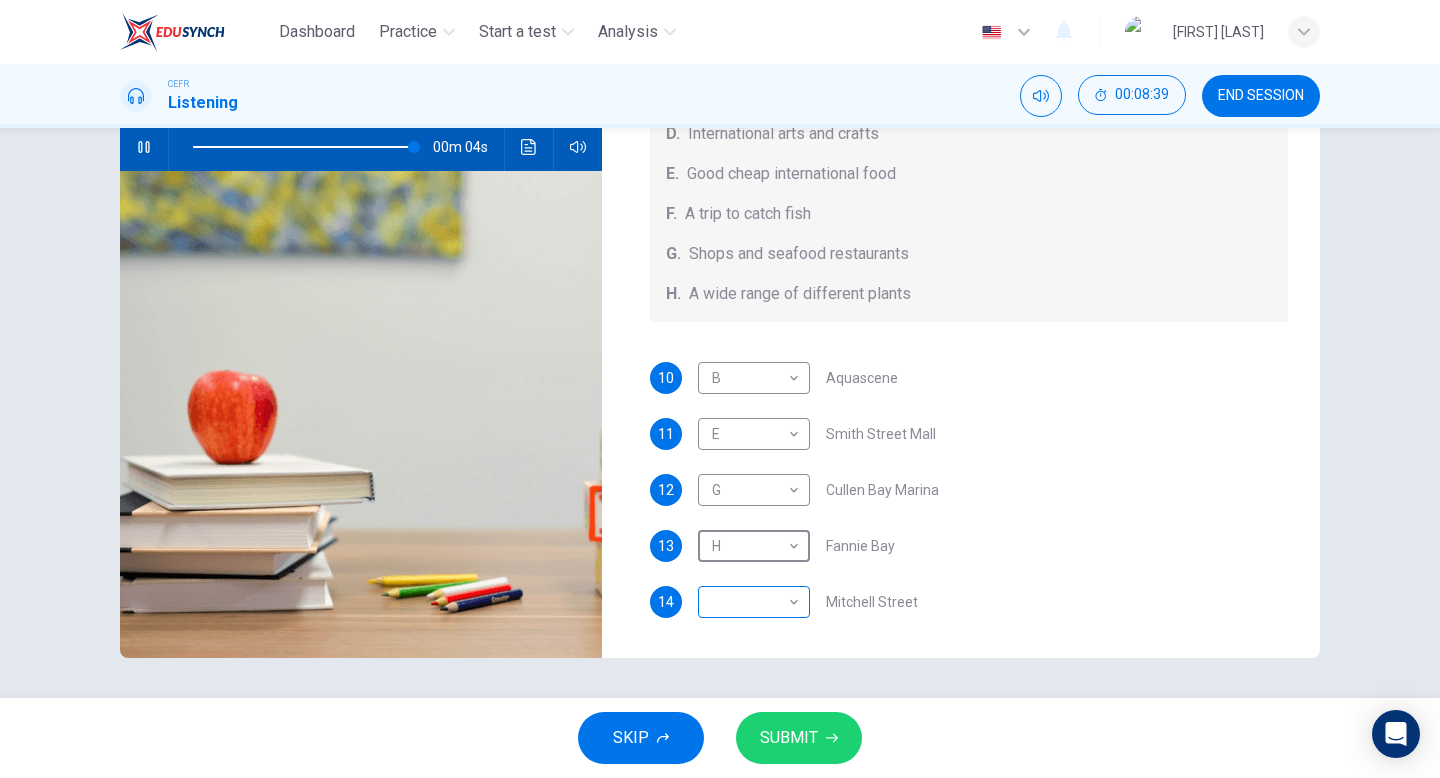 click on "Dashboard Practice Start a test Analysis English en ​ [FIRST] [LAST] CEFR Listening 00:08:39 END SESSION Questions 10 - 14 Choose your answers from the box and write the correct letter  A-H  next to the questions below.
What can you find at each of the places below? A. A flower market B. A chance to feed the fish C. Good nightlife D. International arts and crafts E. Good cheap international food F. A trip to catch fish G. Shops and seafood restaurants H. A wide range of different plants 10 B B ​ Aquascene 11 E E ​ Smith Street Mall 12 G G ​ Cullen Bay Marina 13 H H ​ Fannie Bay 14 ​ ​ Mitchell Street [CITY], [STATE] 00m 04s SKIP SUBMIT EduSynch - Online Language Proficiency Testing
Dashboard Practice Start a test Analysis Notifications © Copyright  2025" at bounding box center [720, 389] 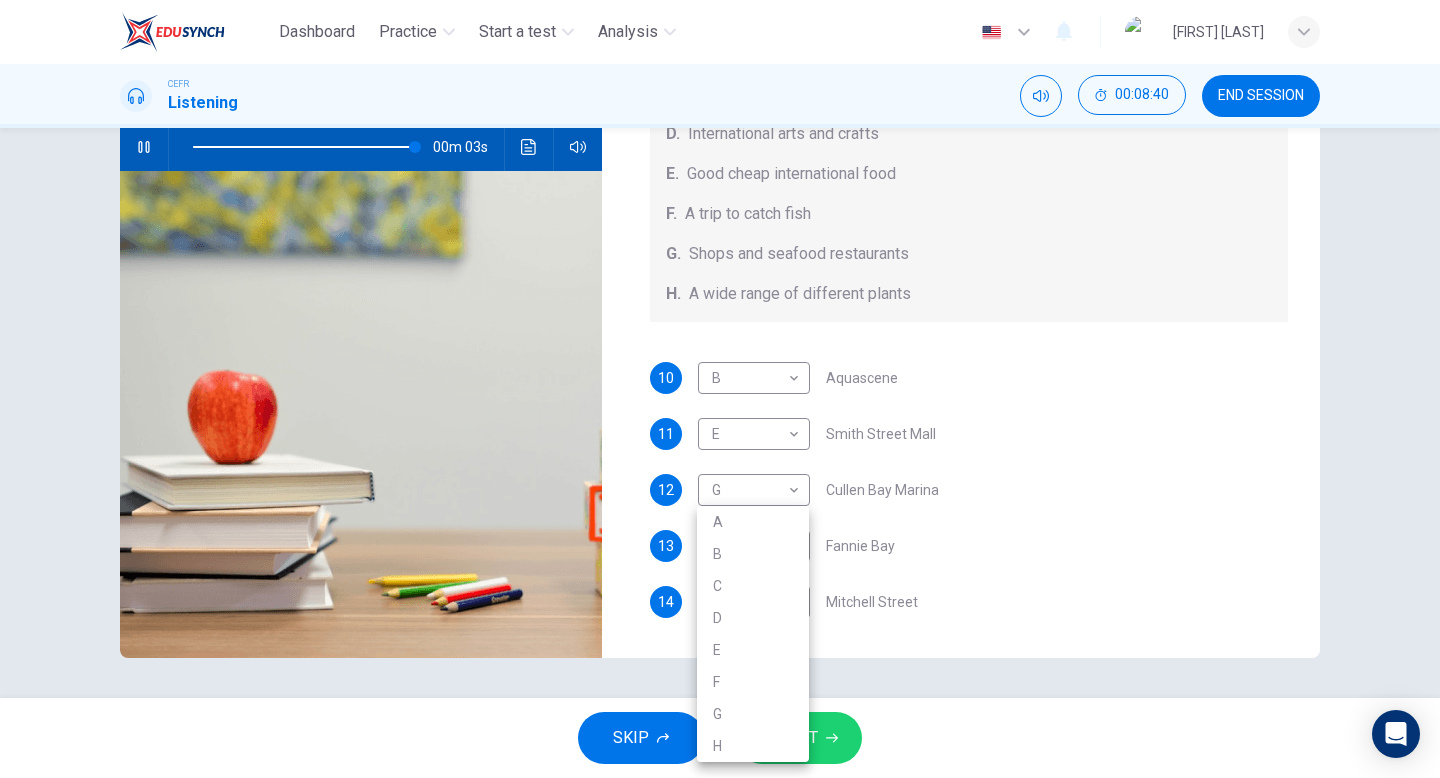 click on "C" at bounding box center (753, 586) 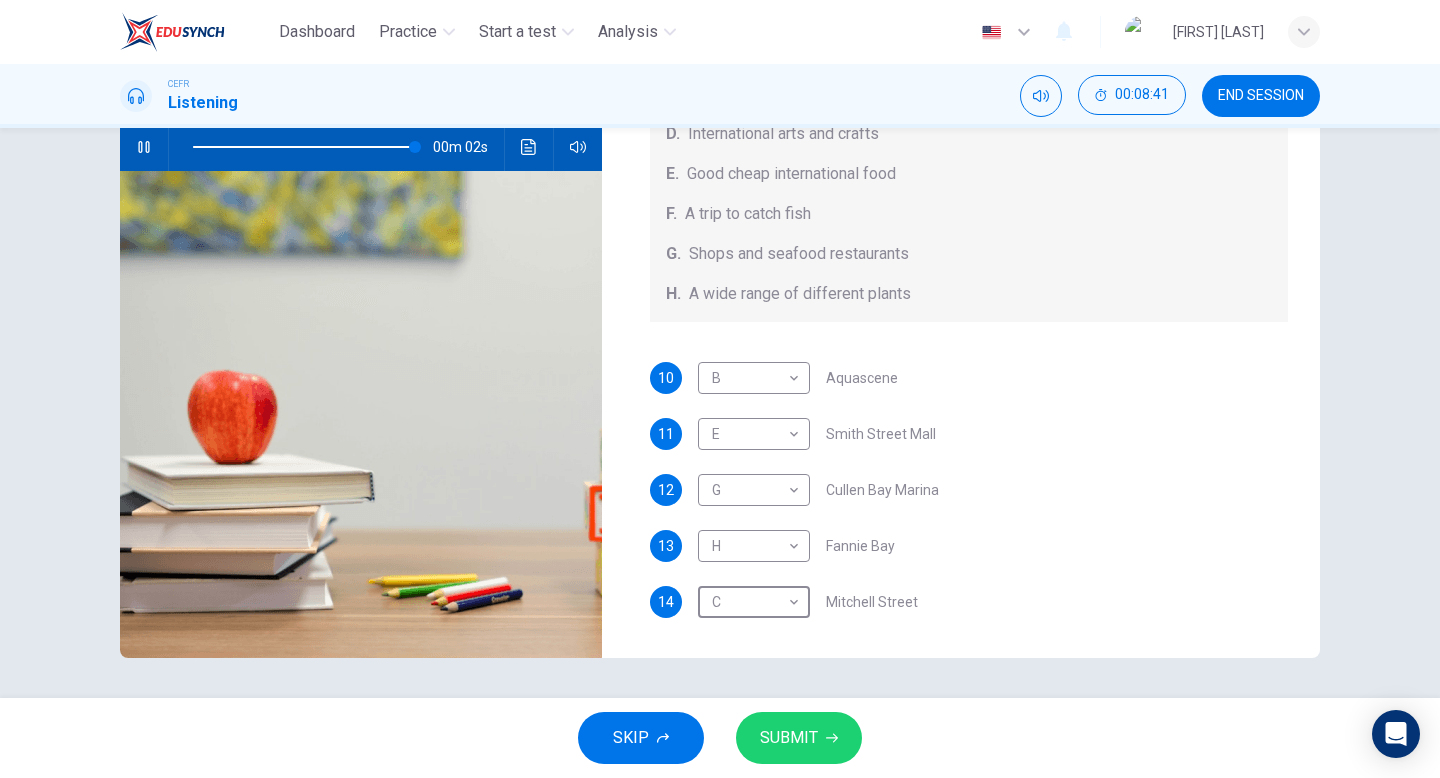 scroll, scrollTop: 0, scrollLeft: 0, axis: both 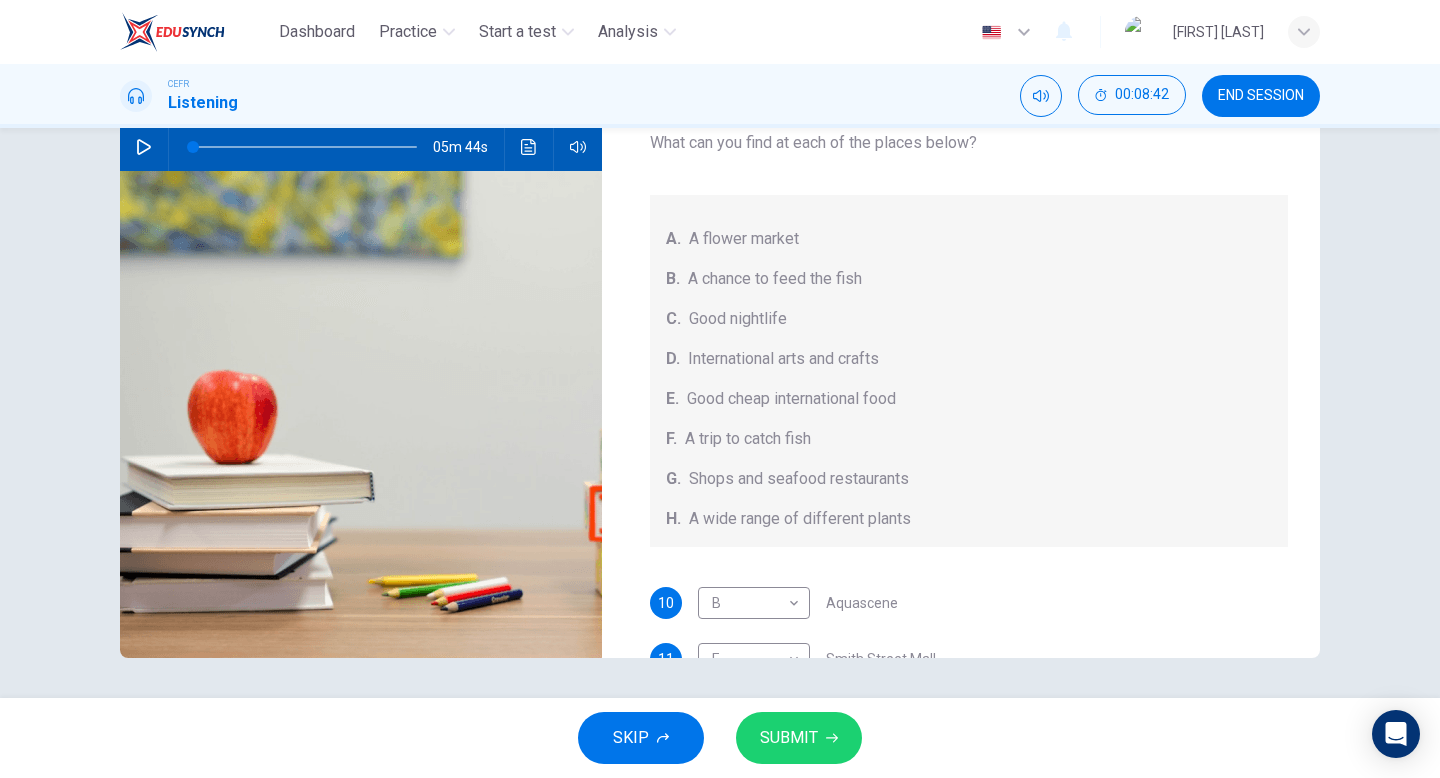 click on "SUBMIT" at bounding box center (789, 738) 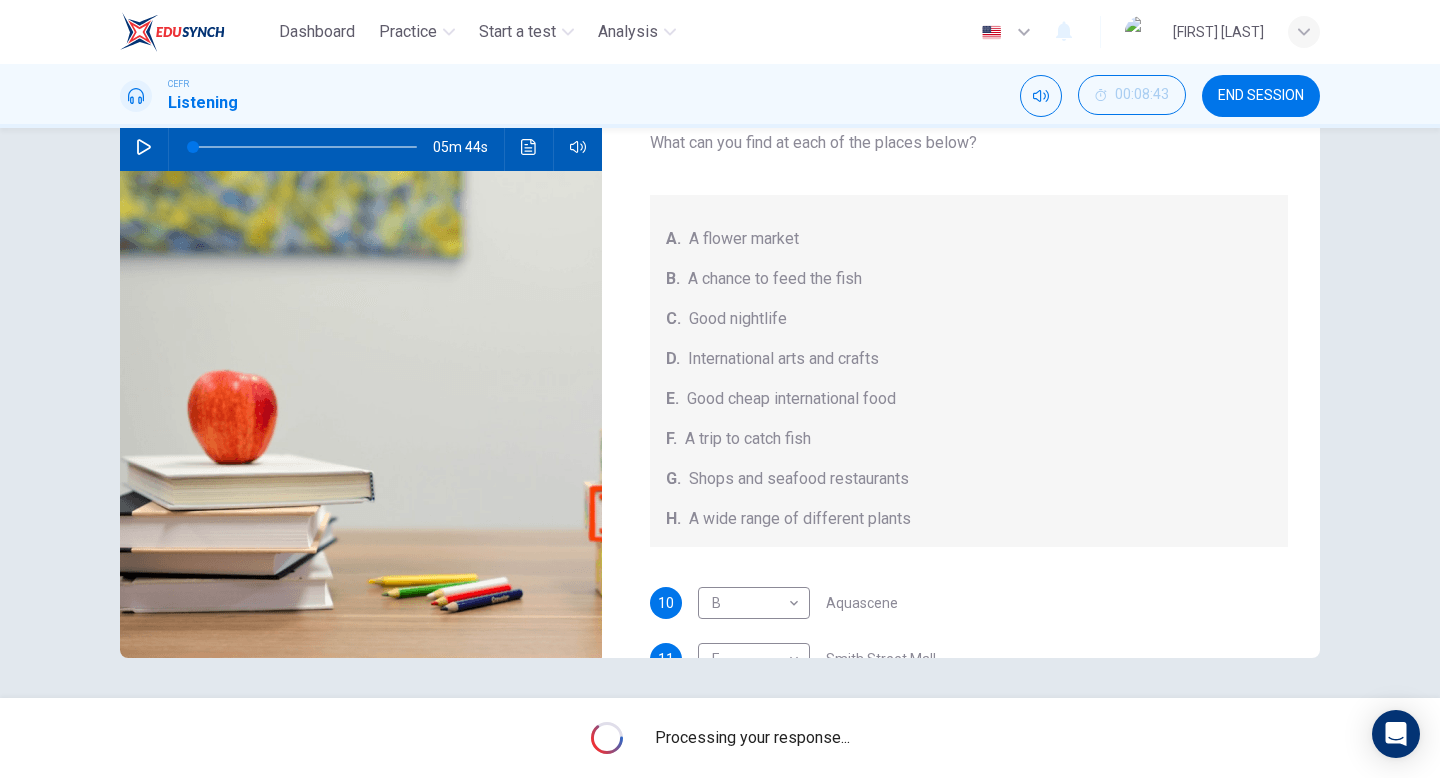 scroll, scrollTop: 225, scrollLeft: 0, axis: vertical 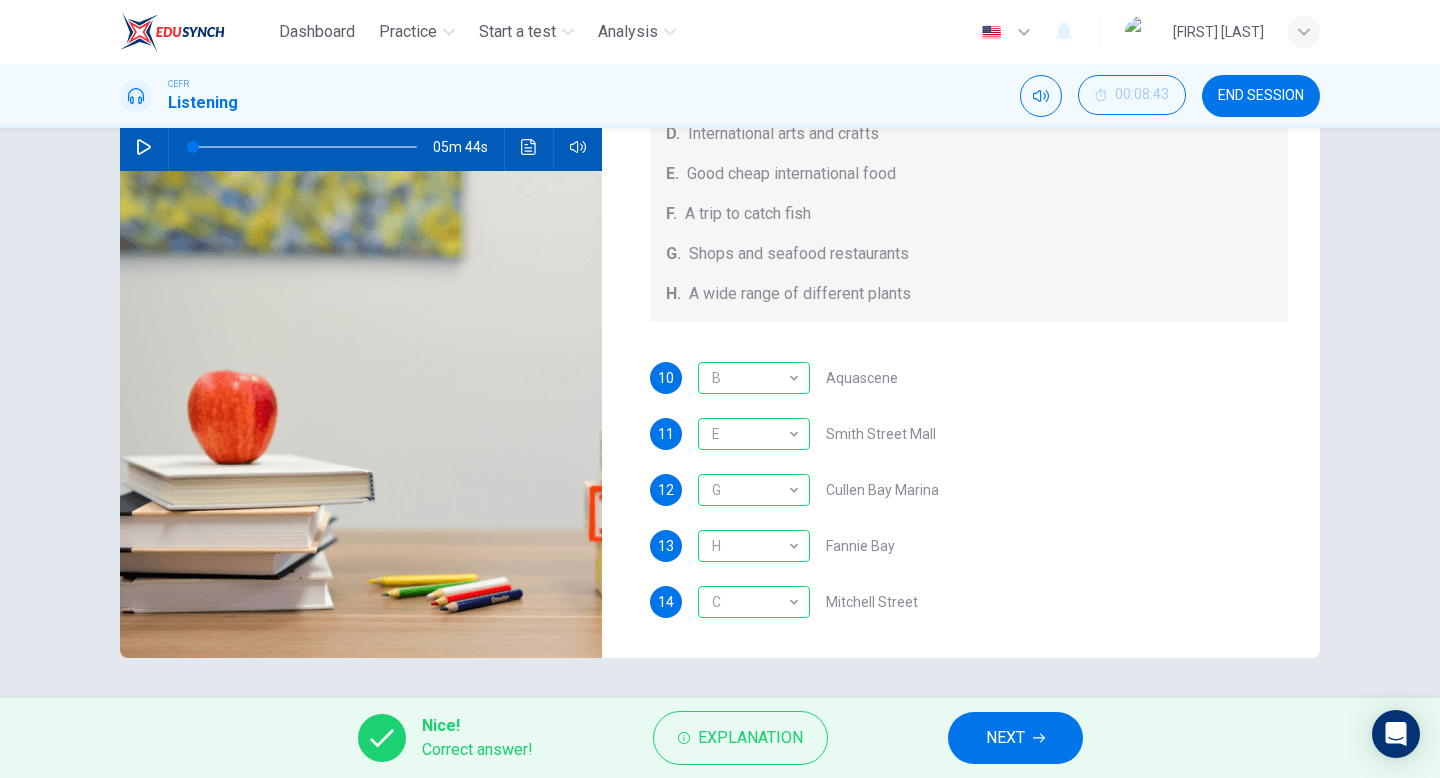 click on "NEXT" at bounding box center [1015, 738] 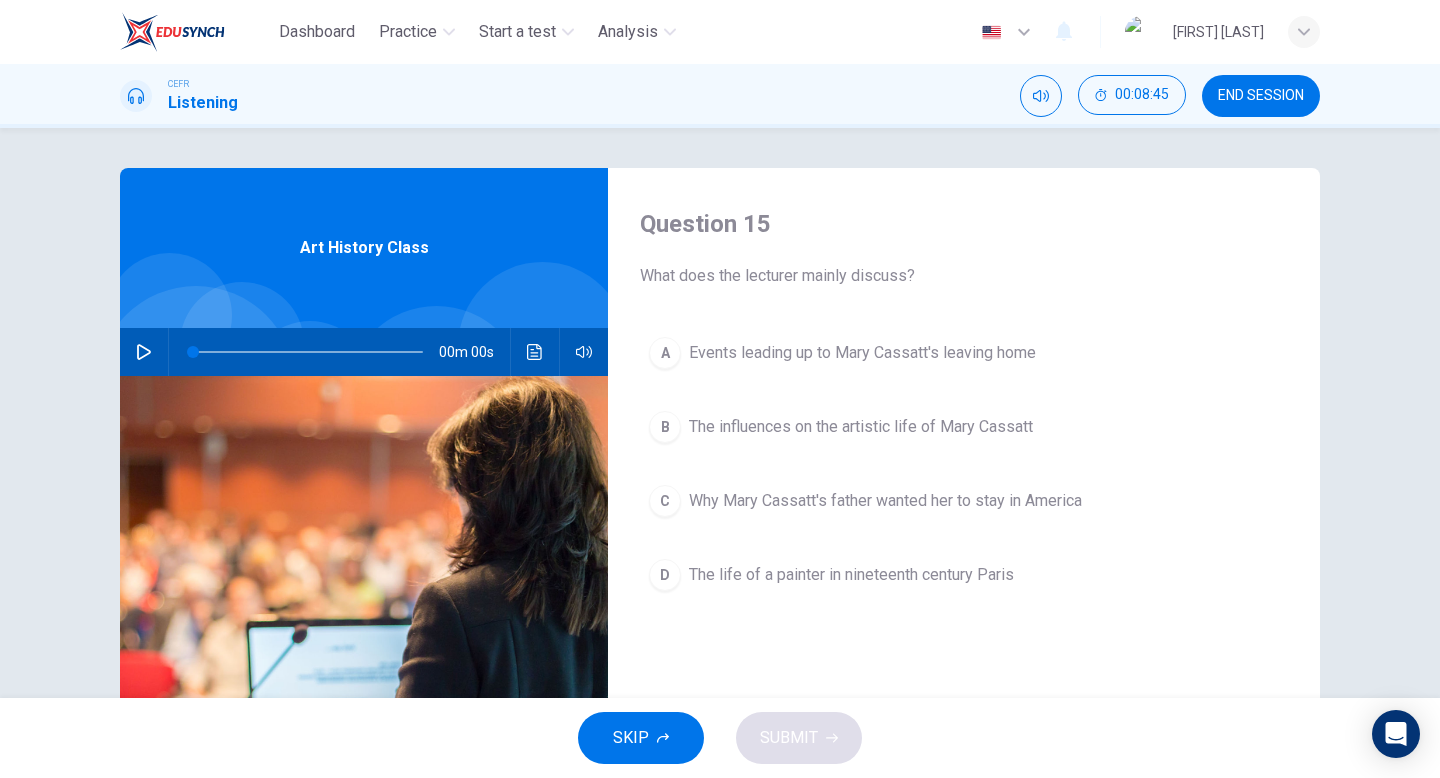 click at bounding box center (144, 352) 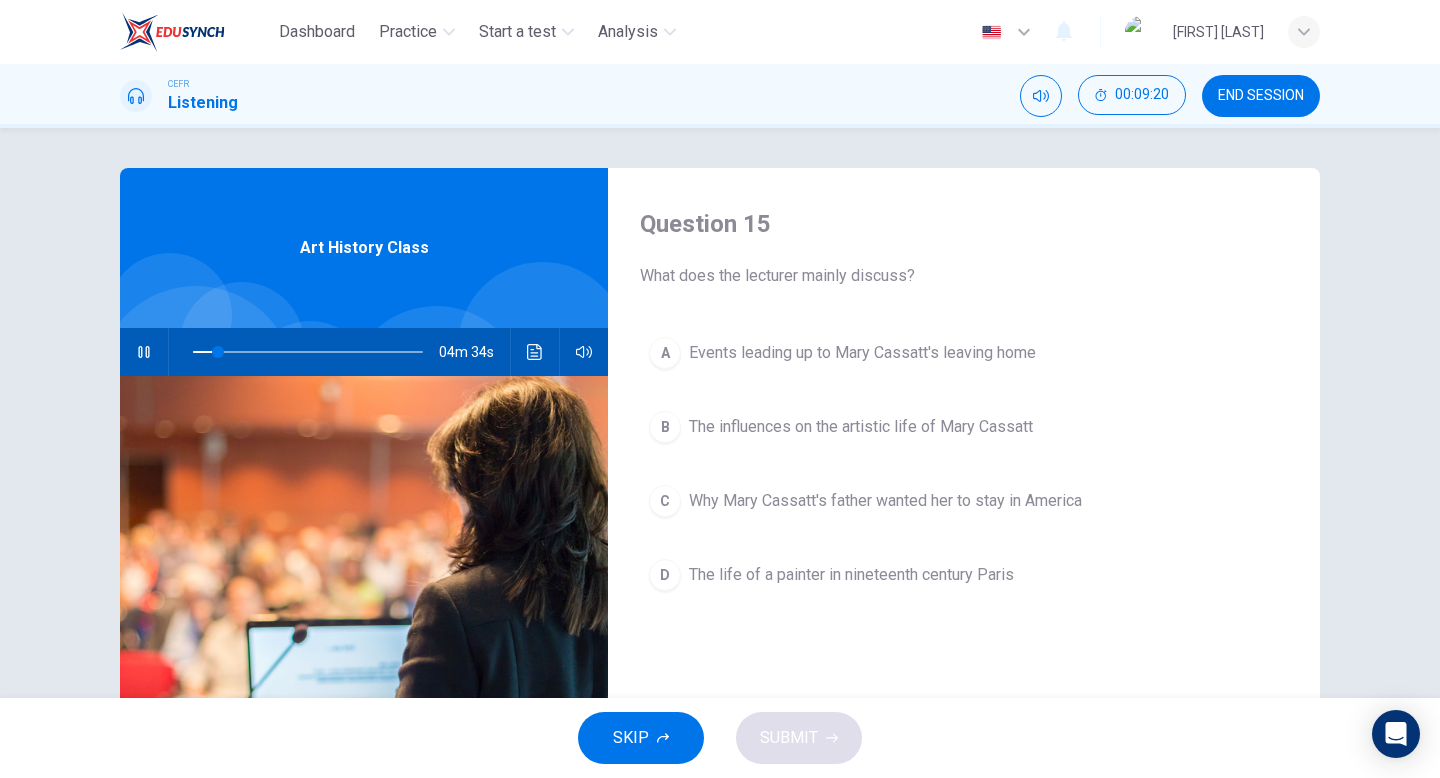 click at bounding box center (535, 352) 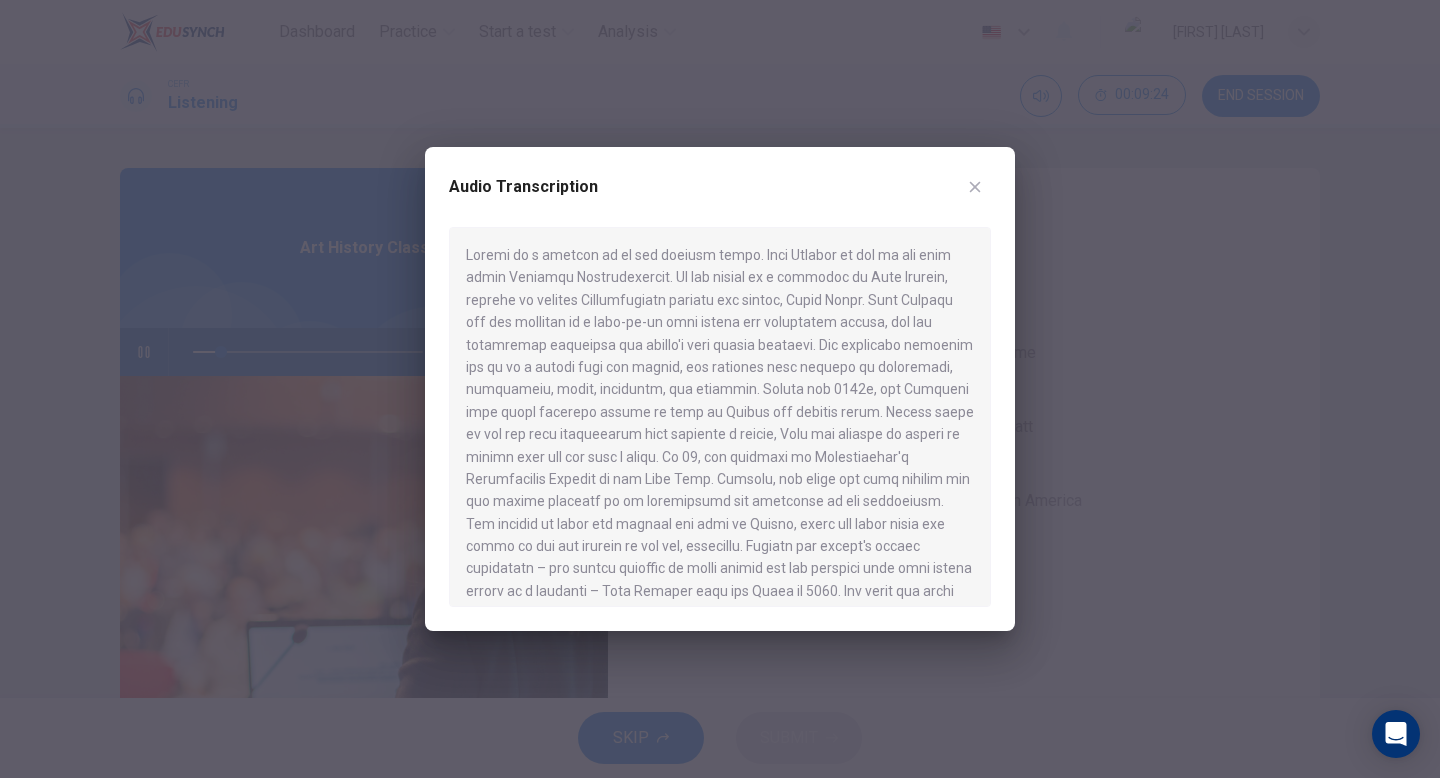 click at bounding box center (975, 187) 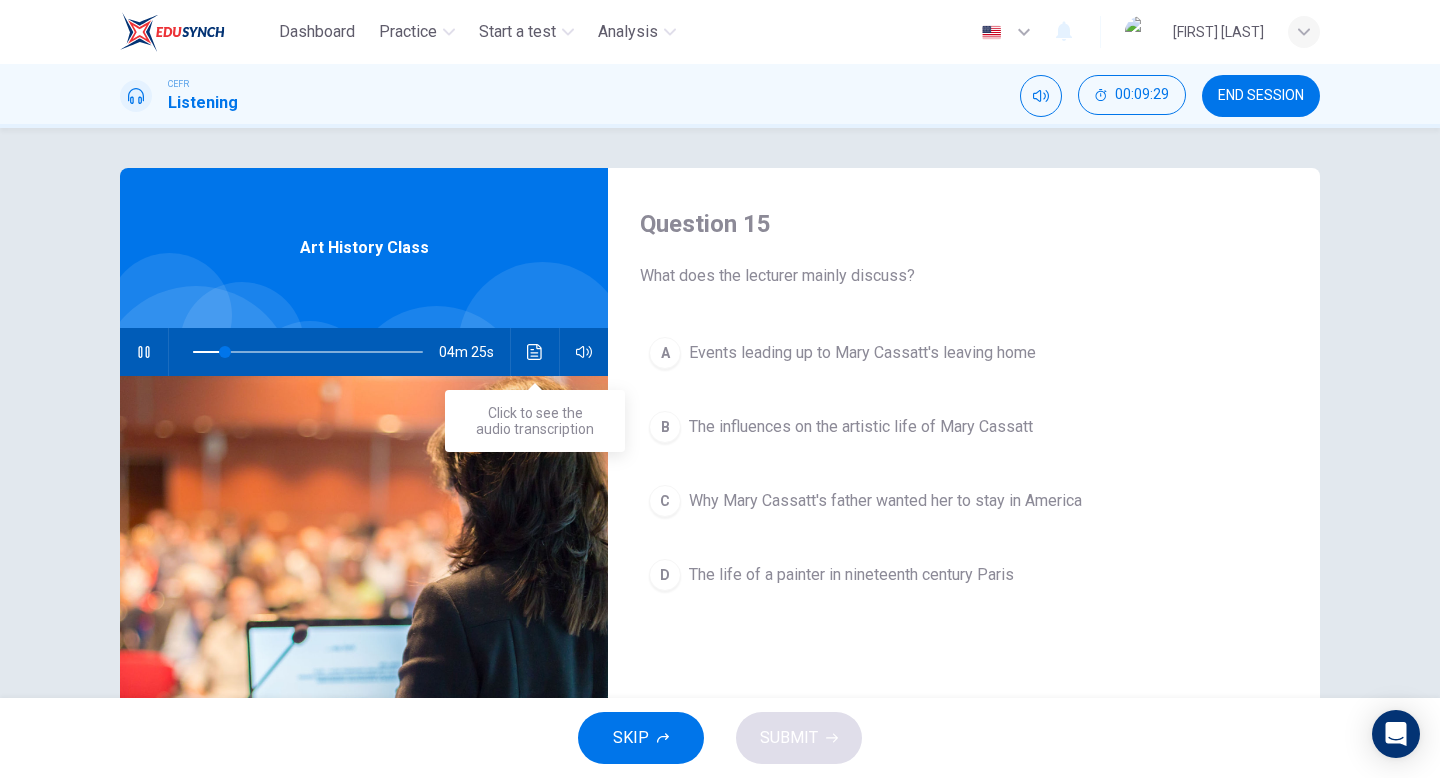click at bounding box center (535, 352) 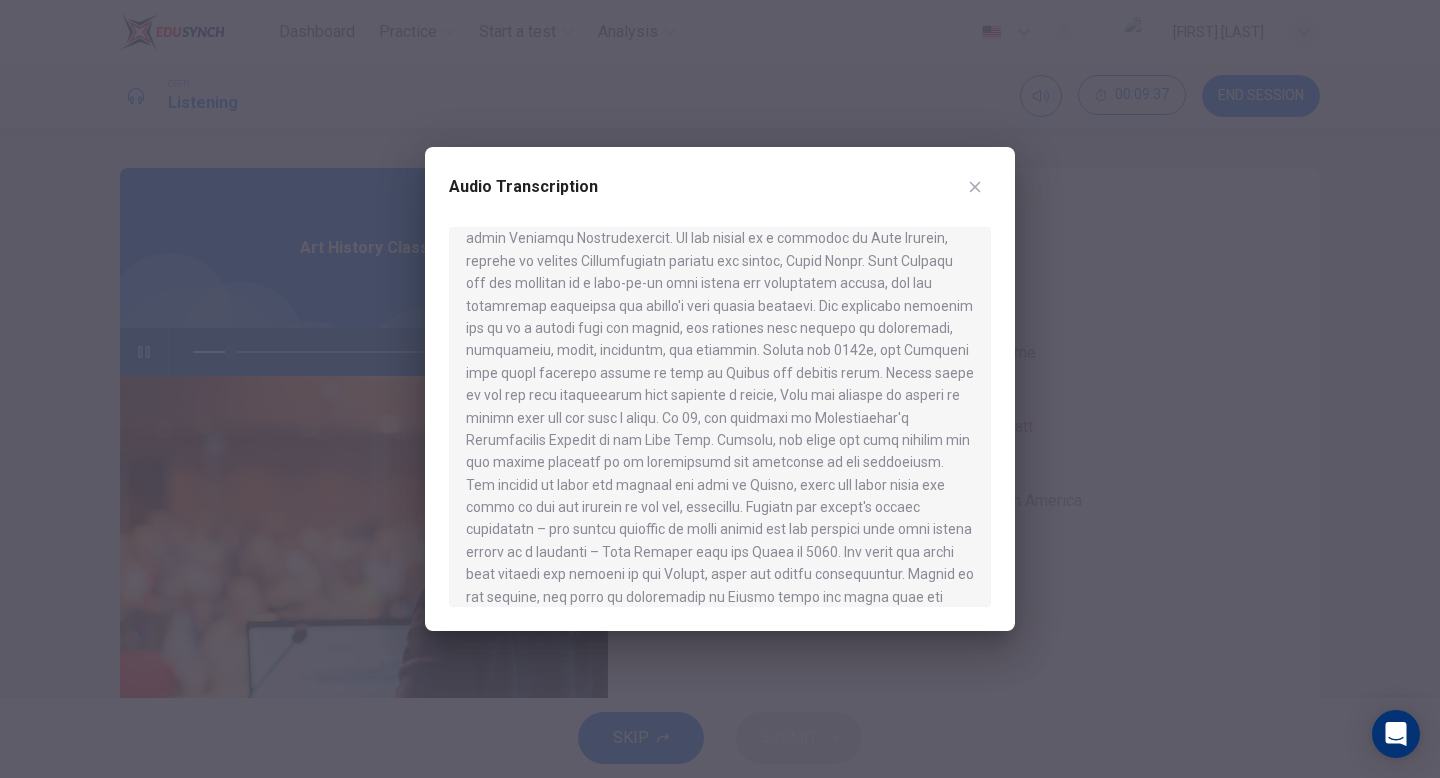 scroll, scrollTop: 41, scrollLeft: 0, axis: vertical 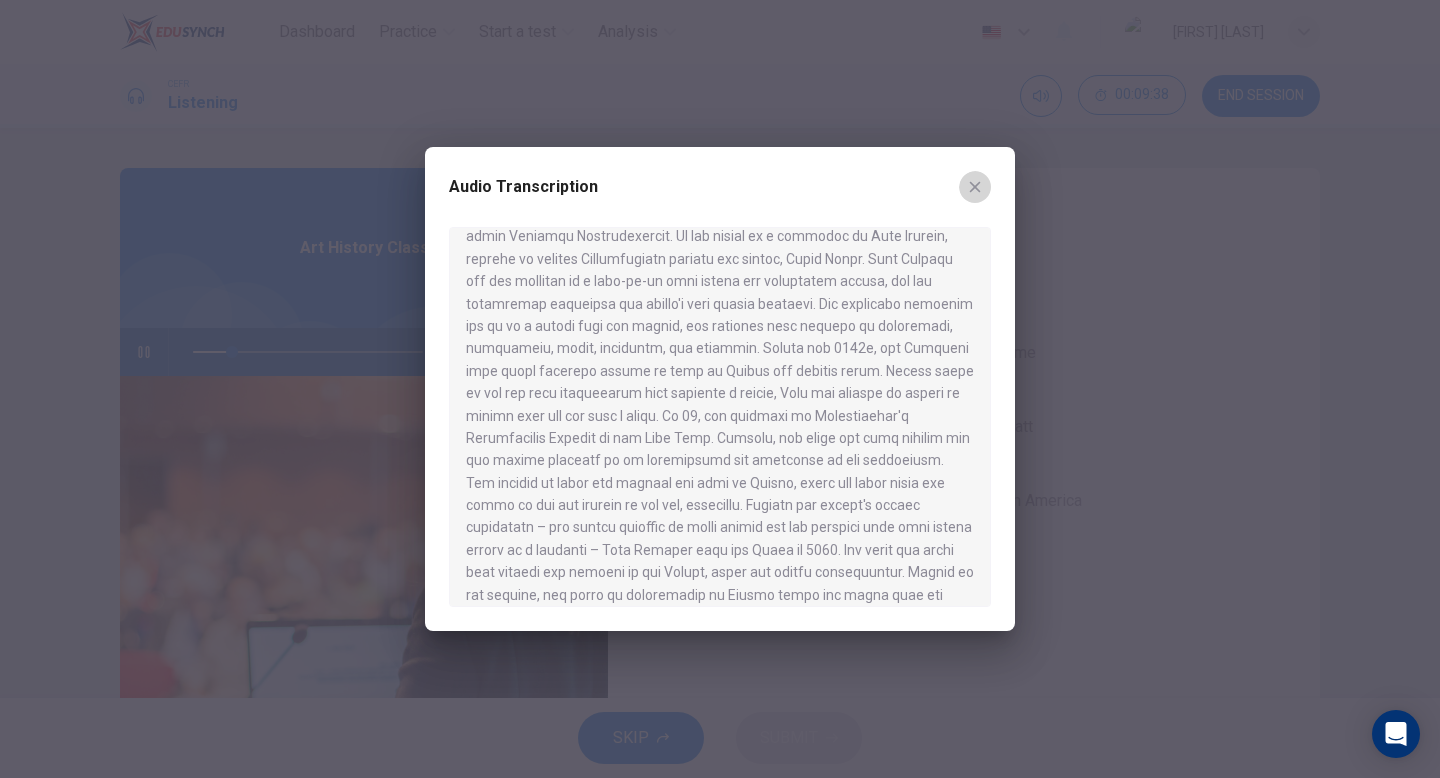 click at bounding box center (975, 187) 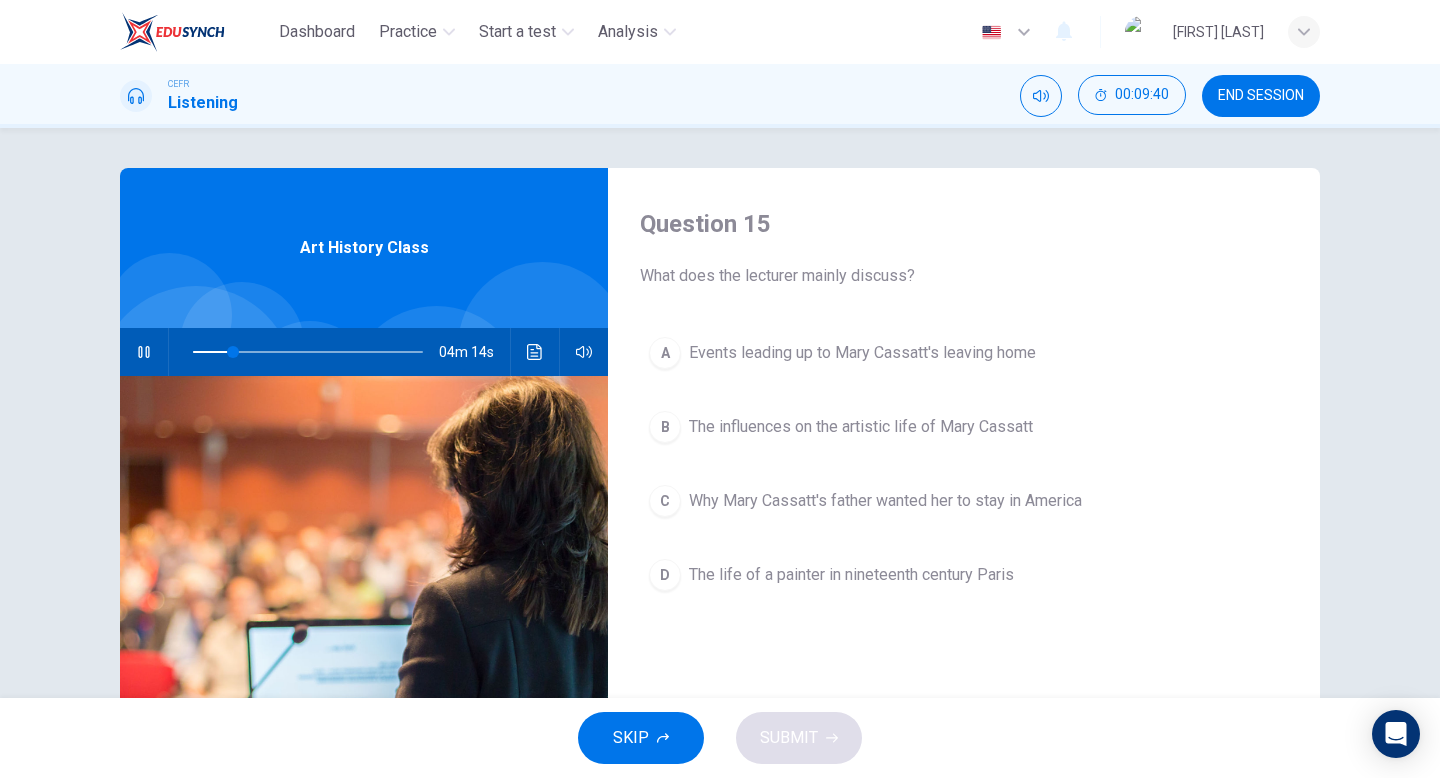 click on "The influences on the artistic life of Mary Cassatt" at bounding box center (862, 353) 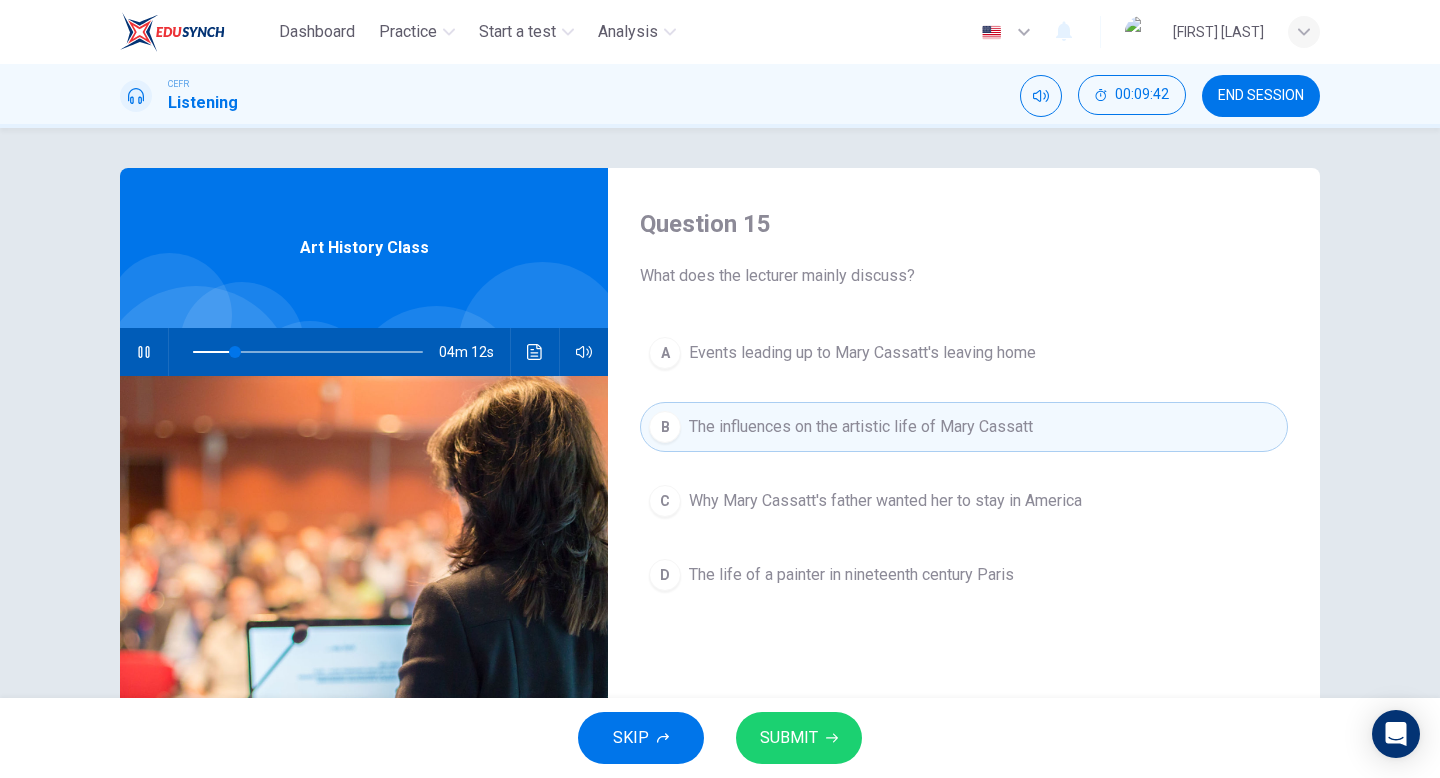 click on "D The life of a painter in nineteenth century Paris" at bounding box center (964, 575) 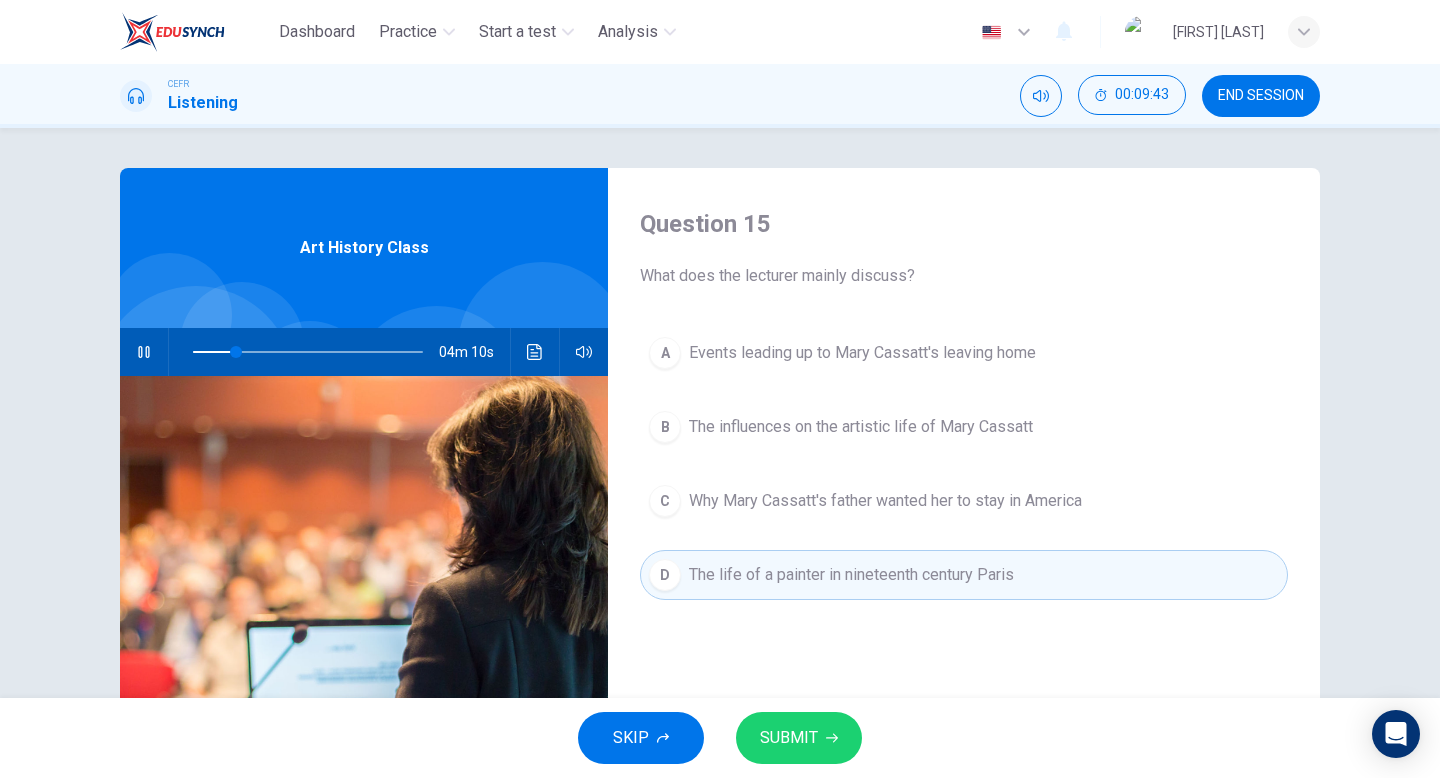 click on "SUBMIT" at bounding box center (789, 738) 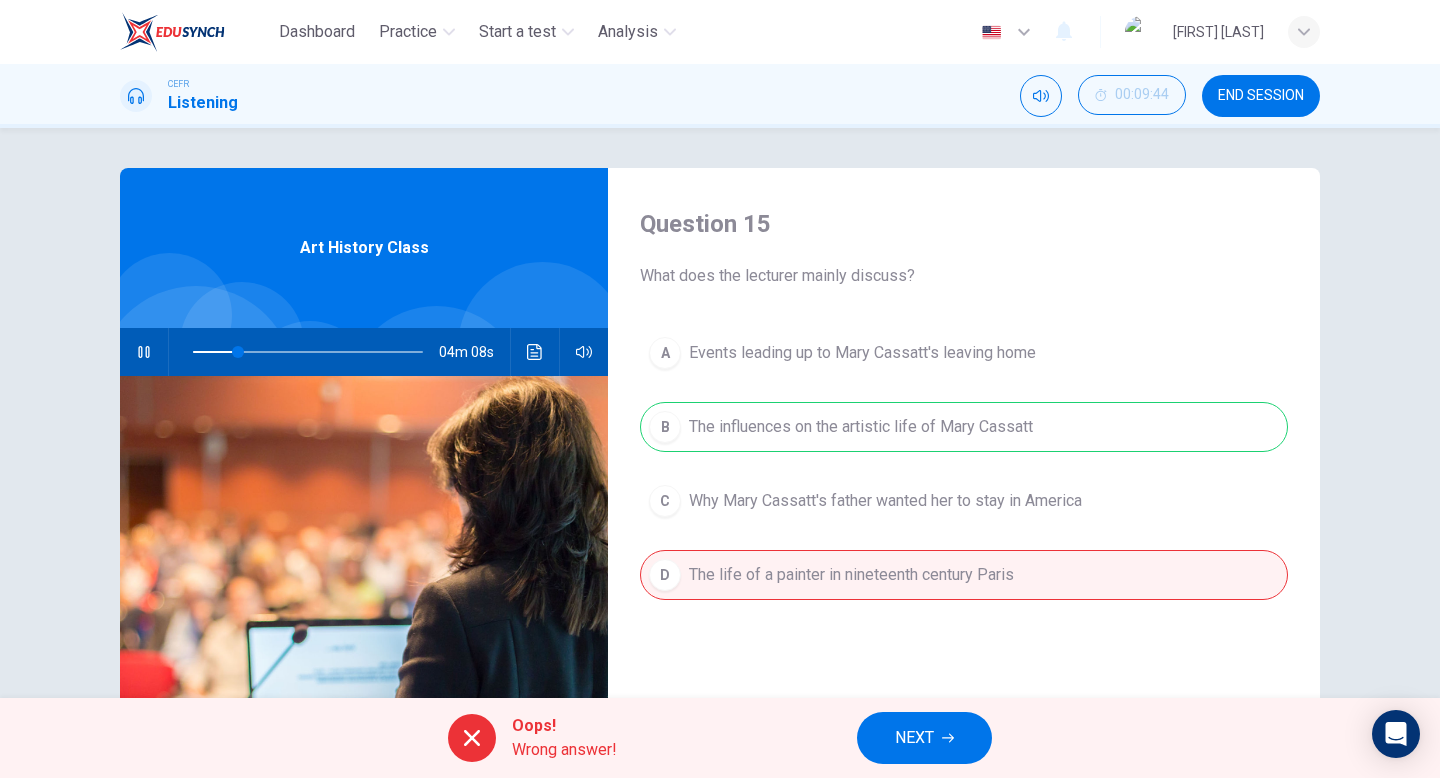 click on "NEXT" at bounding box center [924, 738] 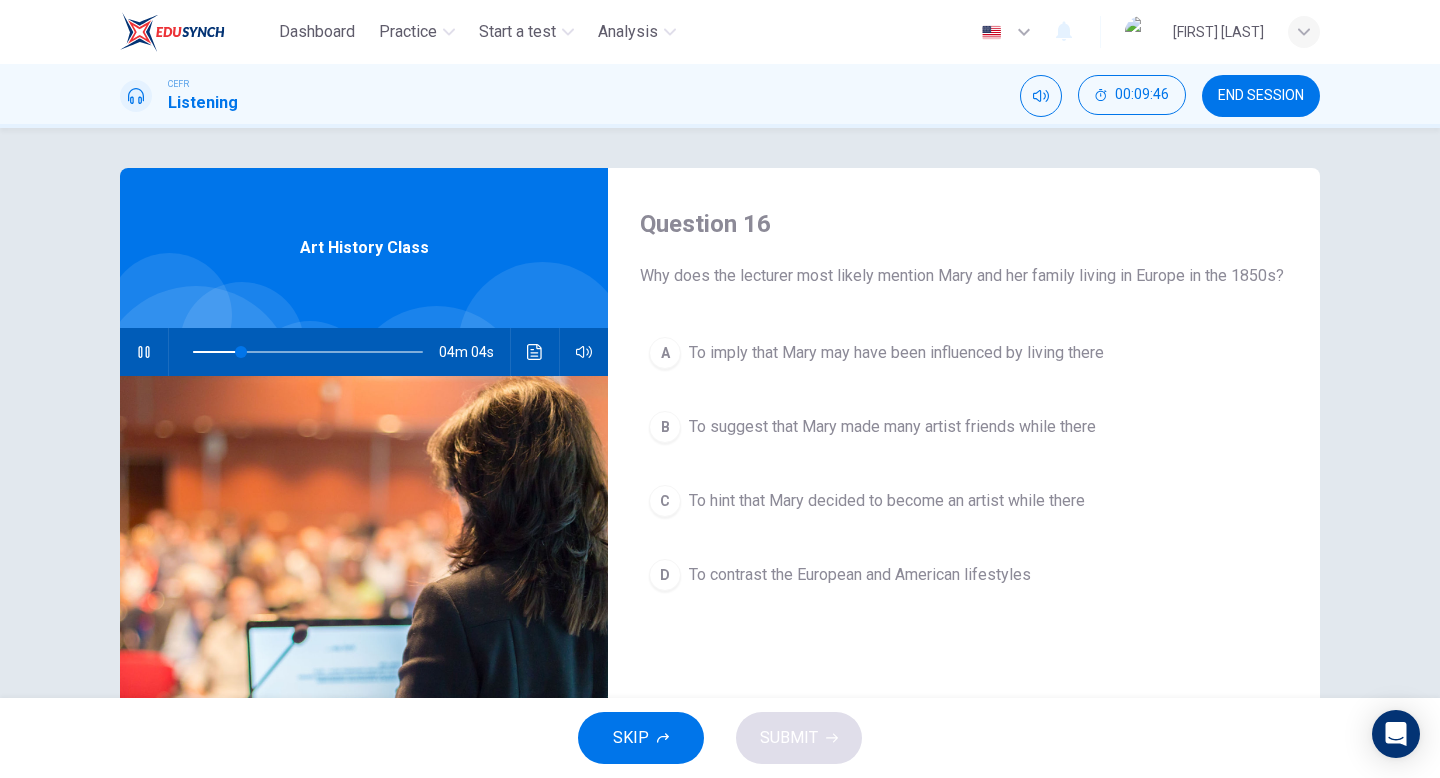 click at bounding box center [535, 352] 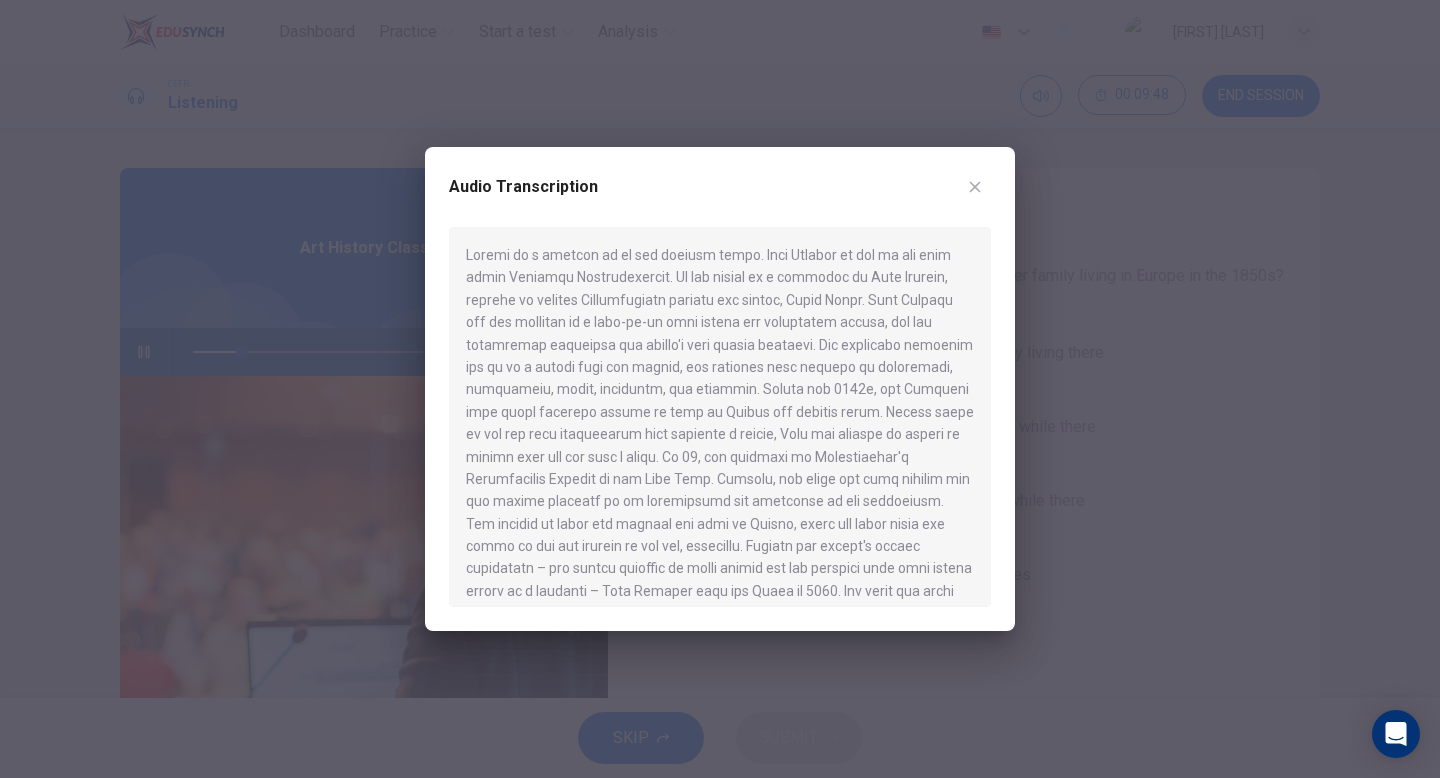 click at bounding box center (975, 187) 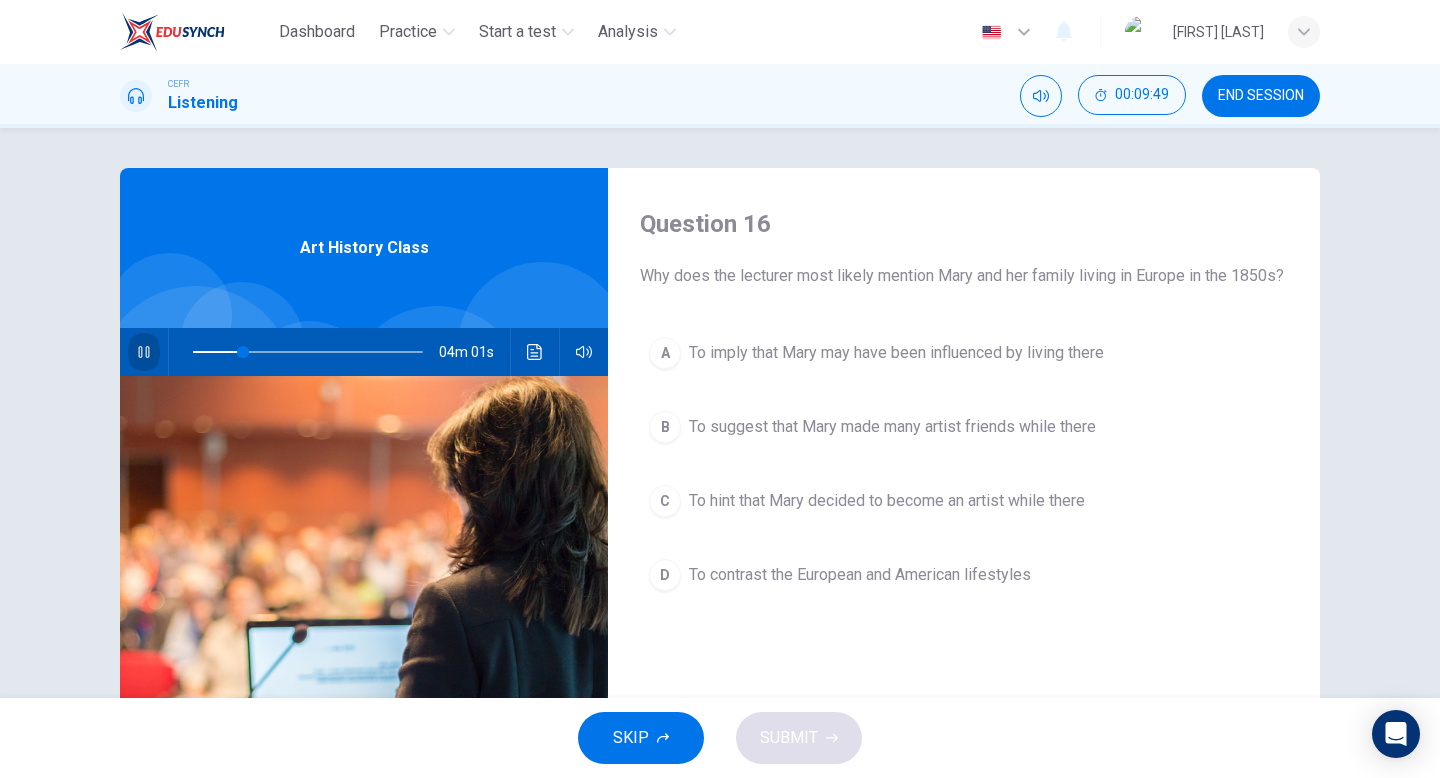 click at bounding box center (143, 352) 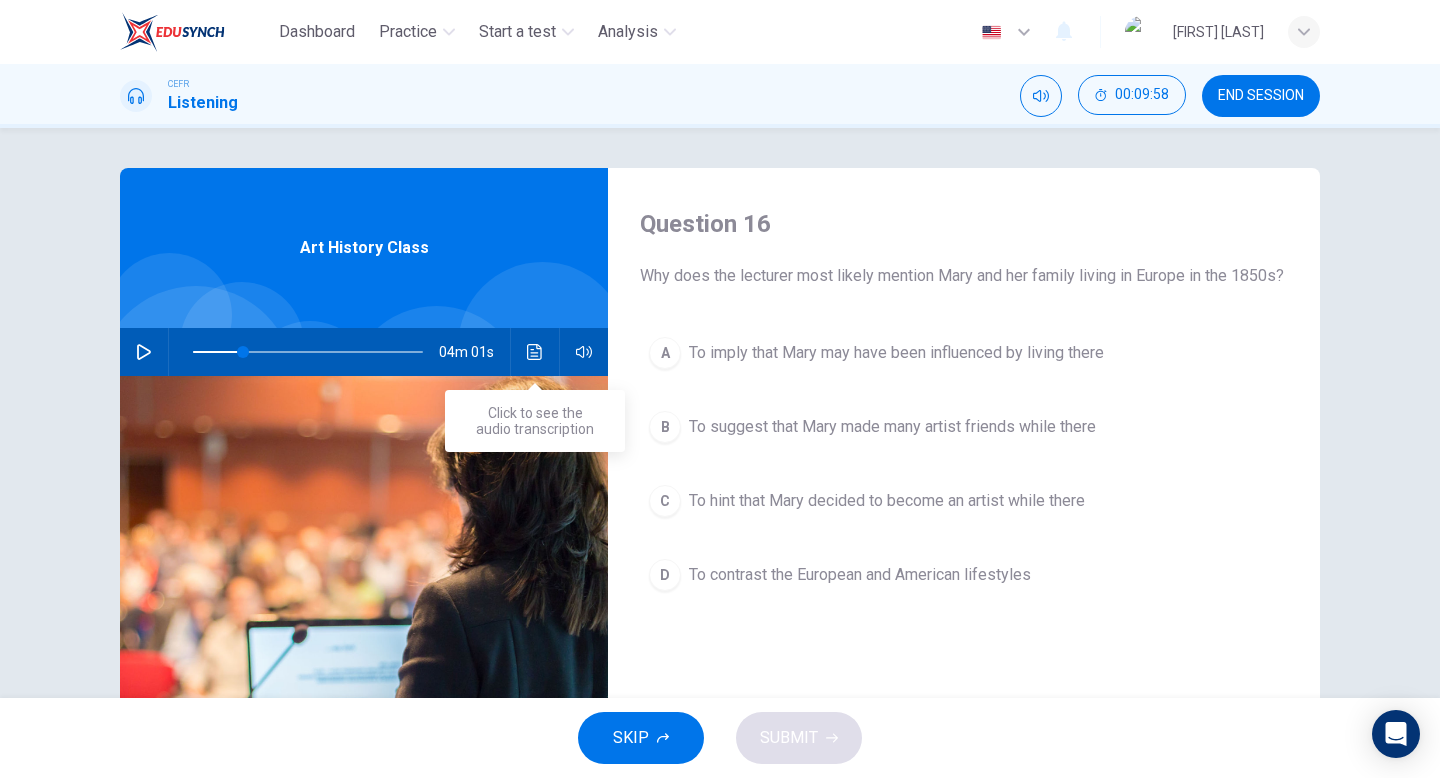 click at bounding box center (535, 352) 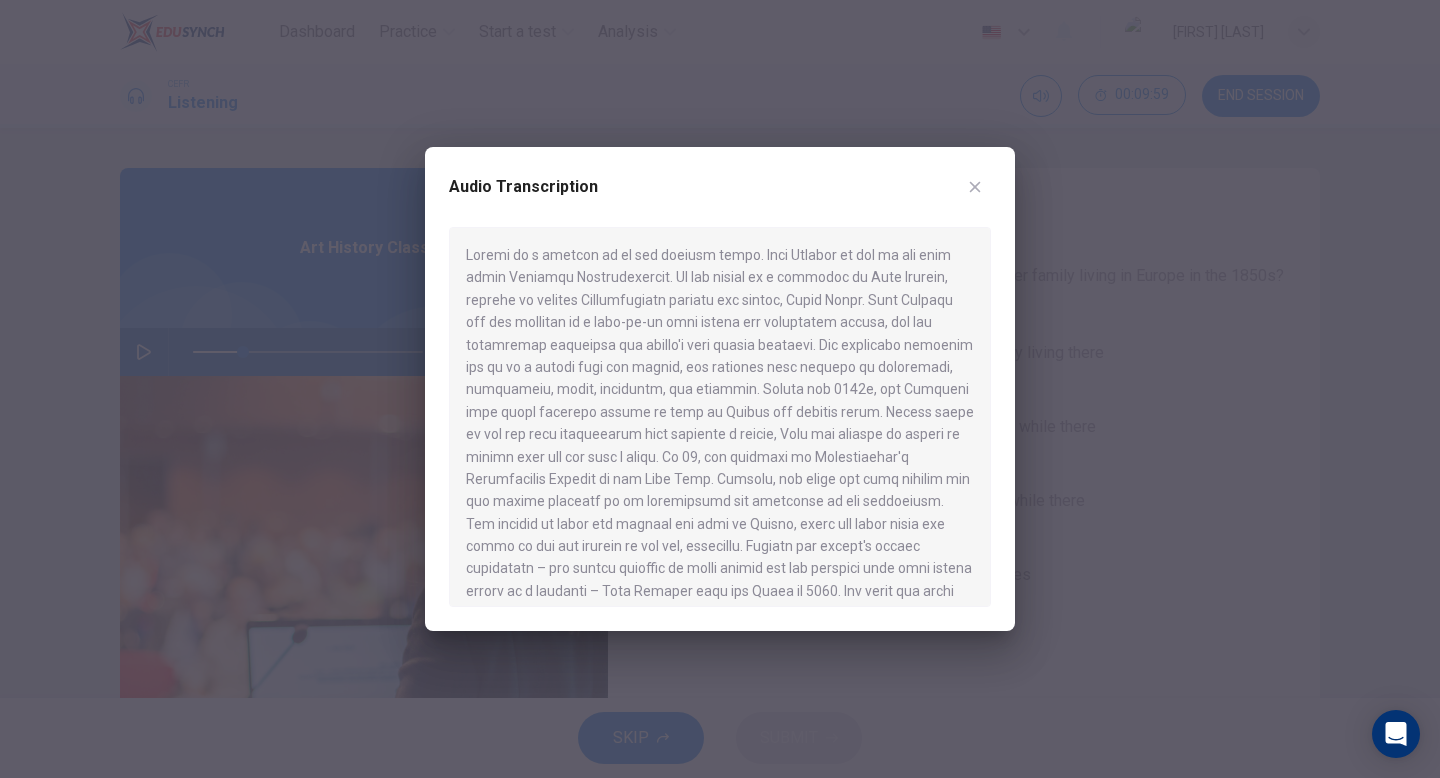 click at bounding box center [975, 187] 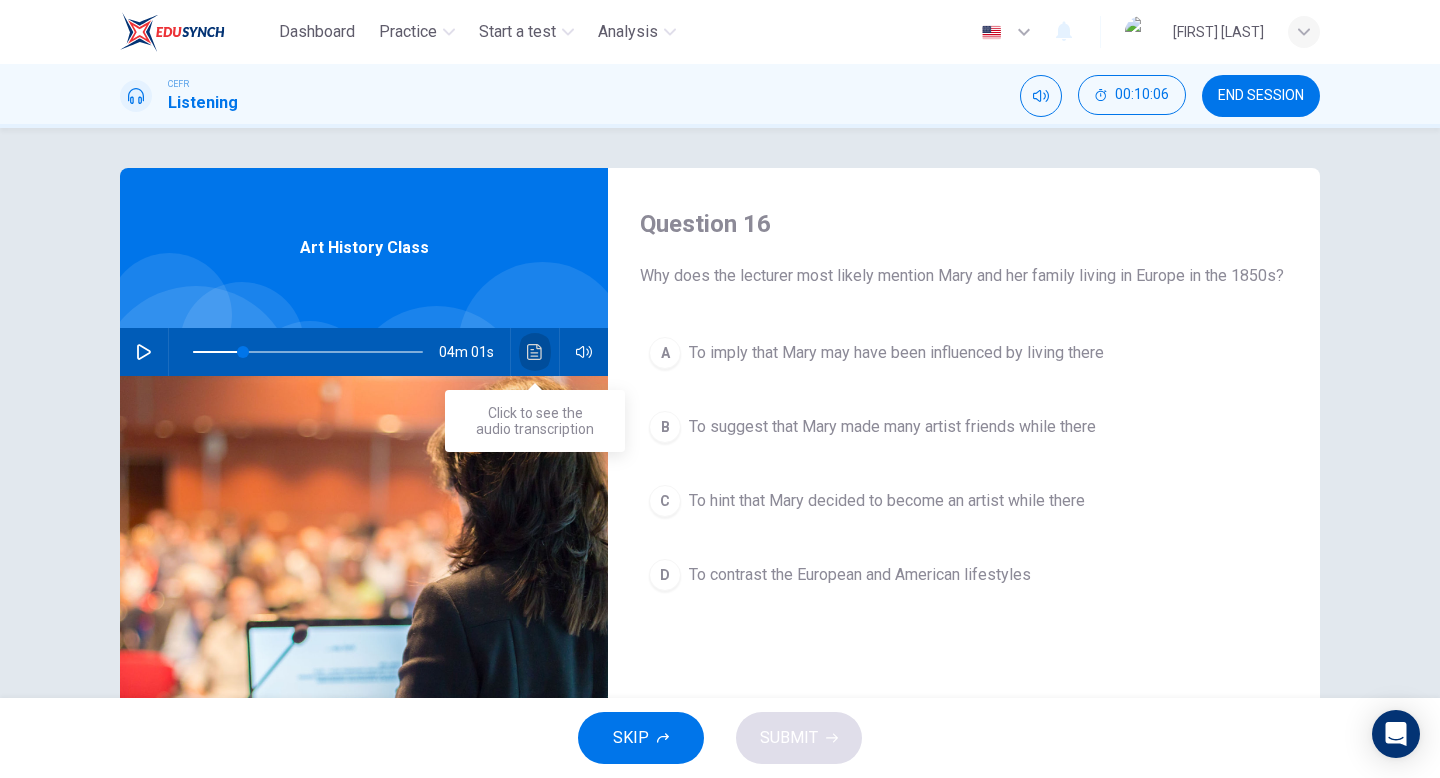 click at bounding box center [535, 352] 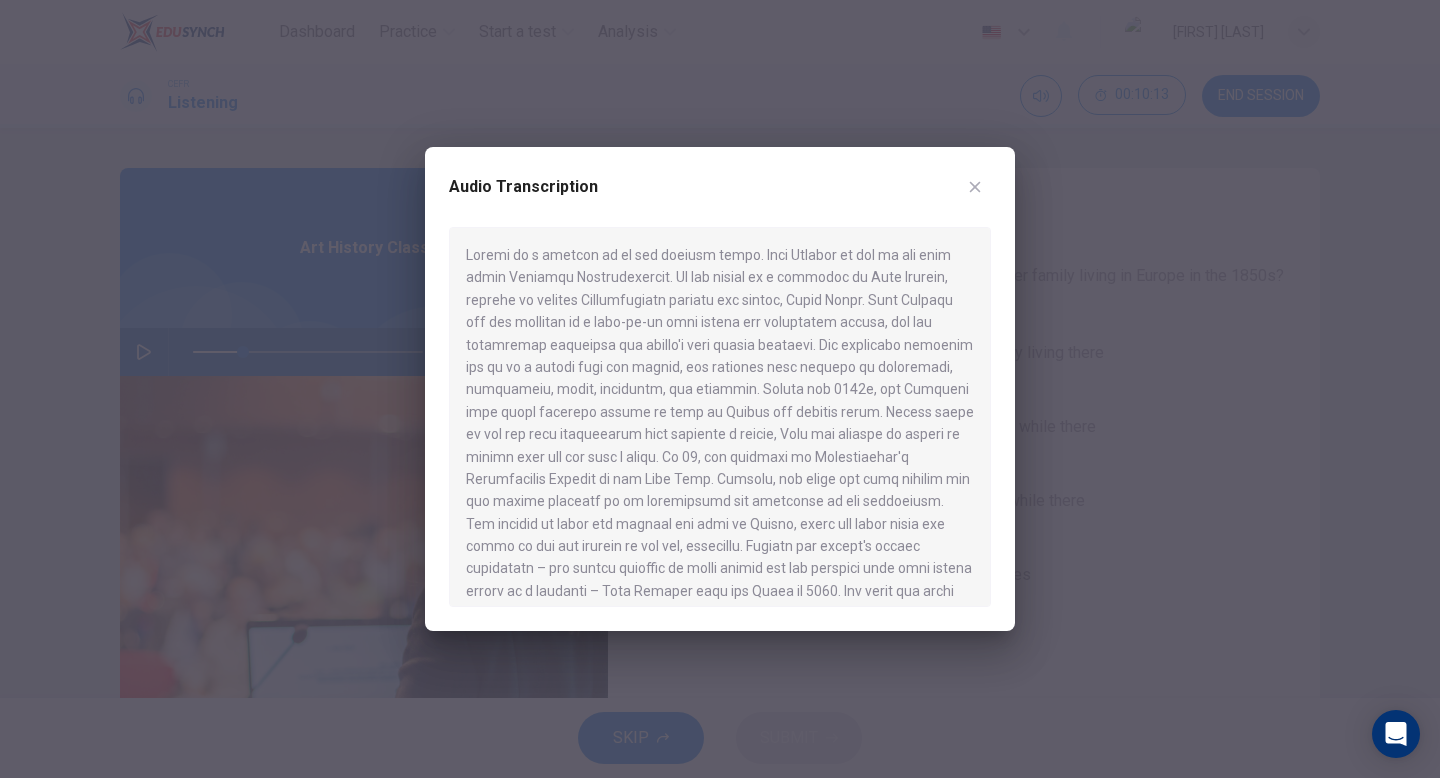 click at bounding box center [975, 187] 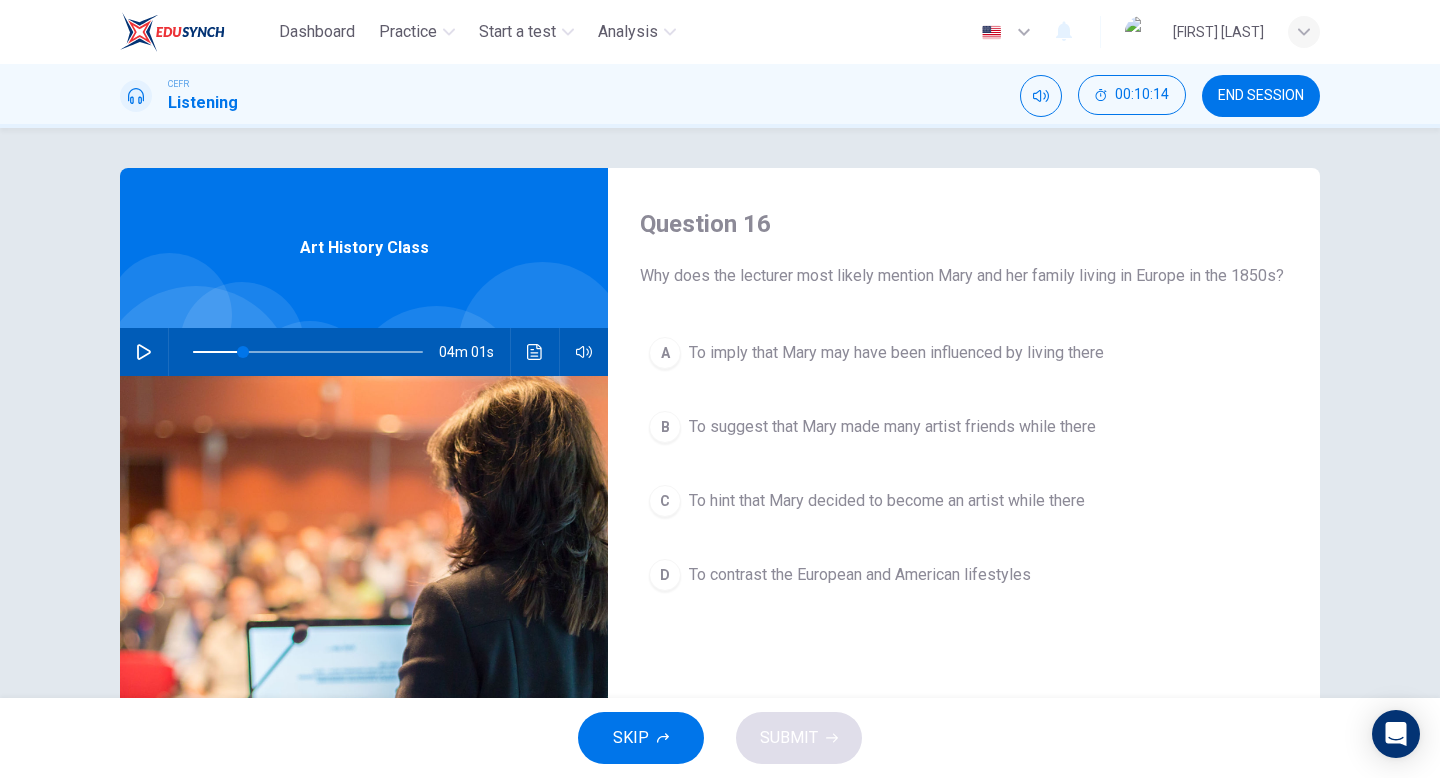 click on "To imply that Mary may have been influenced by living there" at bounding box center [896, 353] 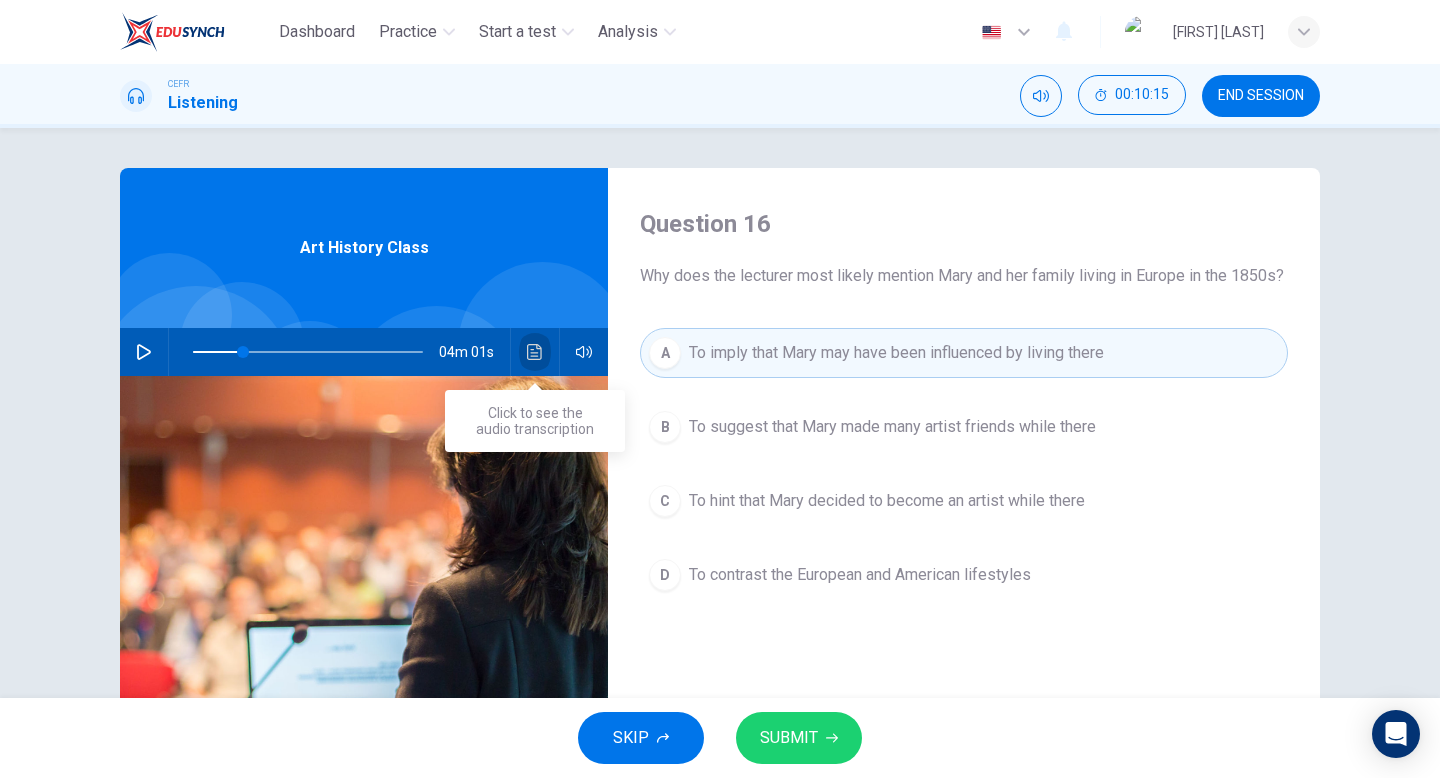 click at bounding box center (535, 352) 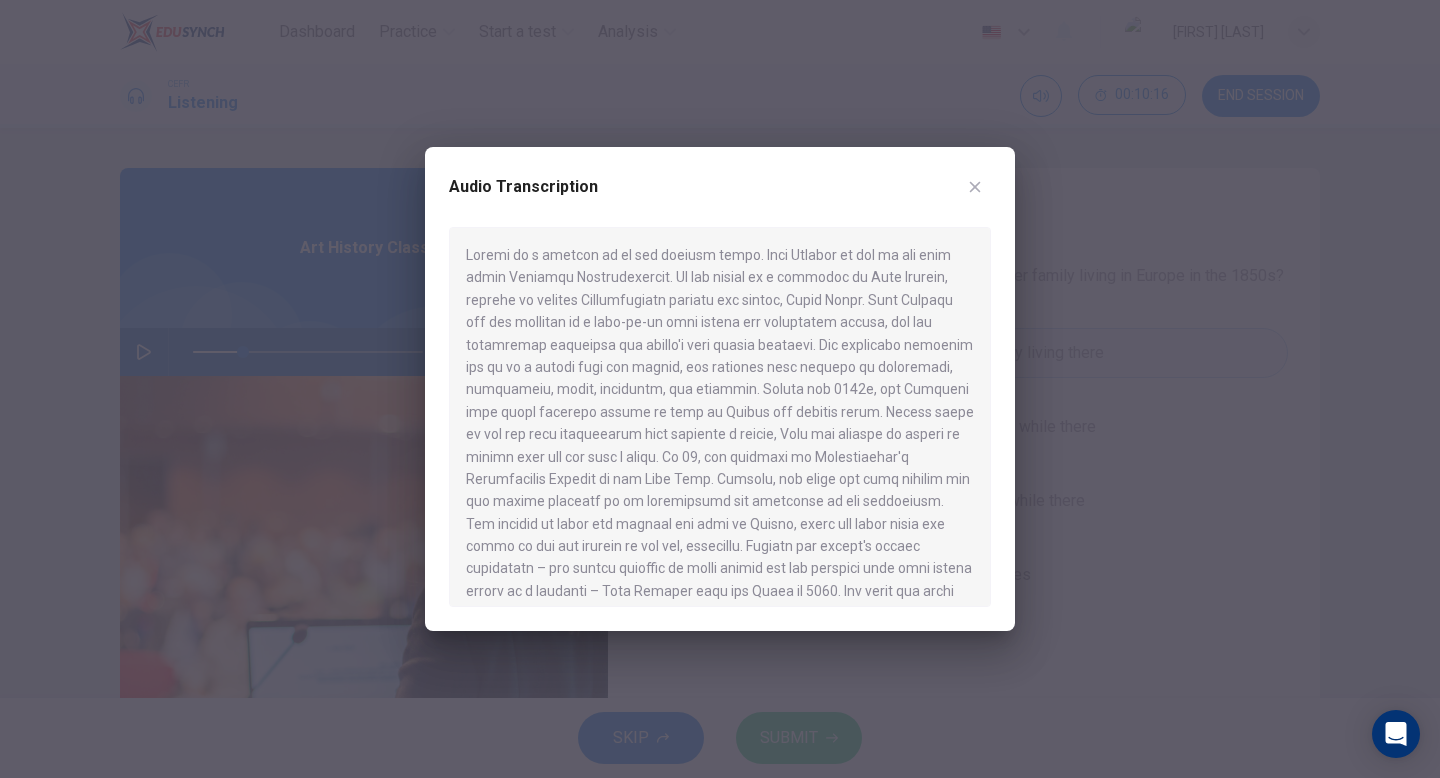 click at bounding box center [975, 187] 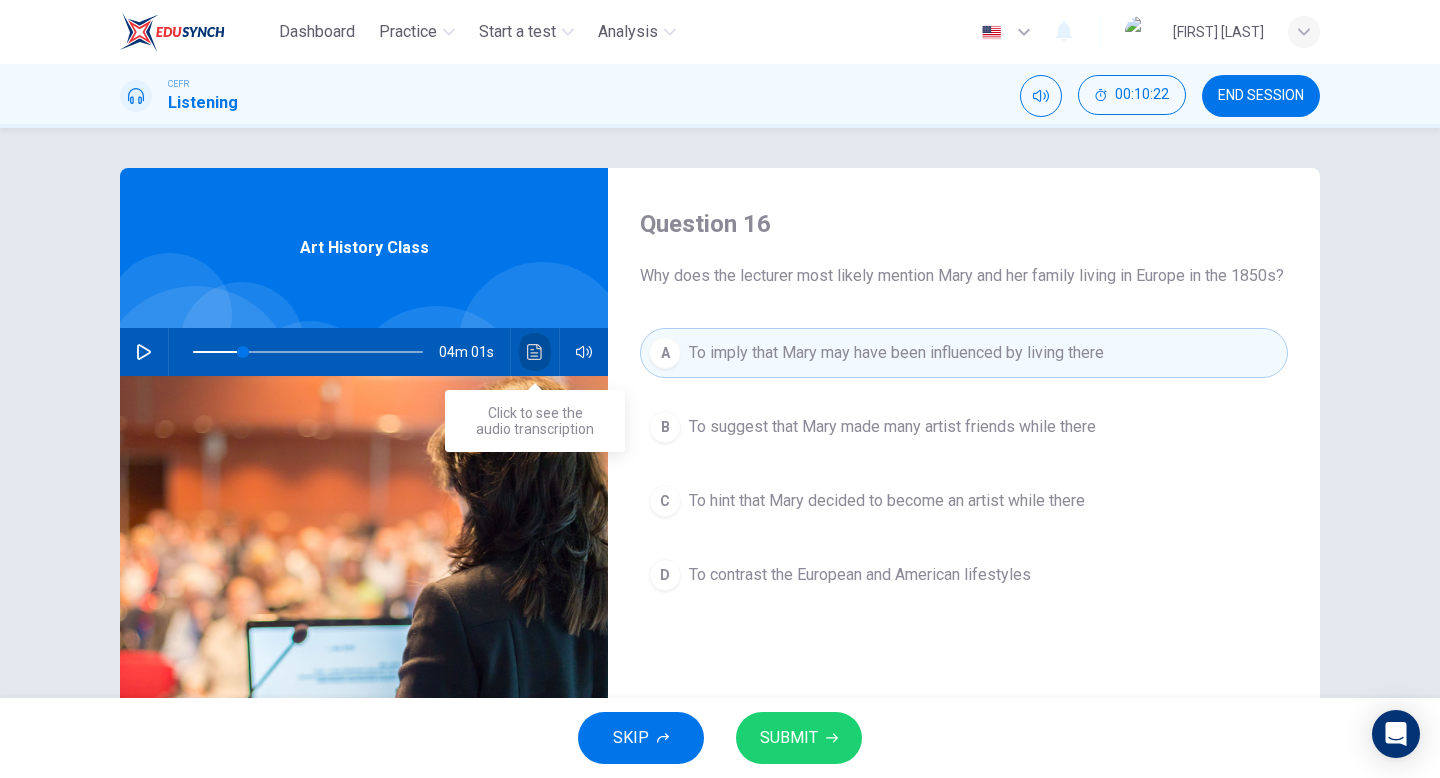 click at bounding box center (534, 352) 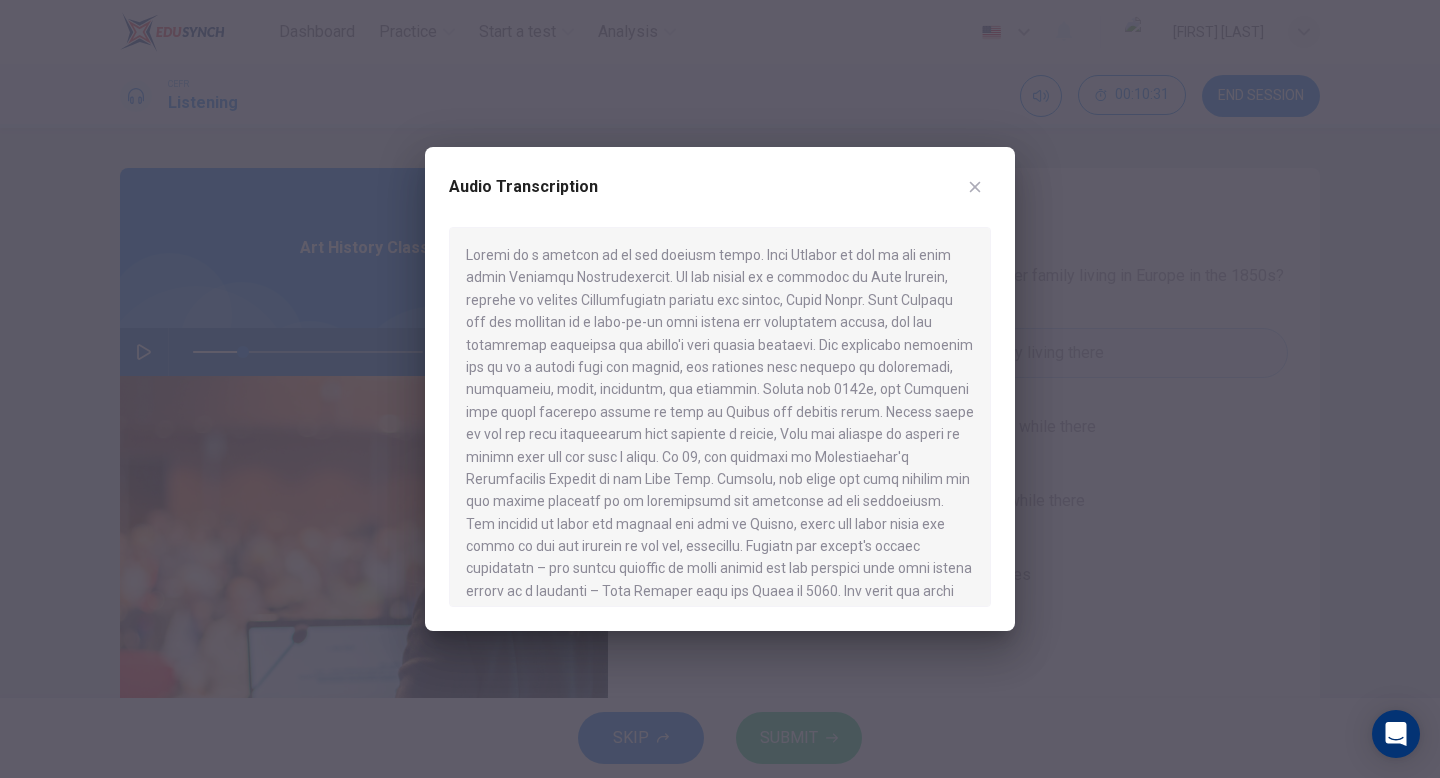 click at bounding box center [975, 187] 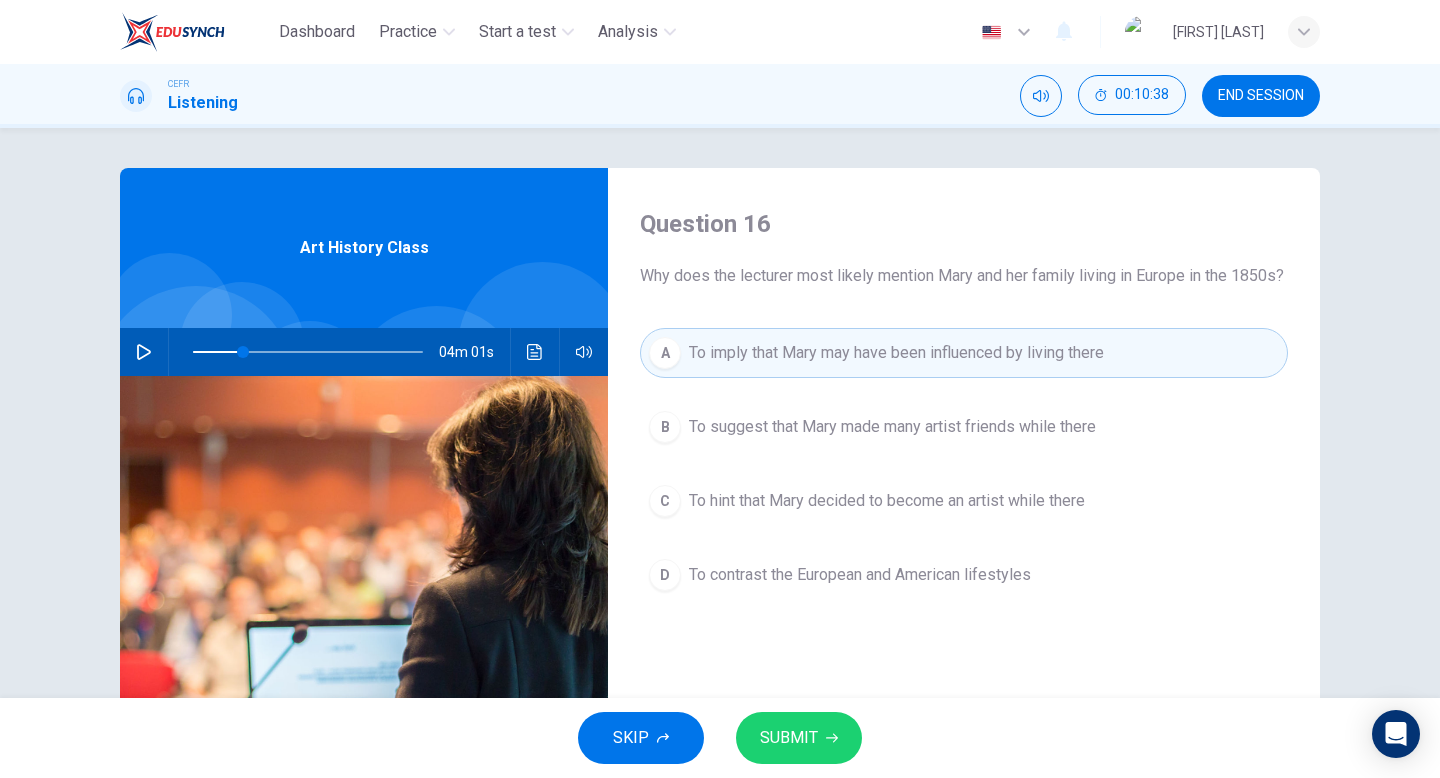 click on "To contrast the European and American lifestyles" at bounding box center (892, 427) 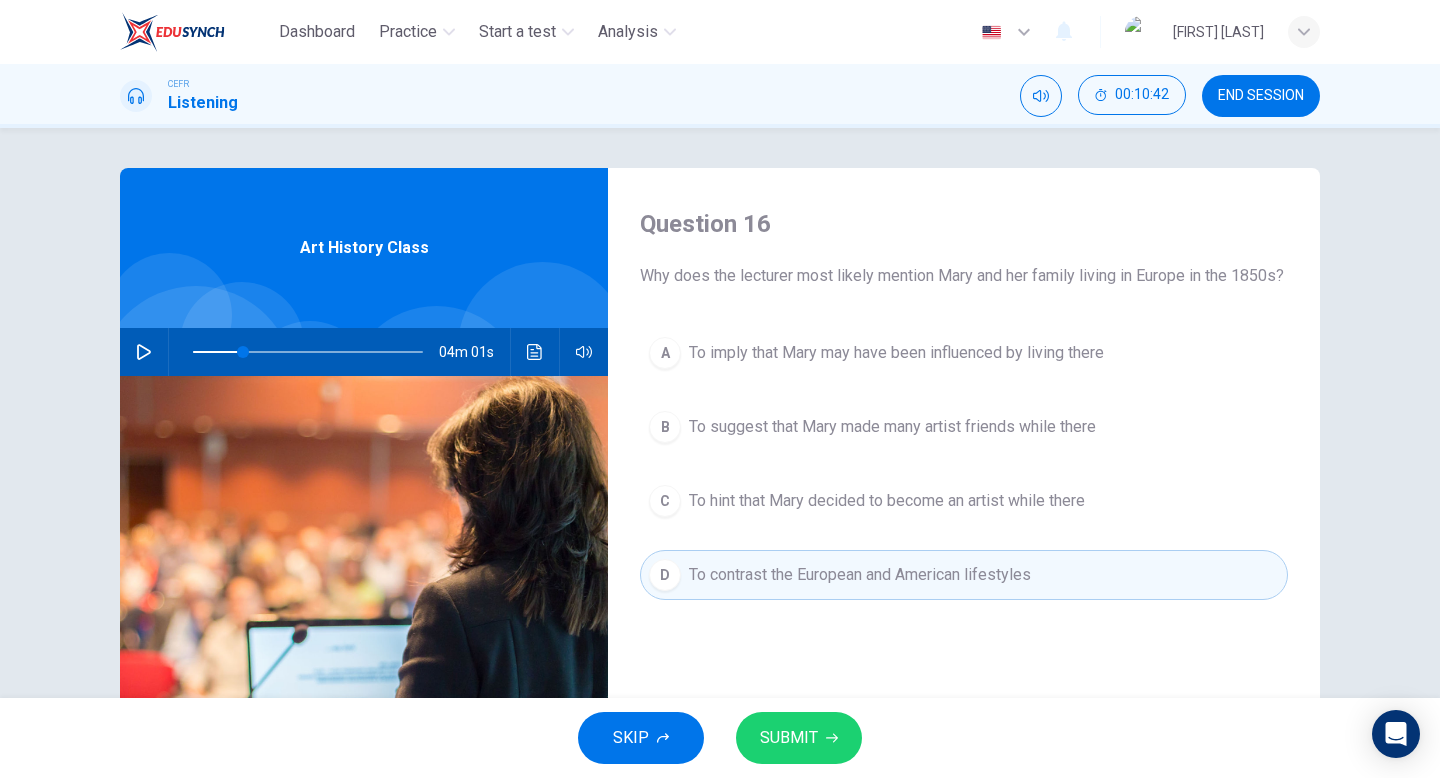 click on "C To hint that Mary decided to become an artist while there" at bounding box center [964, 501] 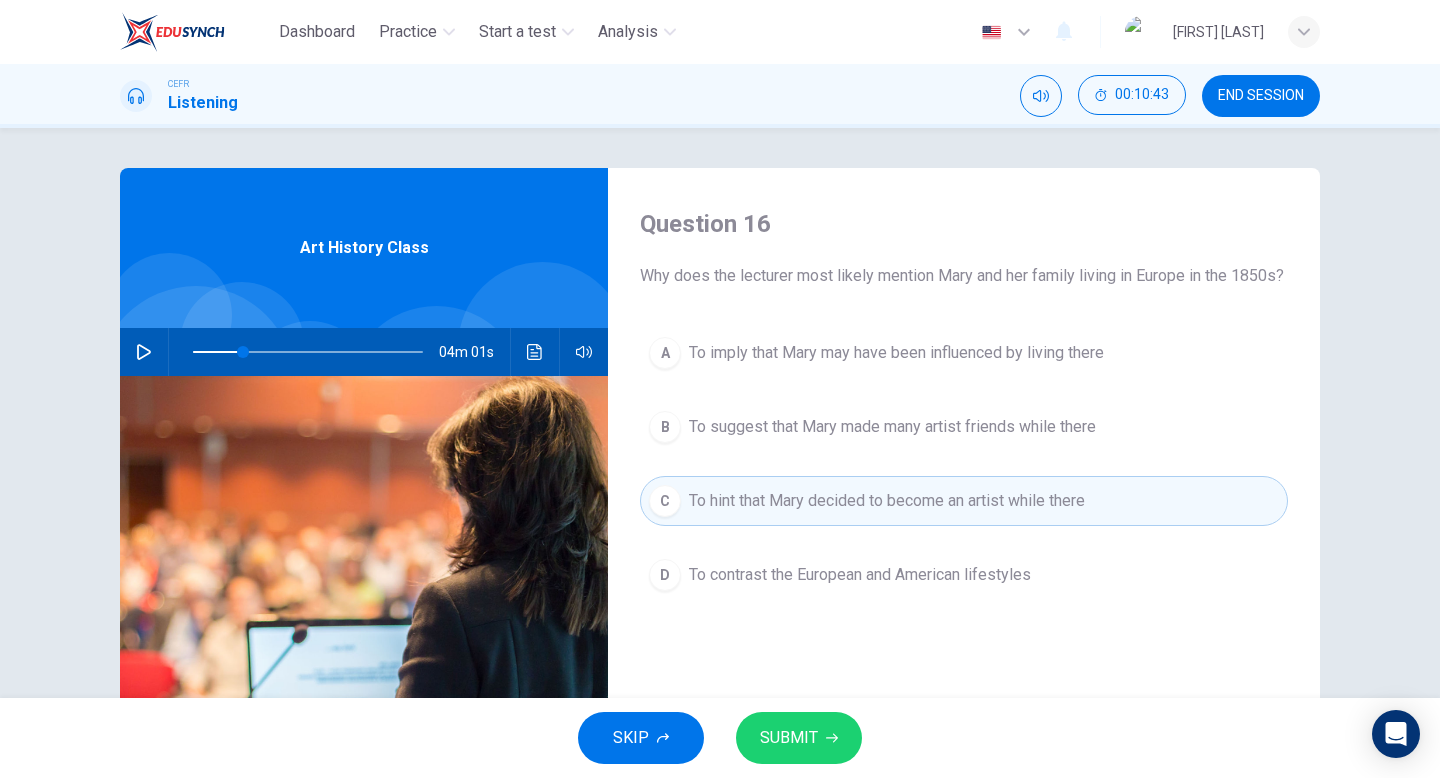click on "SUBMIT" at bounding box center (789, 738) 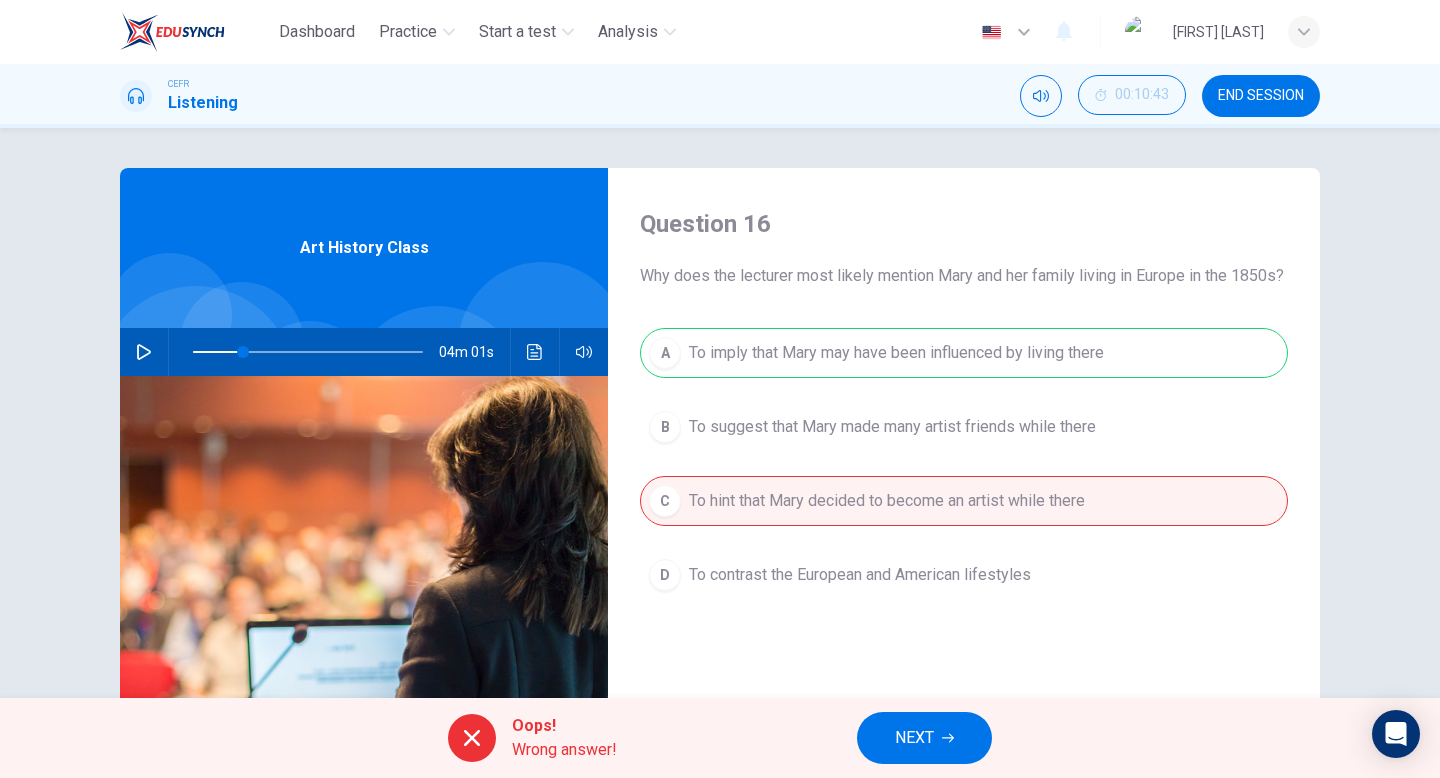 click on "NEXT" at bounding box center (914, 738) 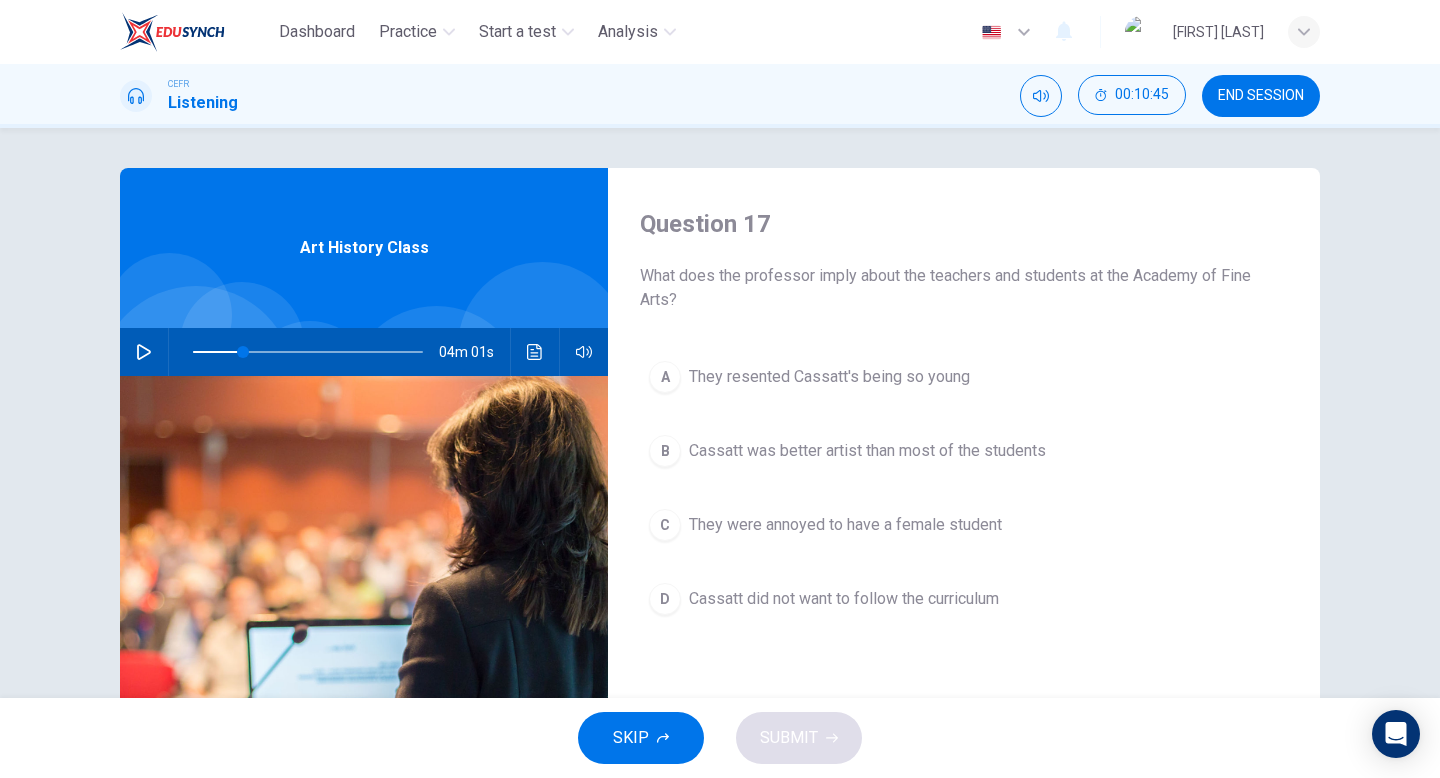 click at bounding box center [144, 352] 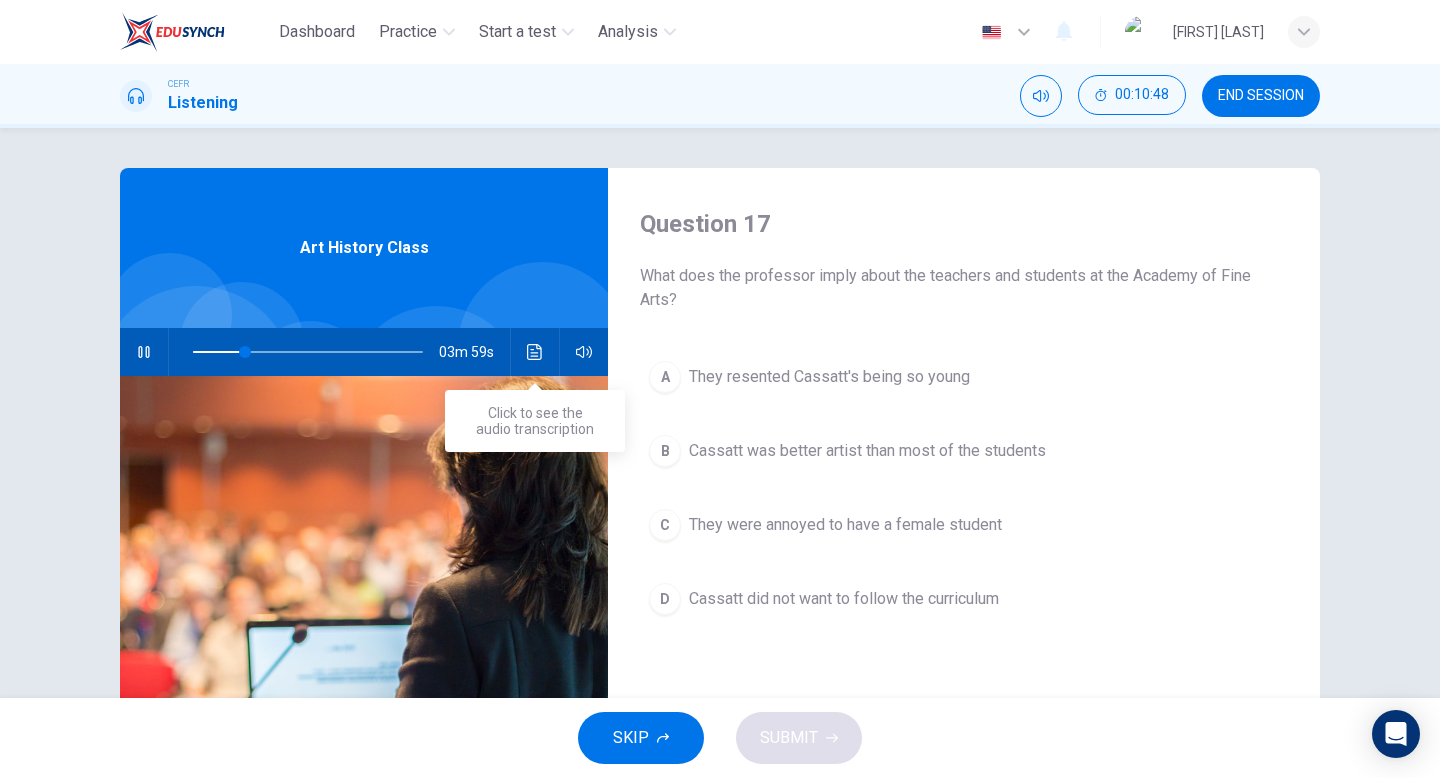 click at bounding box center [535, 352] 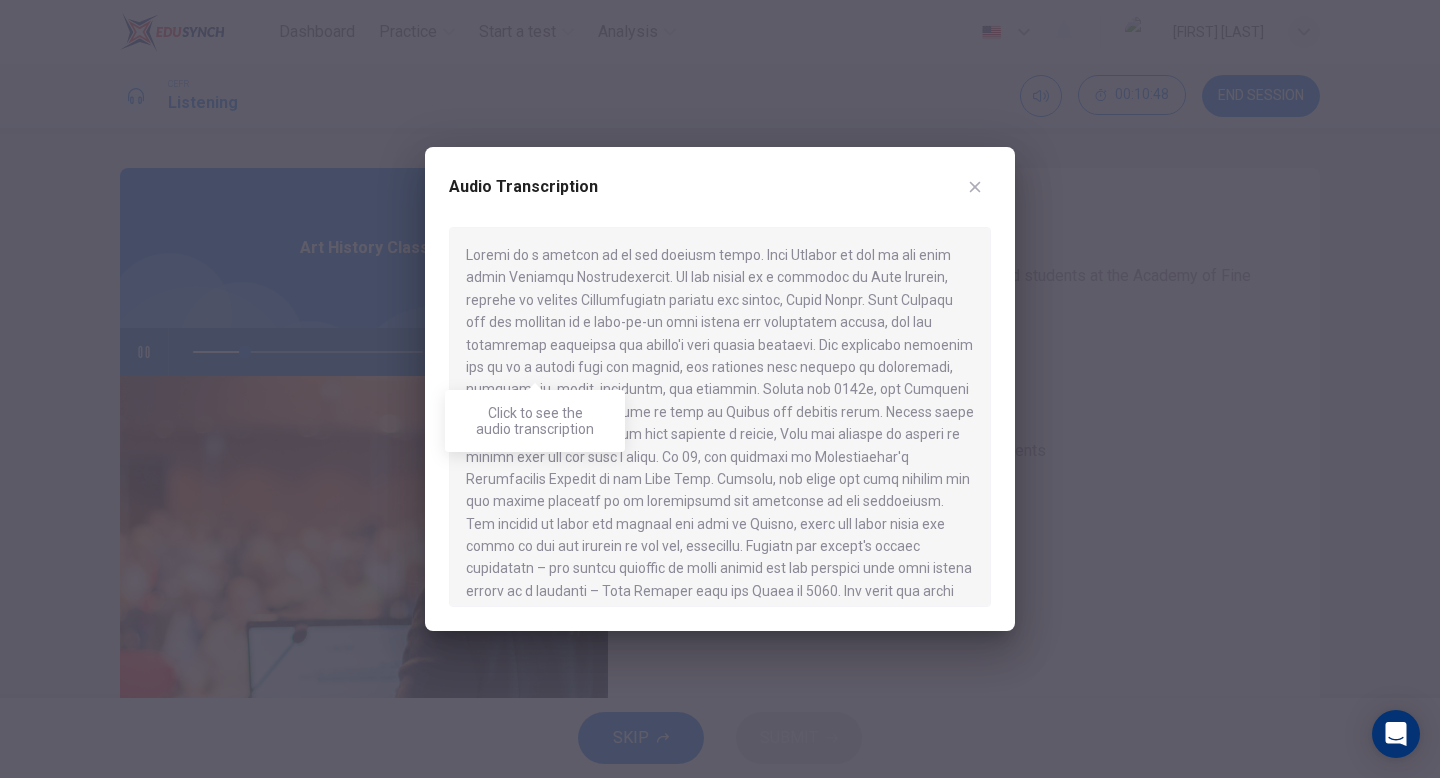 click at bounding box center [720, 417] 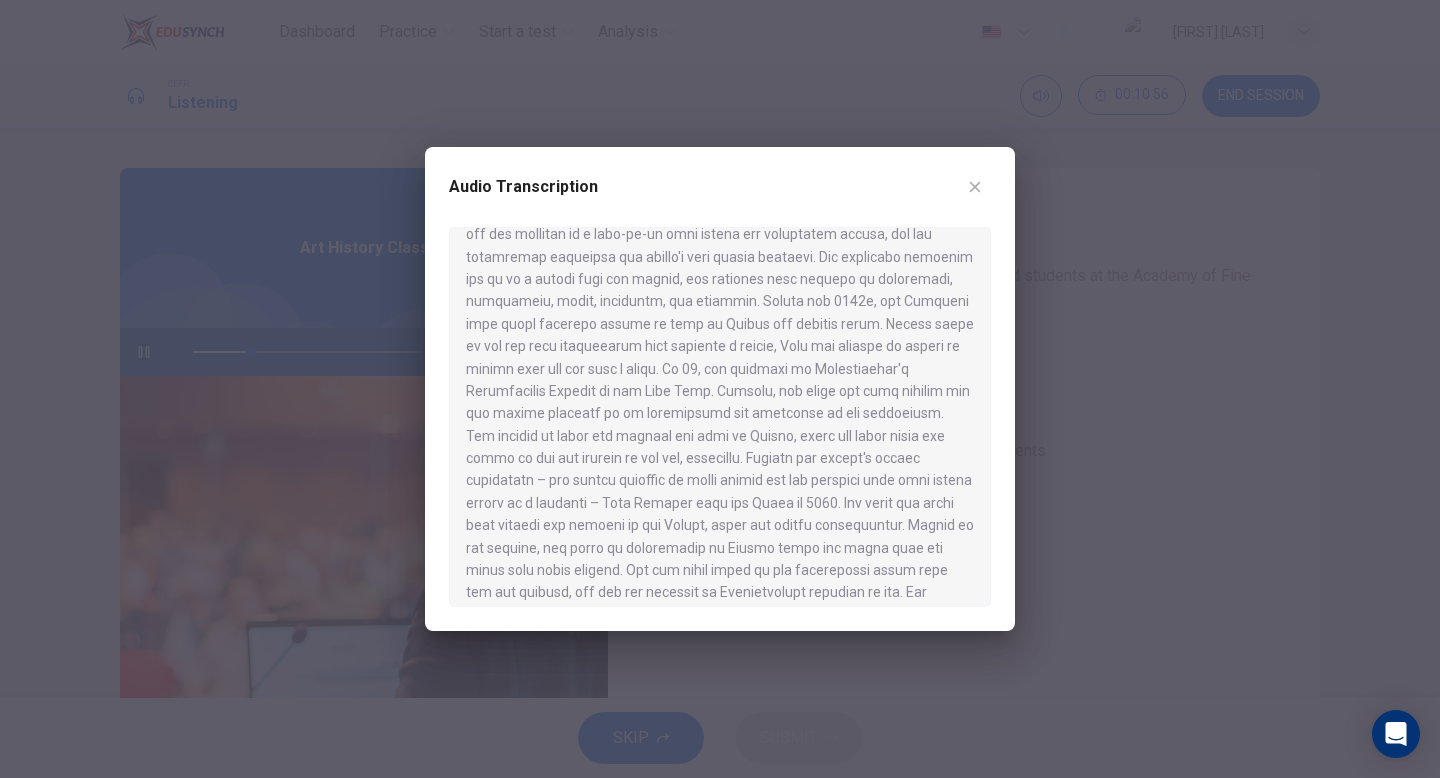 scroll, scrollTop: 91, scrollLeft: 0, axis: vertical 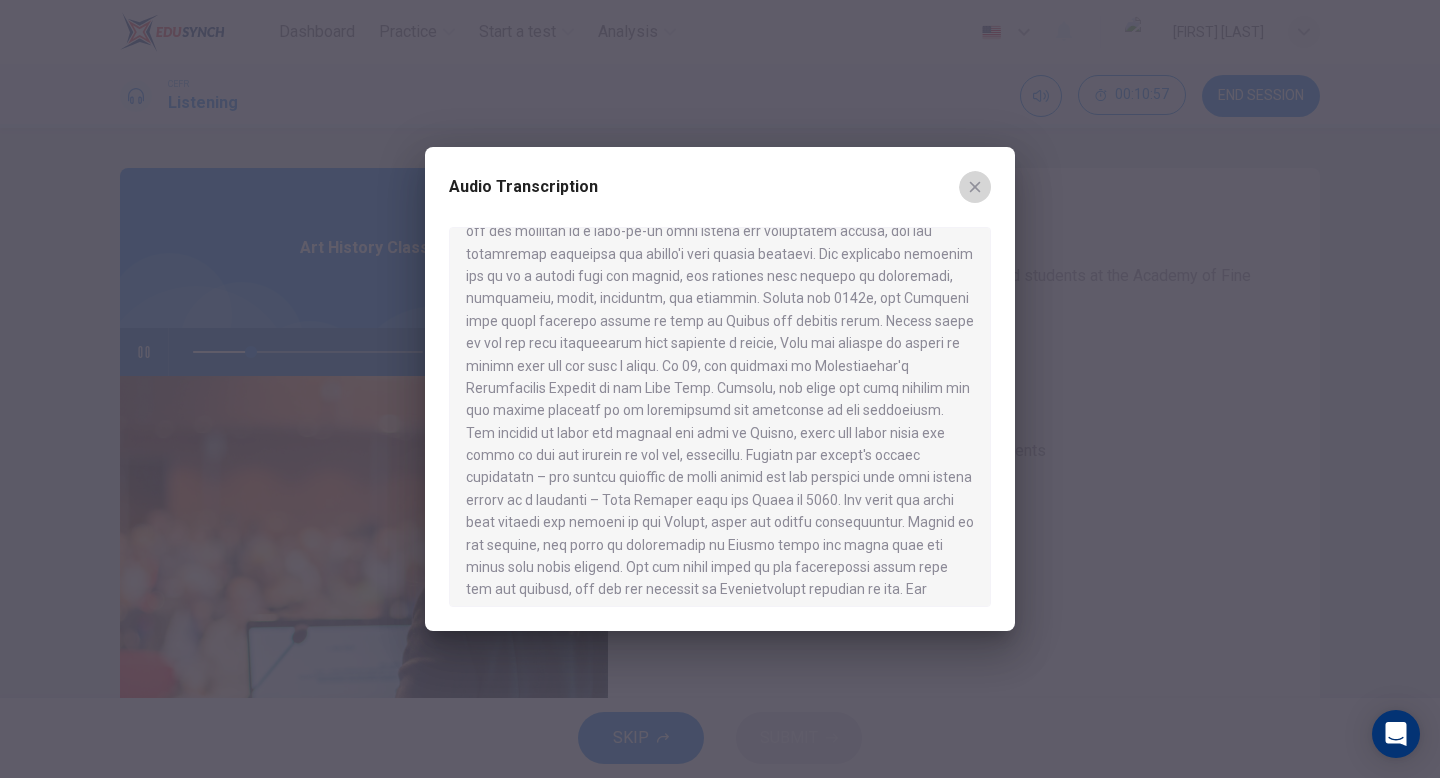 click at bounding box center [975, 187] 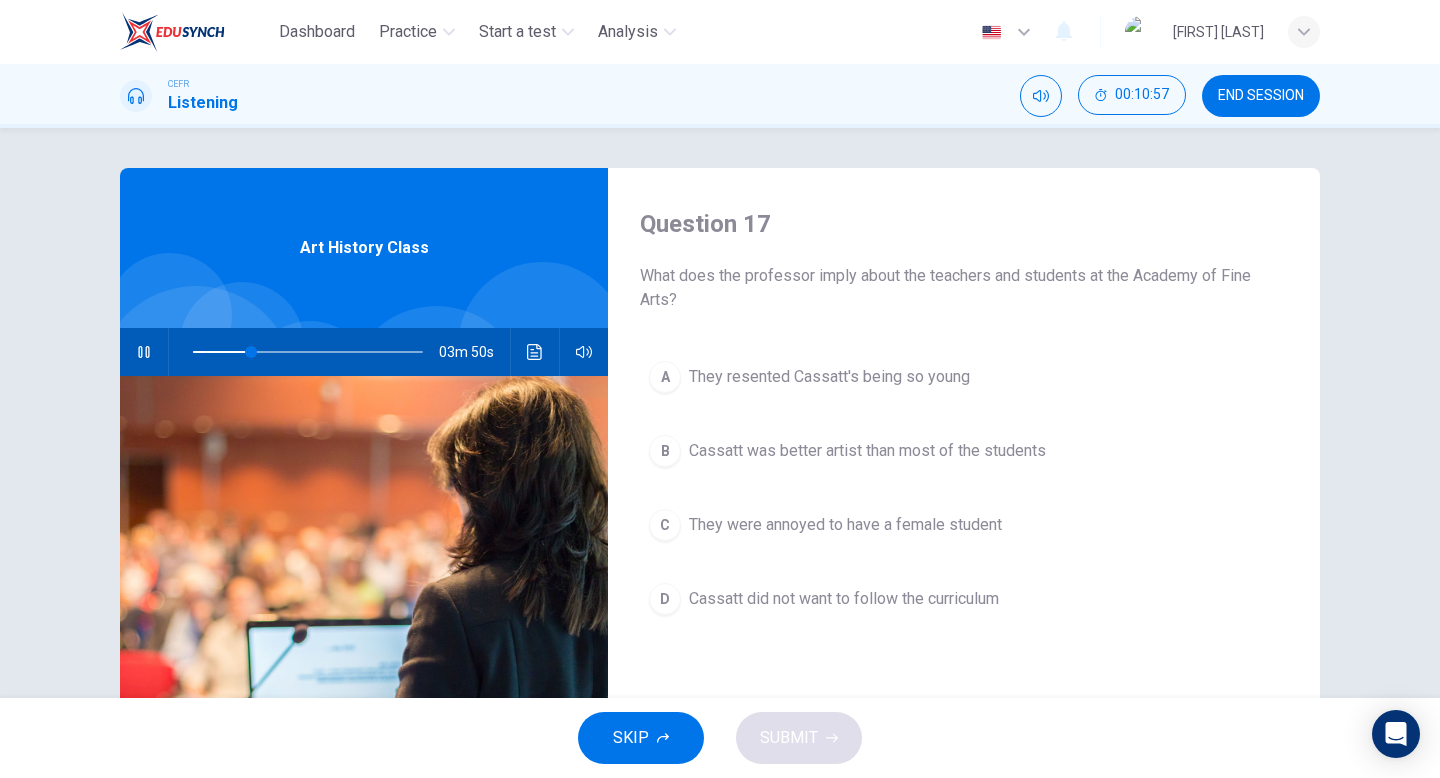 click on "Question 17 What does the professor imply about the teachers and students at the Academy of Fine Arts? A They resented Cassatt's being so young B Cassatt was better artist than most of the students C They were annoyed to have a female student D Cassatt did not want to follow the curriculum" at bounding box center [964, 515] 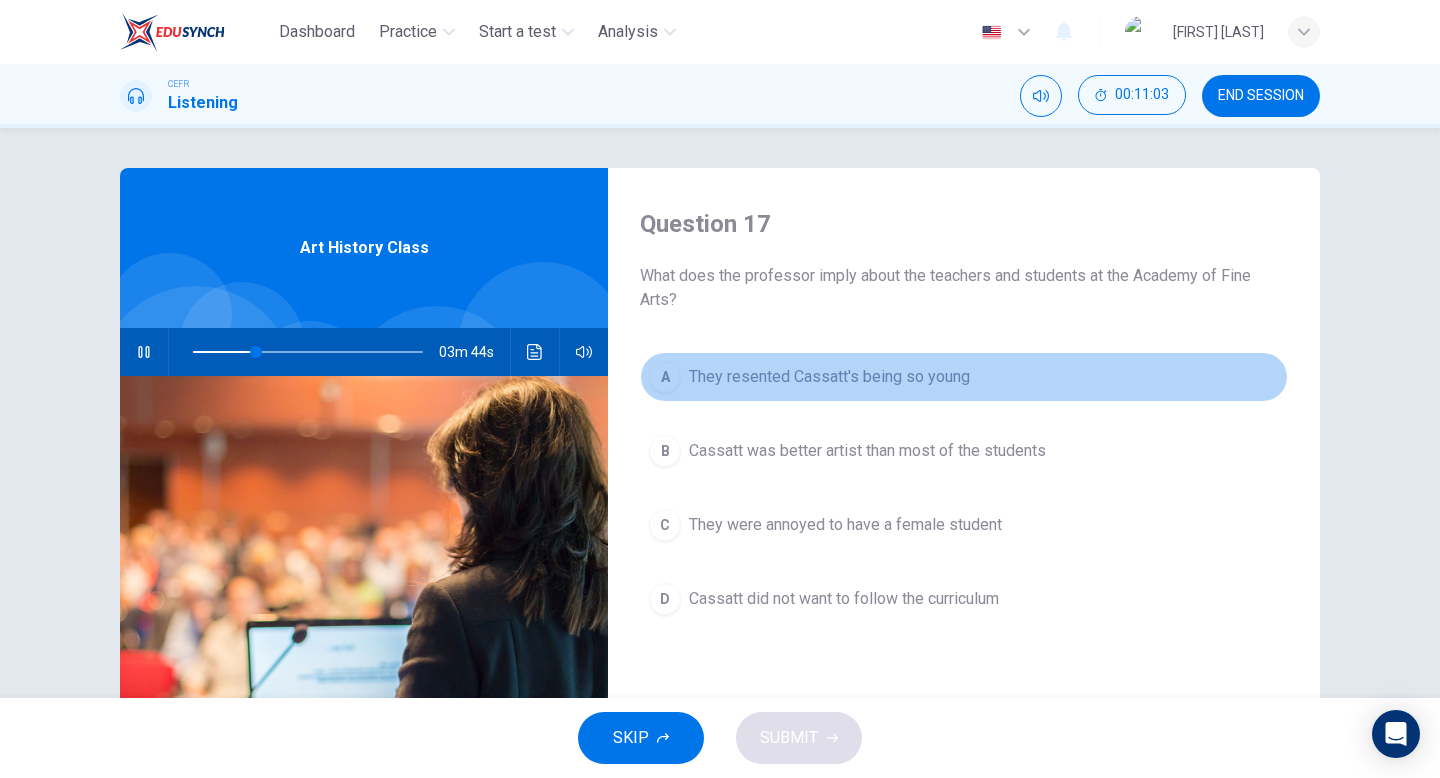 click on "They resented Cassatt's being so young" at bounding box center [829, 377] 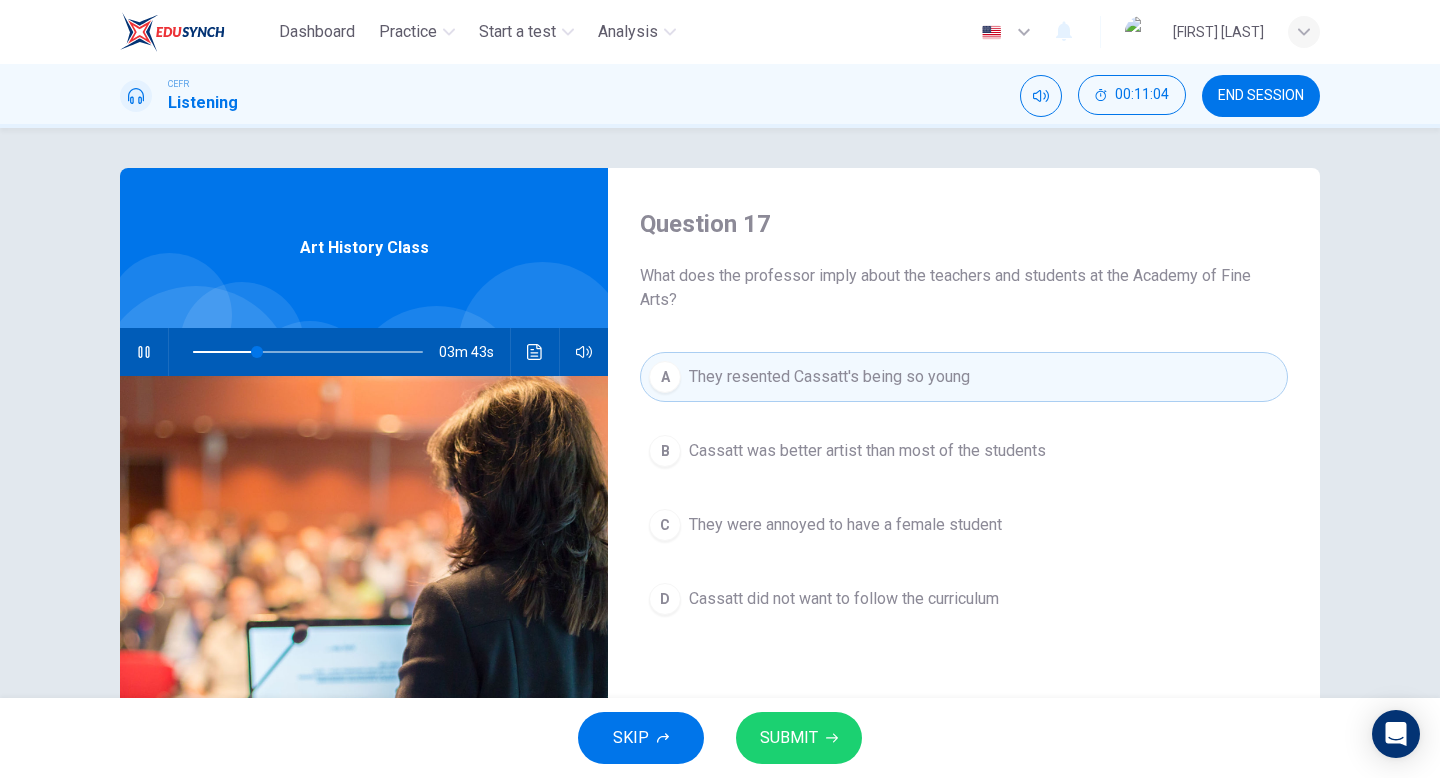 click on "Cassatt did not want to follow the curriculum" at bounding box center [867, 451] 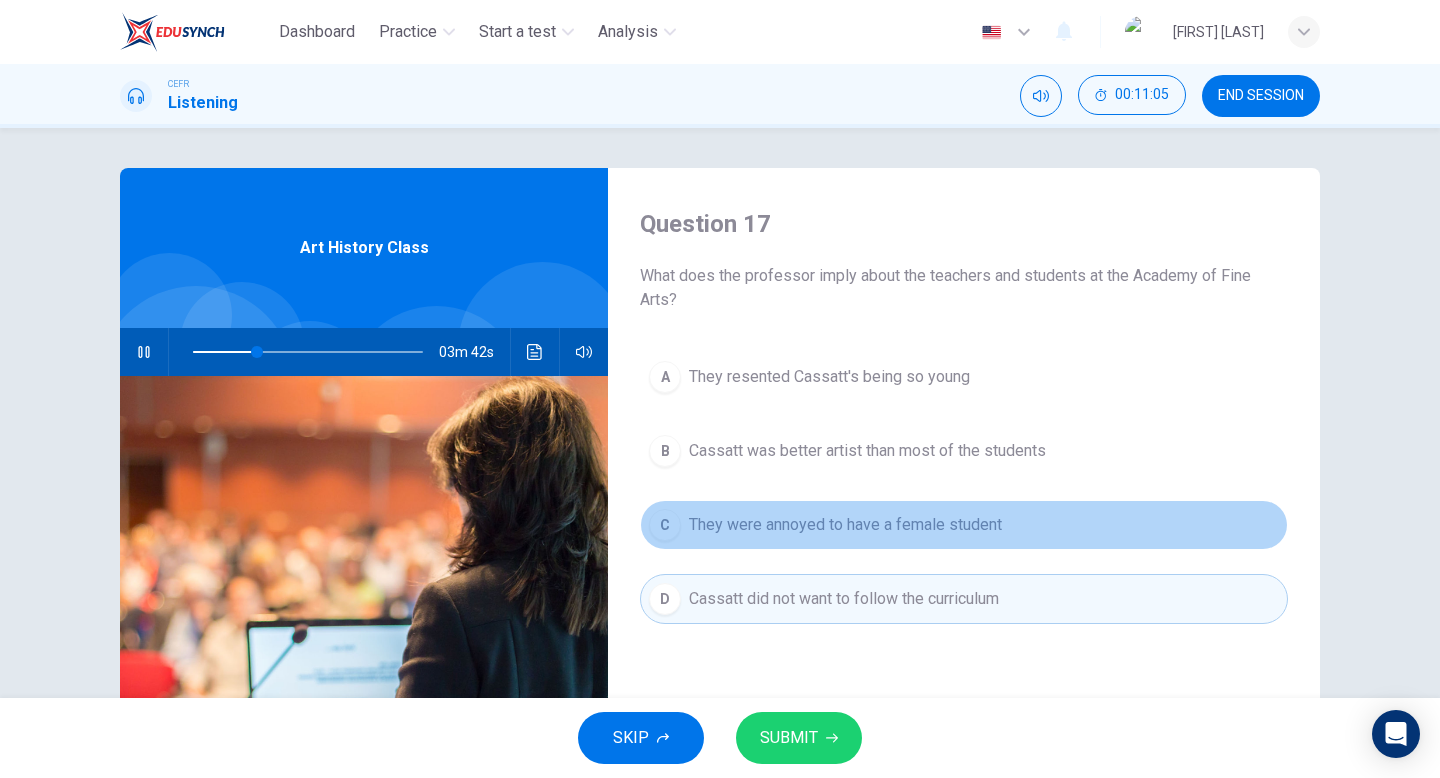 click on "They were annoyed to have a female student" at bounding box center [829, 377] 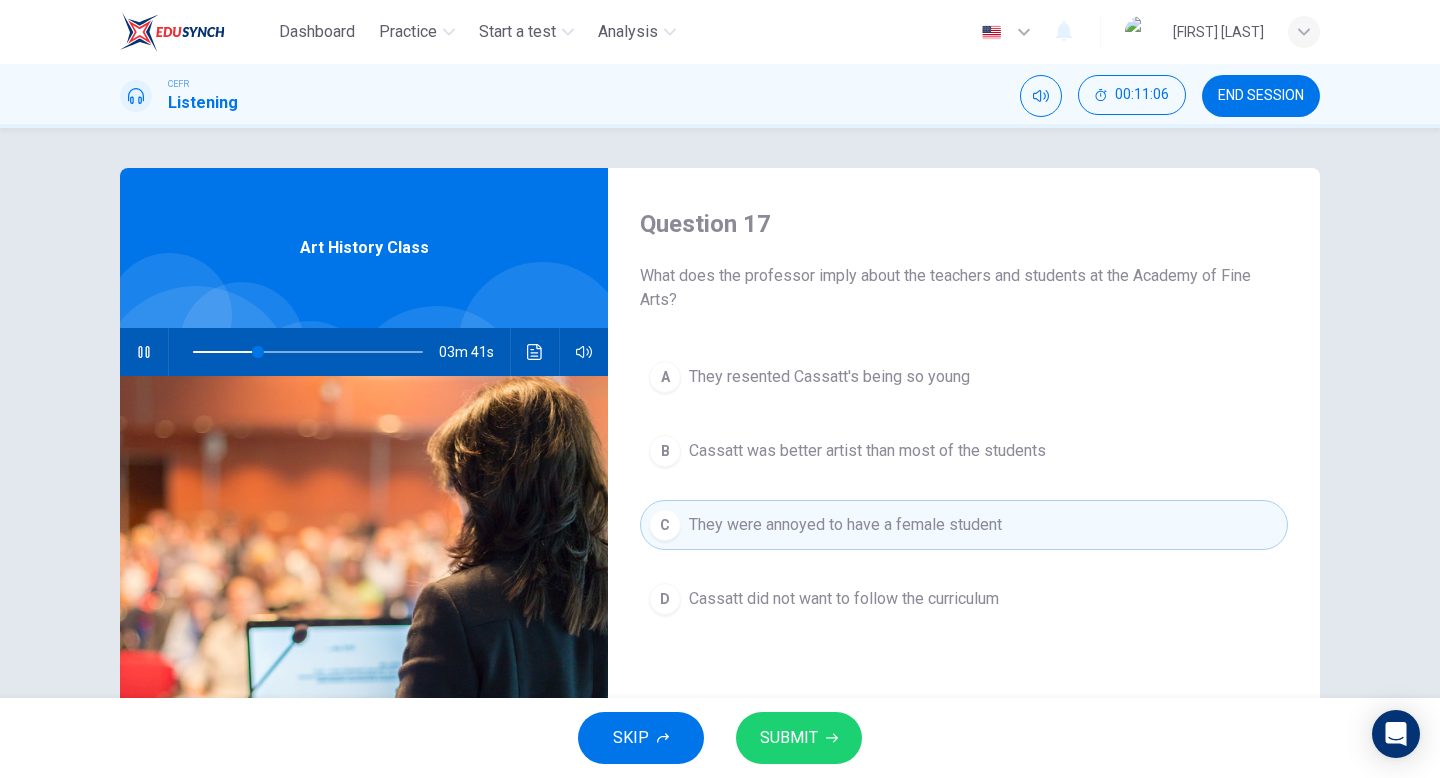 click on "SUBMIT" at bounding box center (789, 738) 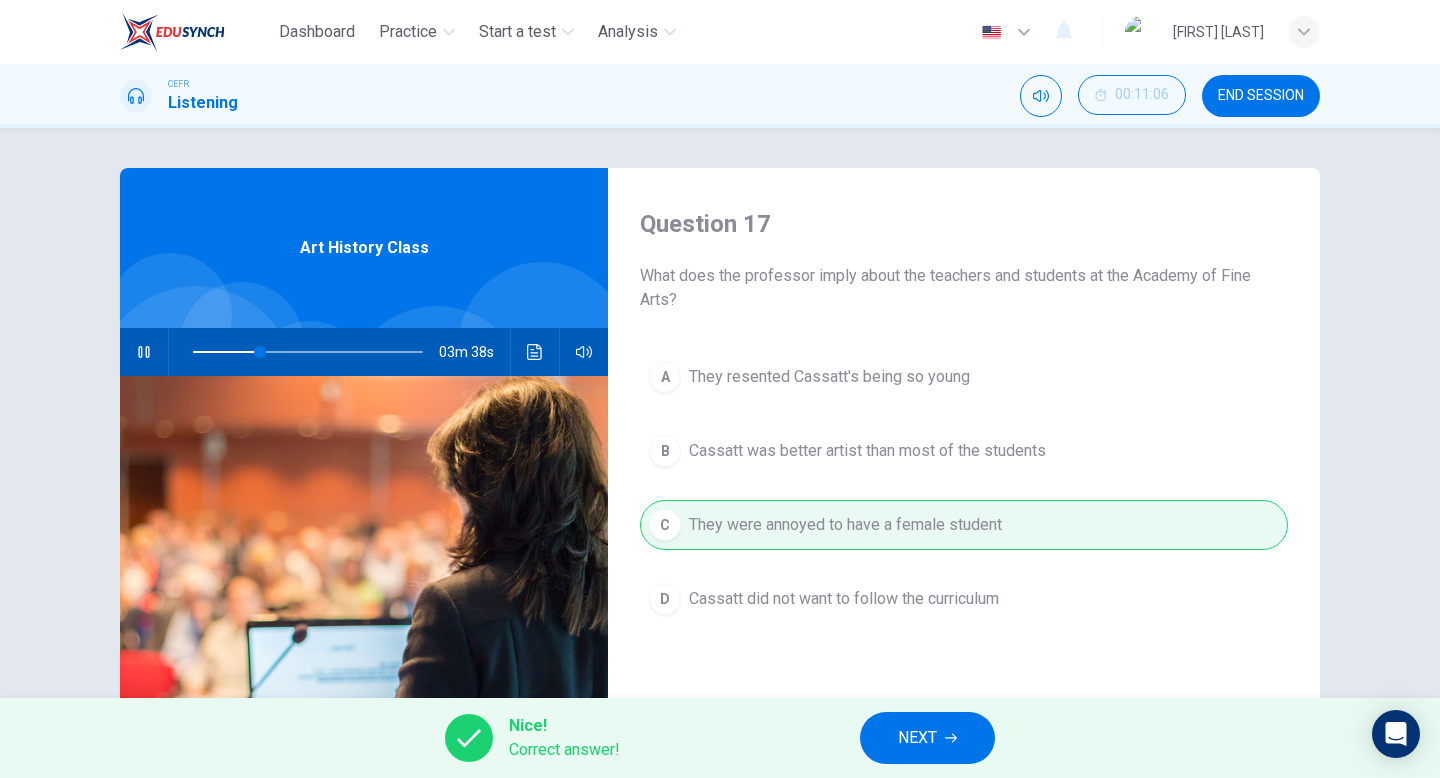 click on "NEXT" at bounding box center (927, 738) 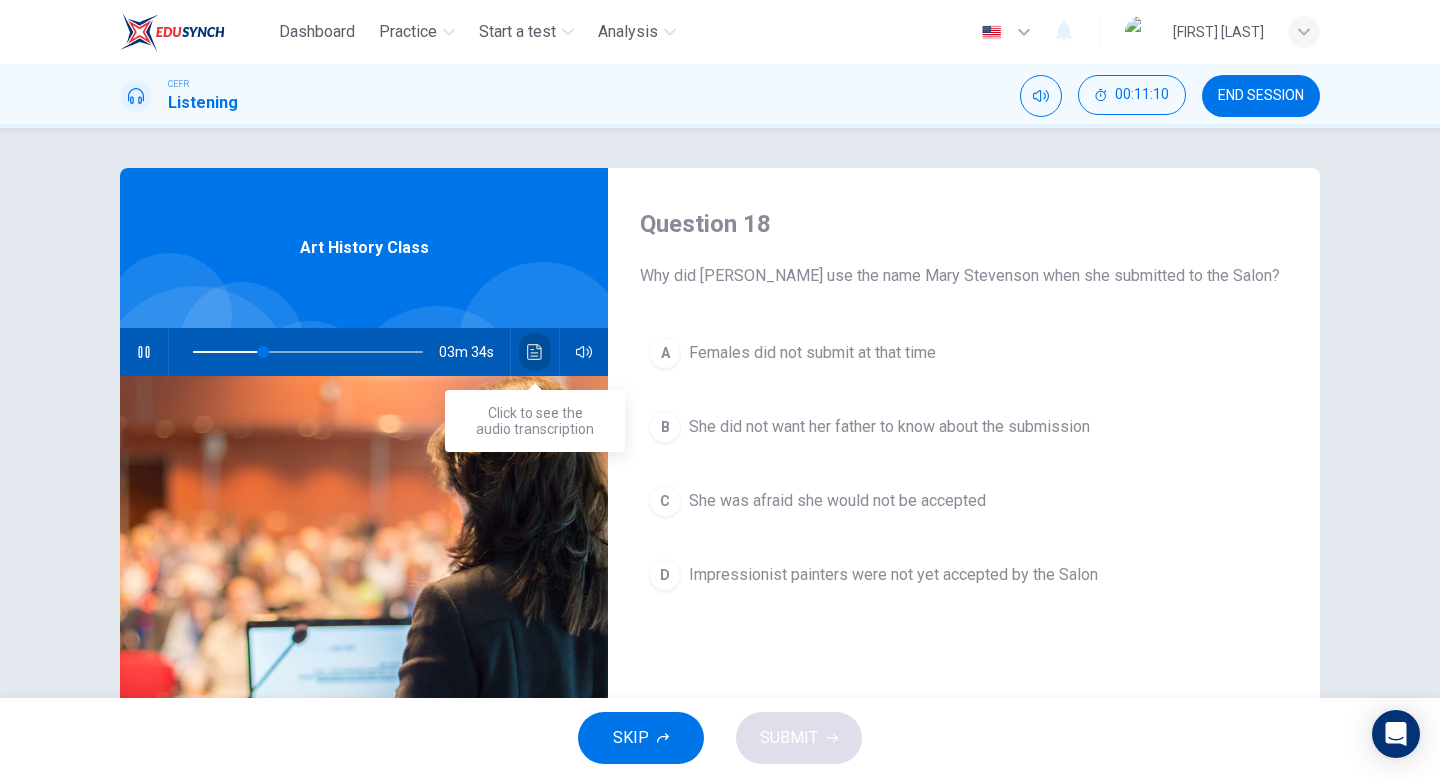 click at bounding box center (535, 352) 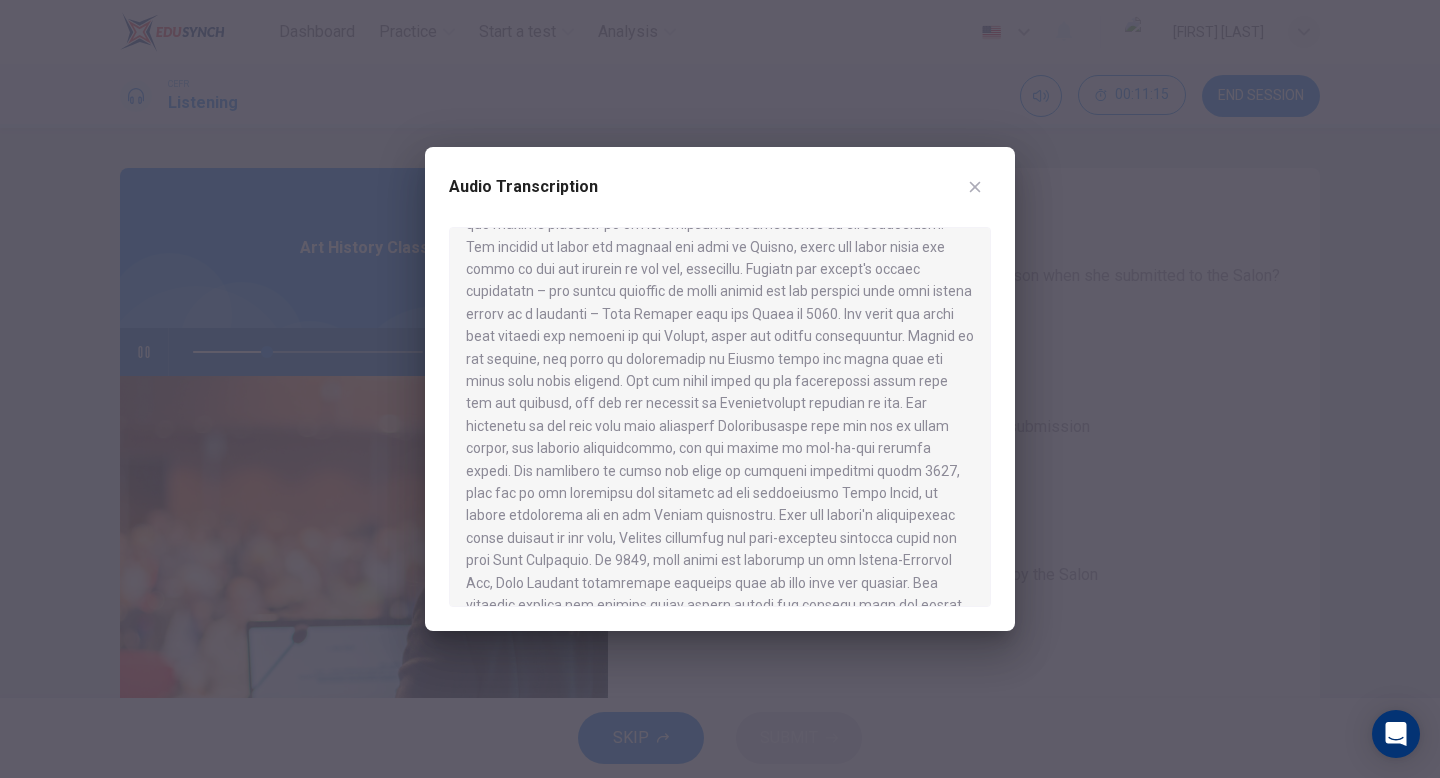 scroll, scrollTop: 279, scrollLeft: 0, axis: vertical 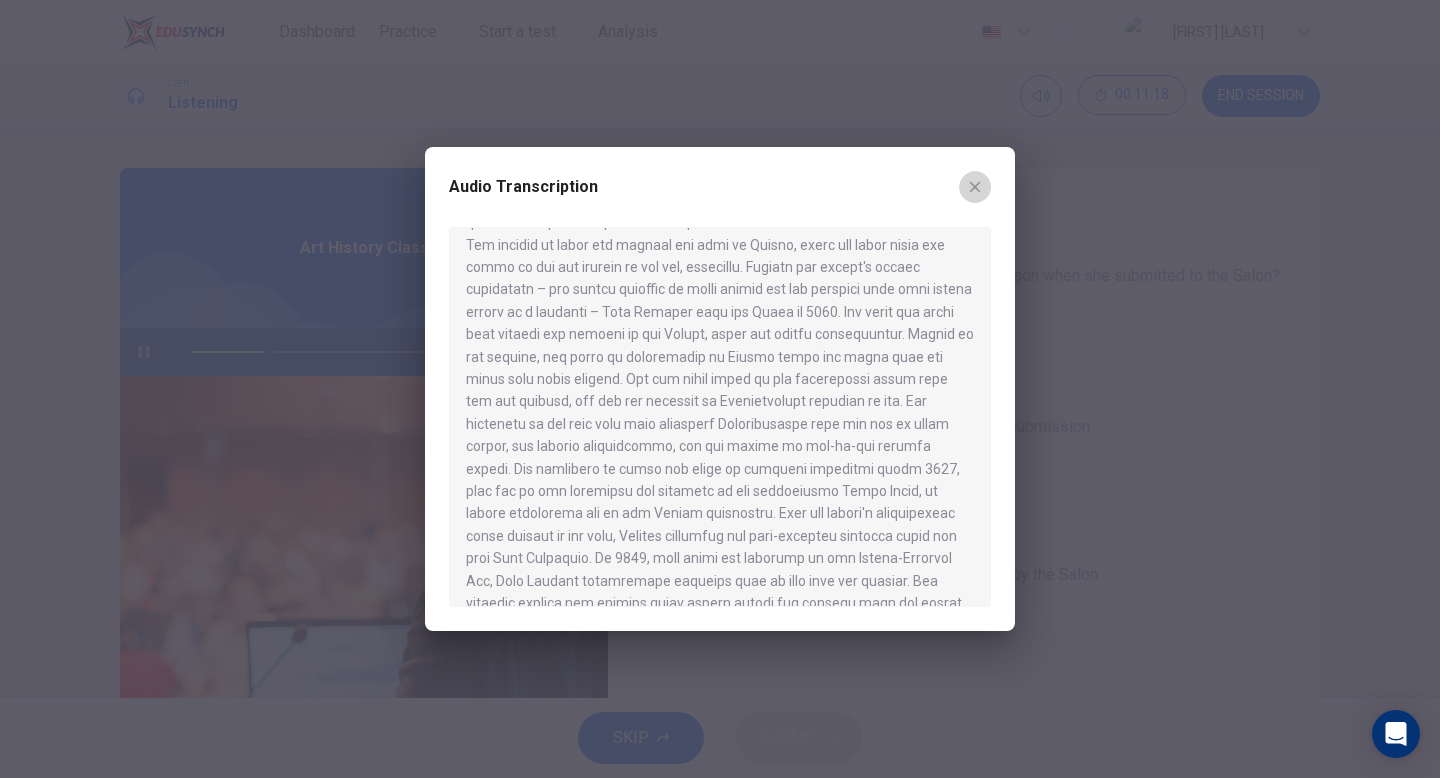 click at bounding box center [975, 187] 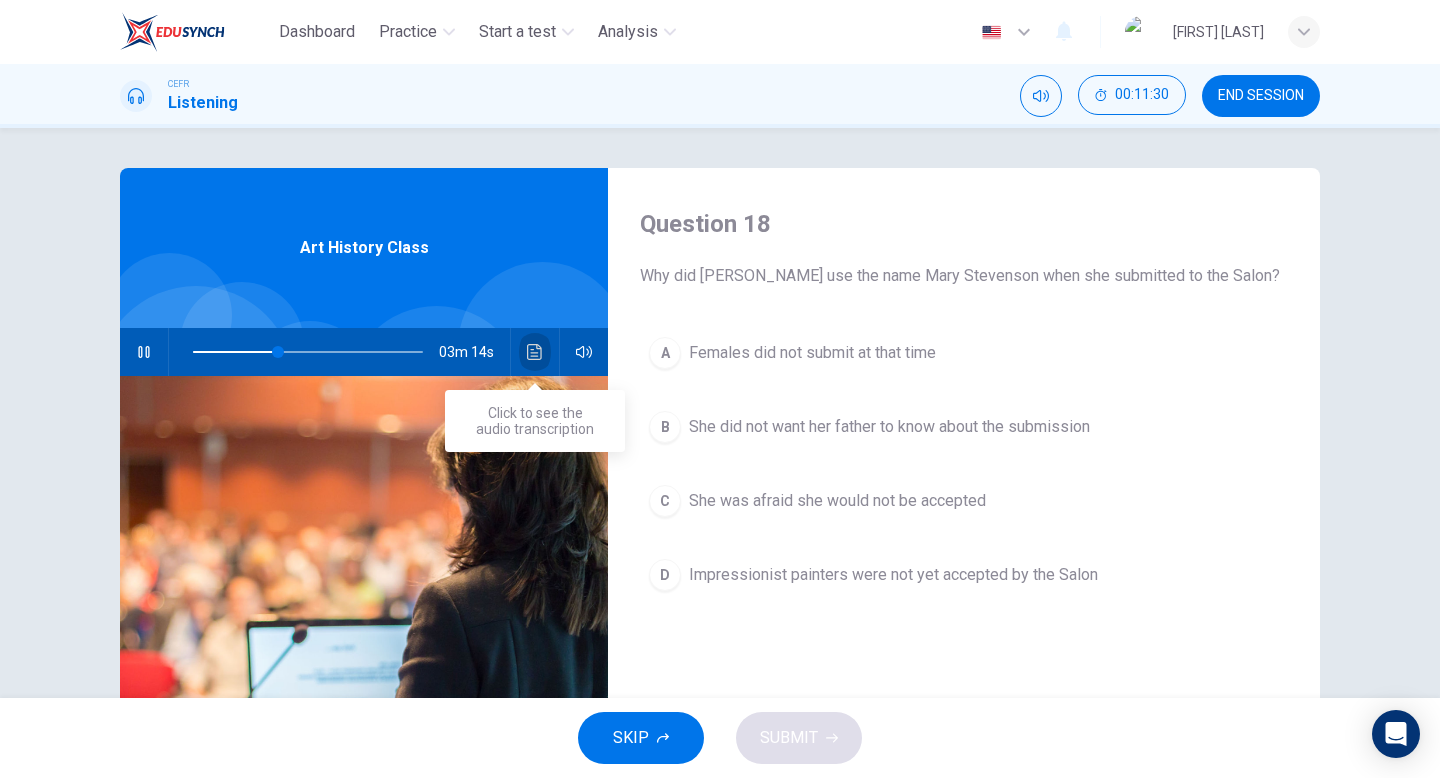 click at bounding box center [535, 352] 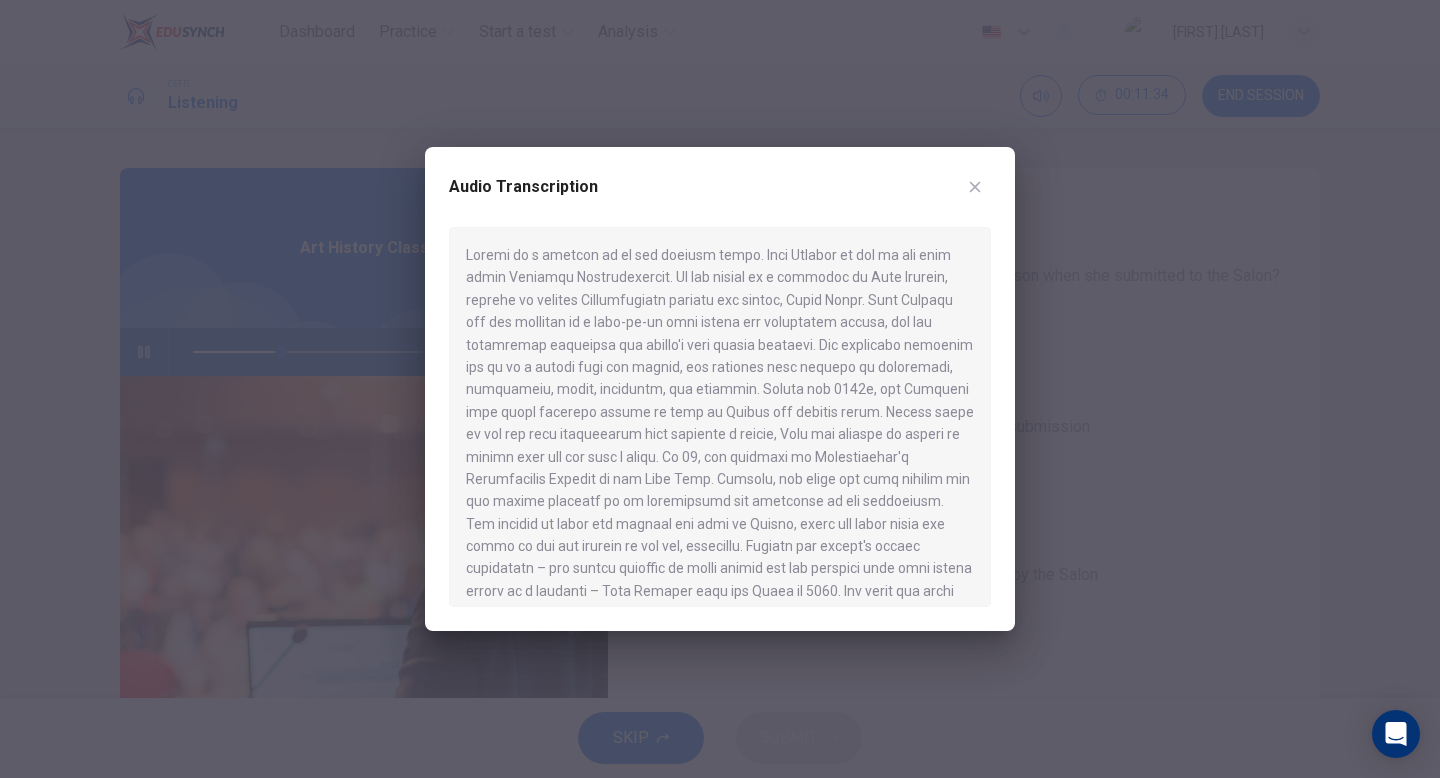 drag, startPoint x: 756, startPoint y: 438, endPoint x: 834, endPoint y: 479, distance: 88.11924 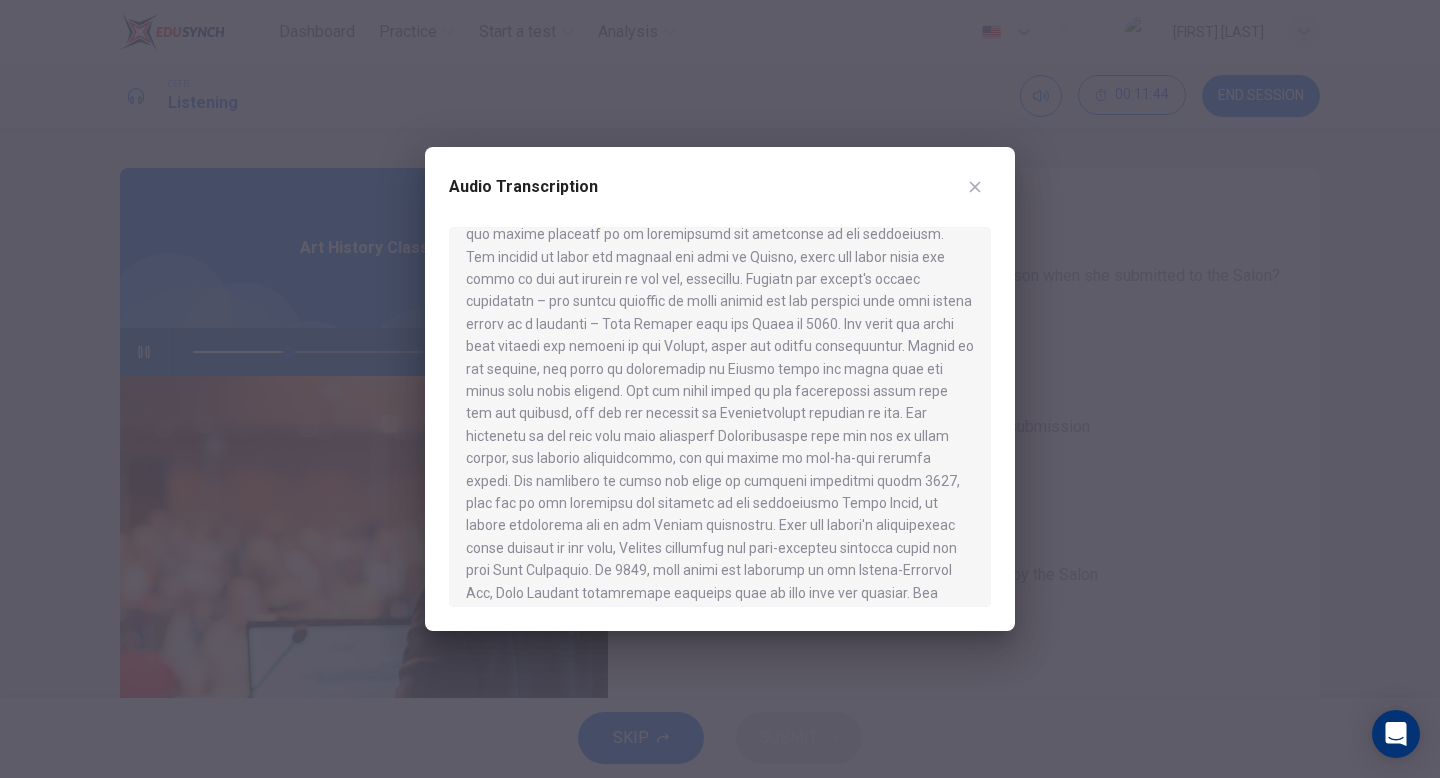 scroll, scrollTop: 268, scrollLeft: 0, axis: vertical 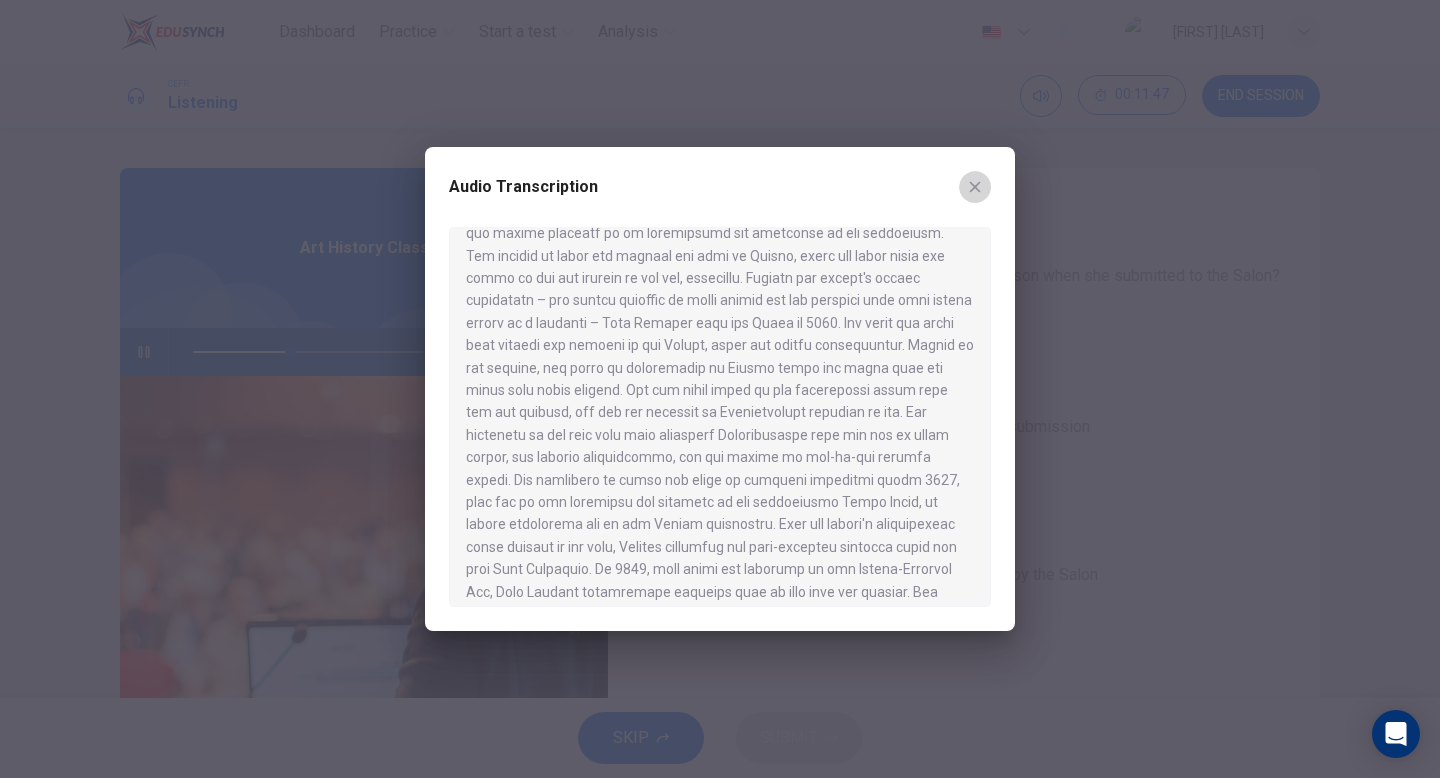click at bounding box center (975, 187) 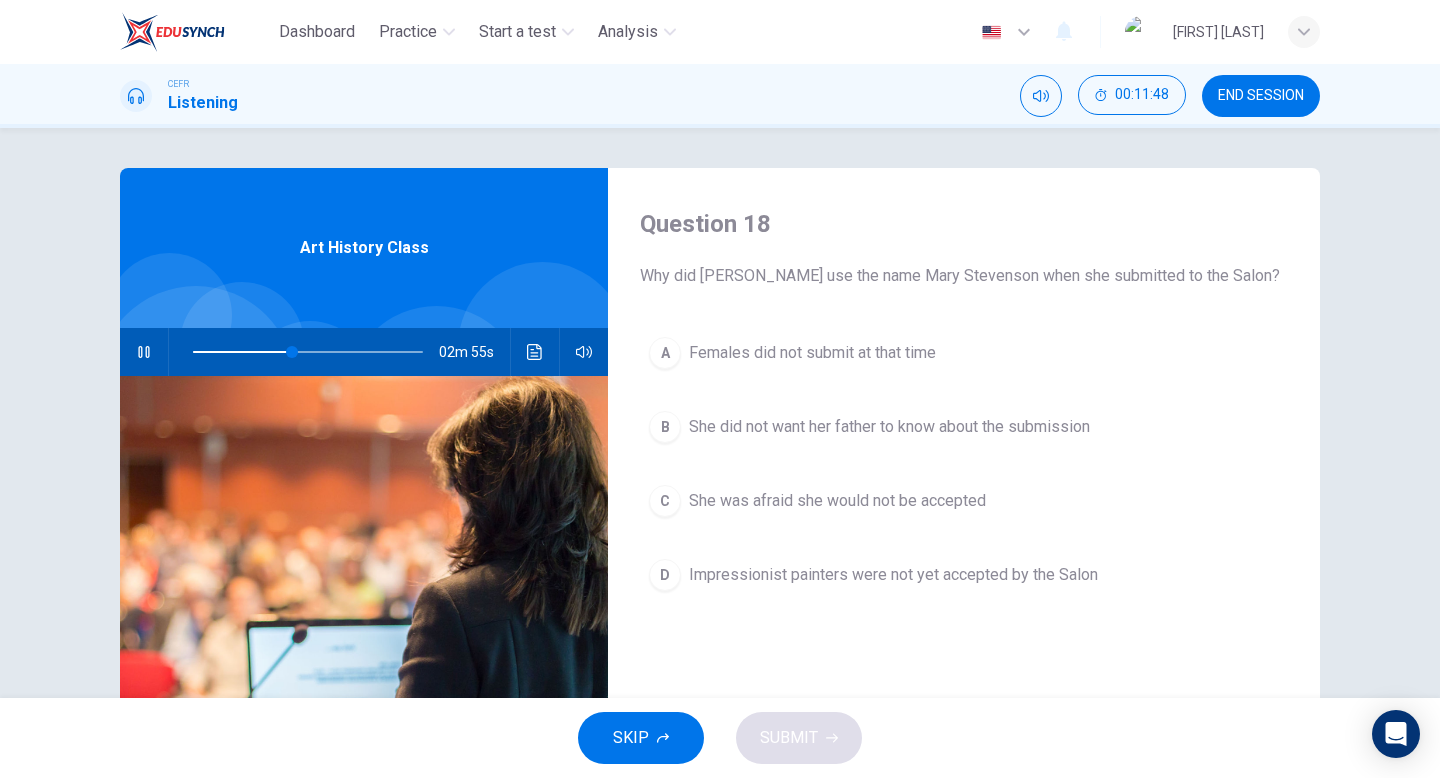 click on "She did not want her father to know about the submission" at bounding box center (812, 353) 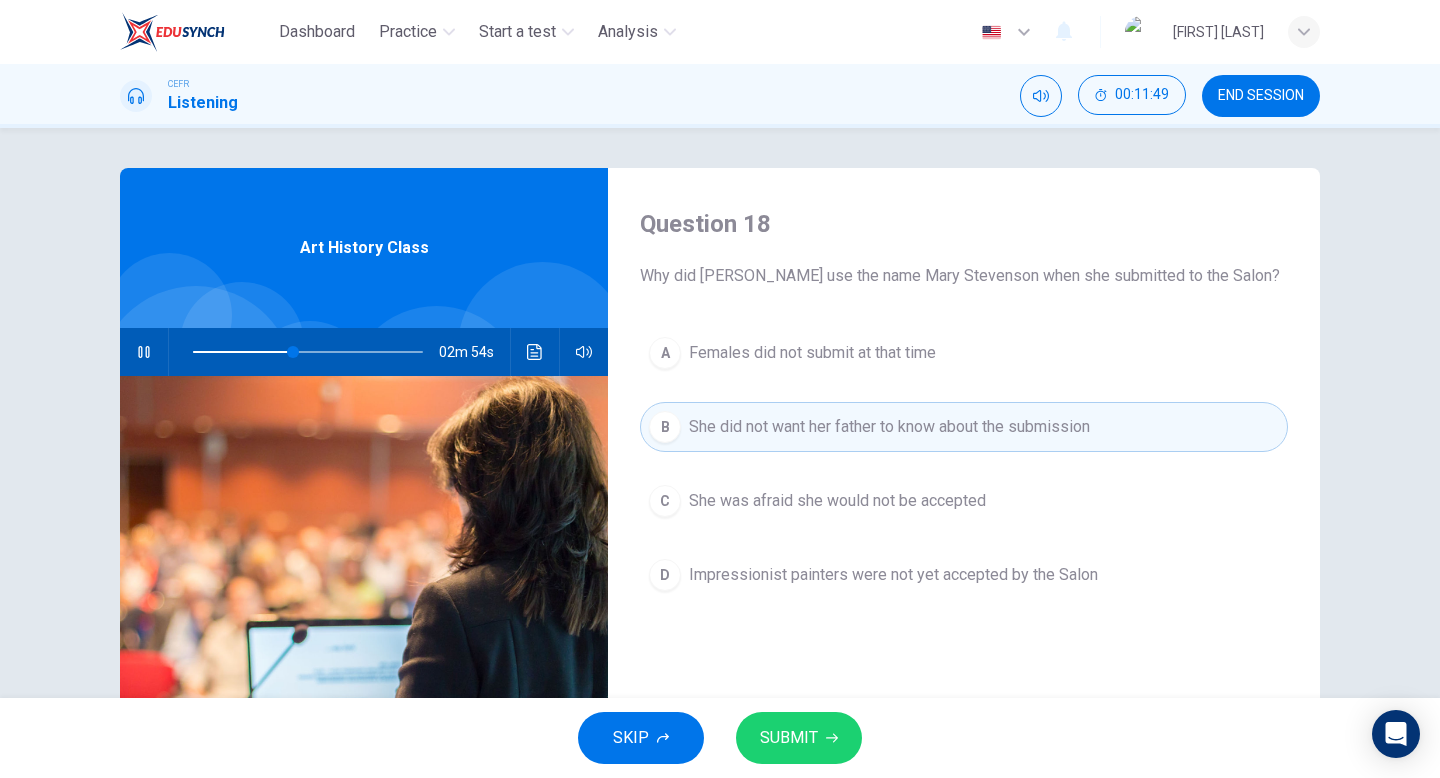 click on "SUBMIT" at bounding box center (789, 738) 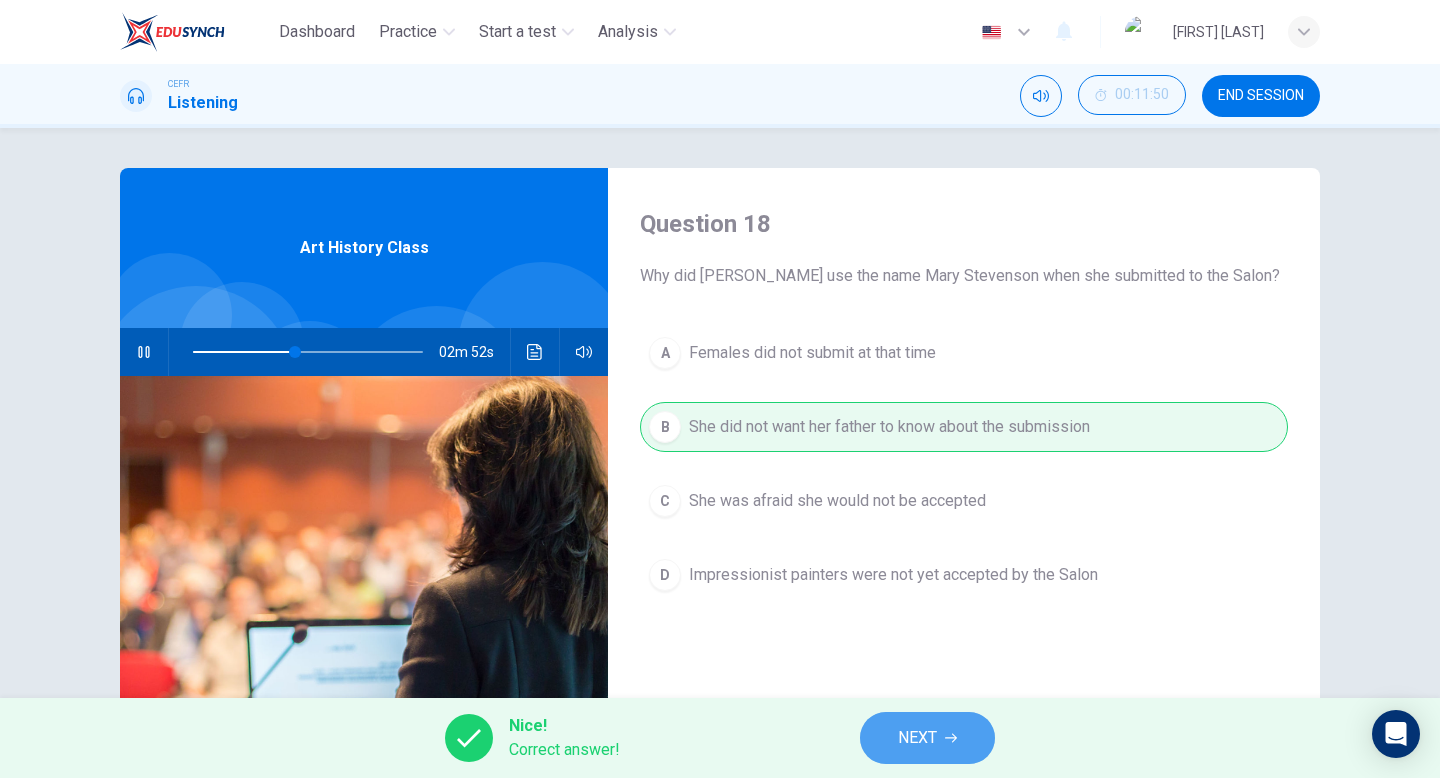 click on "NEXT" at bounding box center [917, 738] 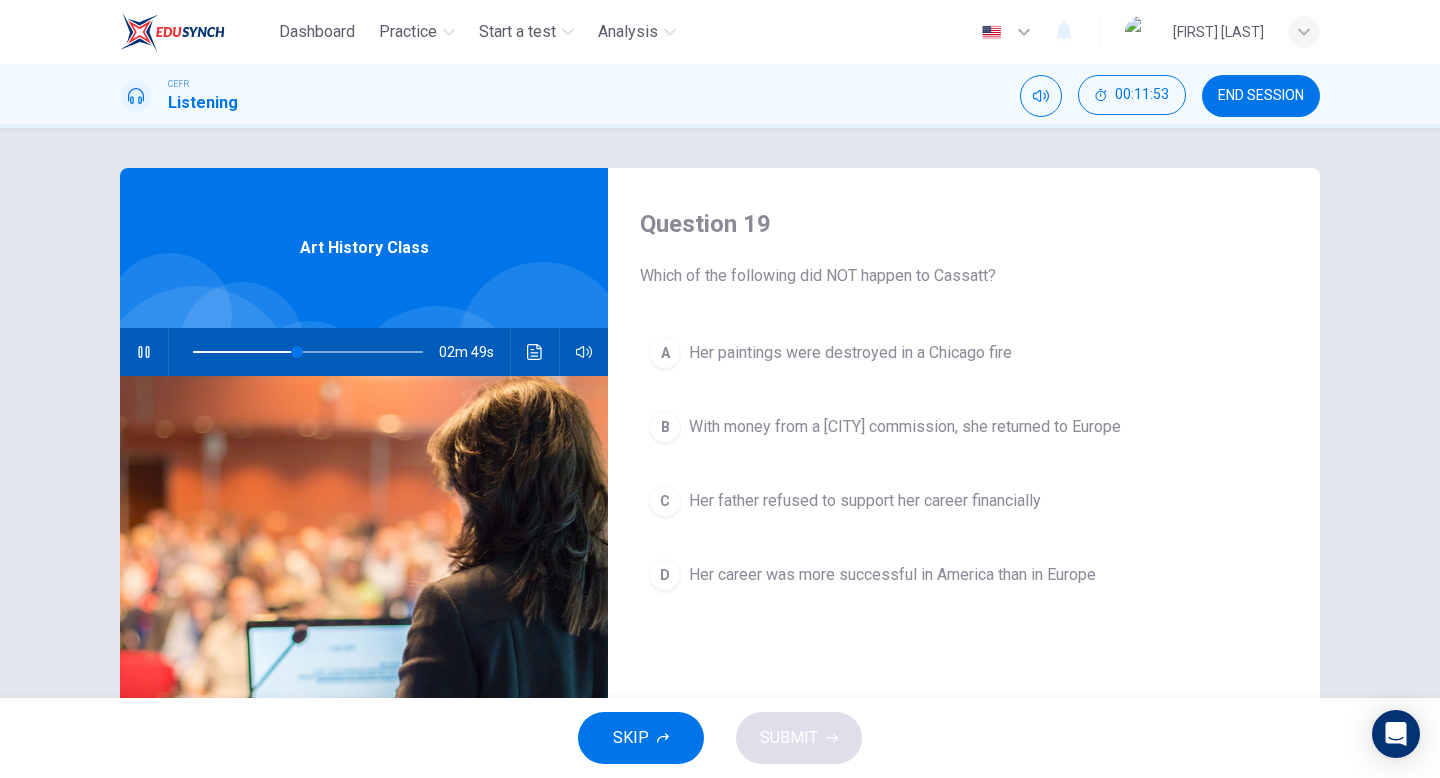 click at bounding box center (535, 352) 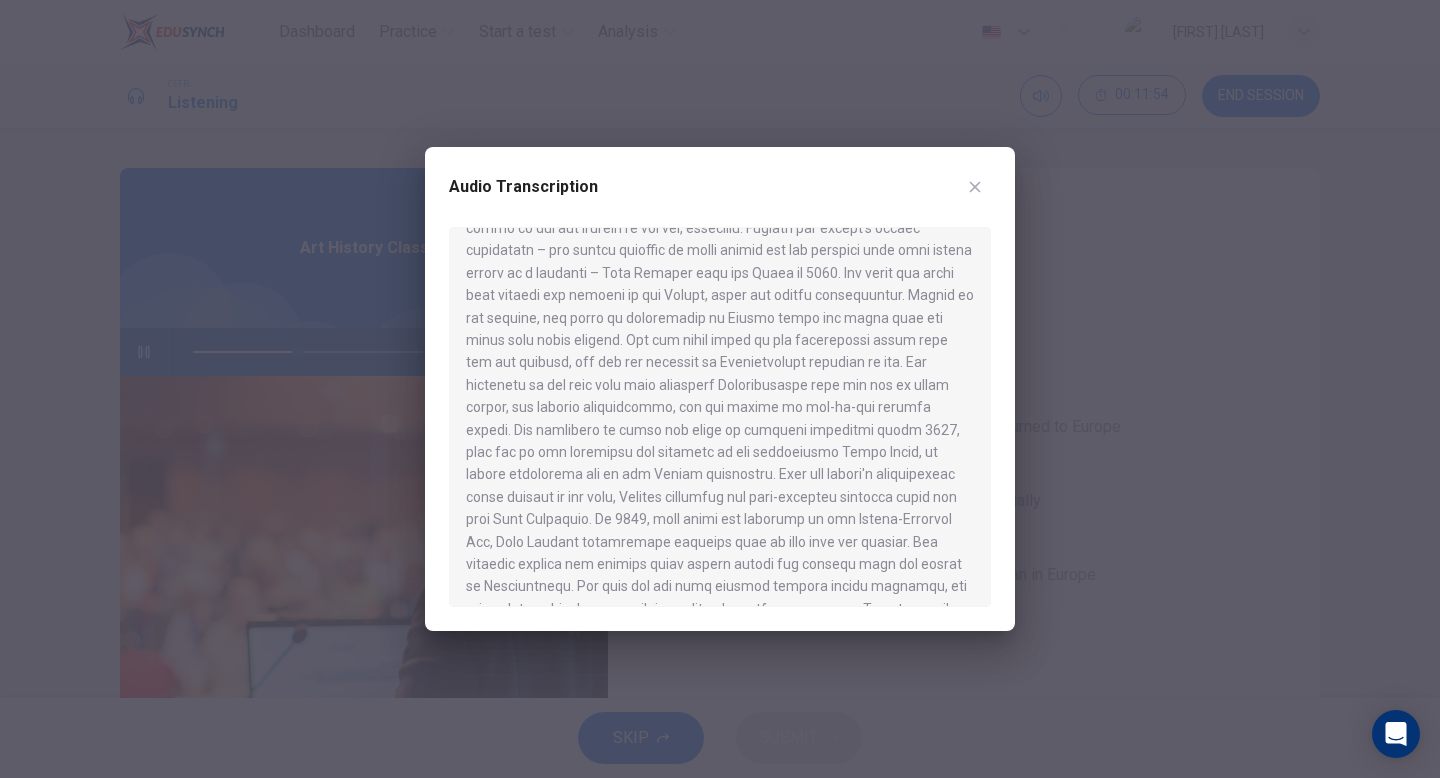 scroll, scrollTop: 729, scrollLeft: 0, axis: vertical 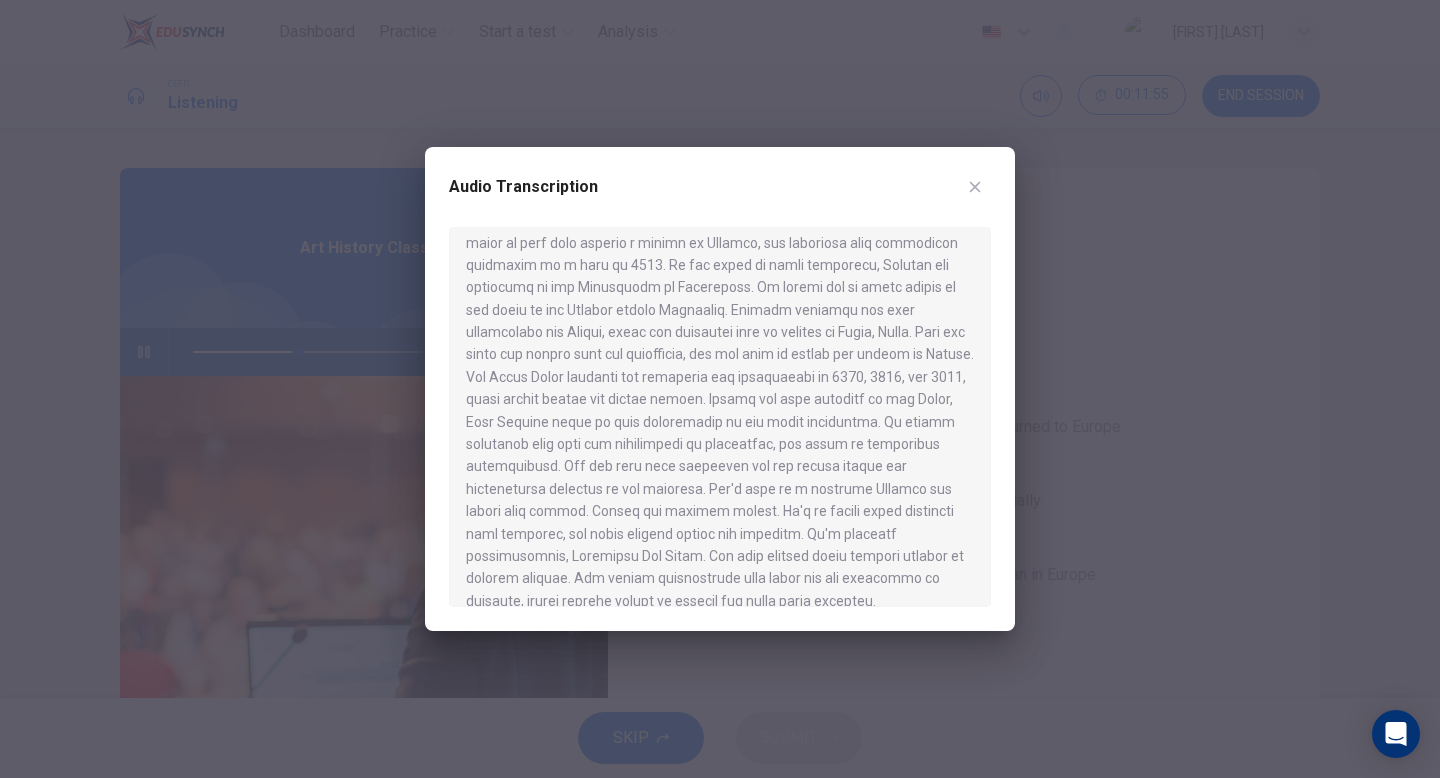 click at bounding box center [975, 187] 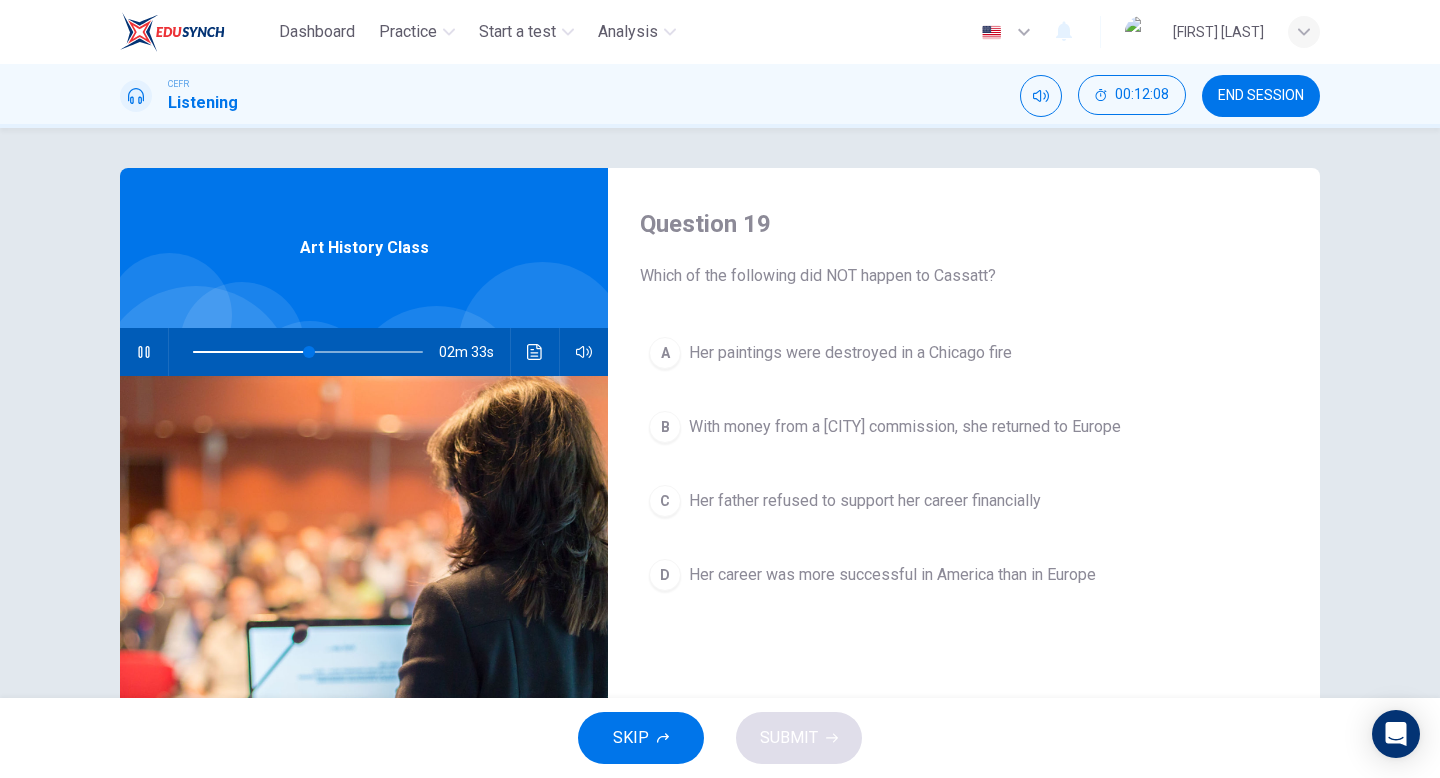 click at bounding box center [535, 352] 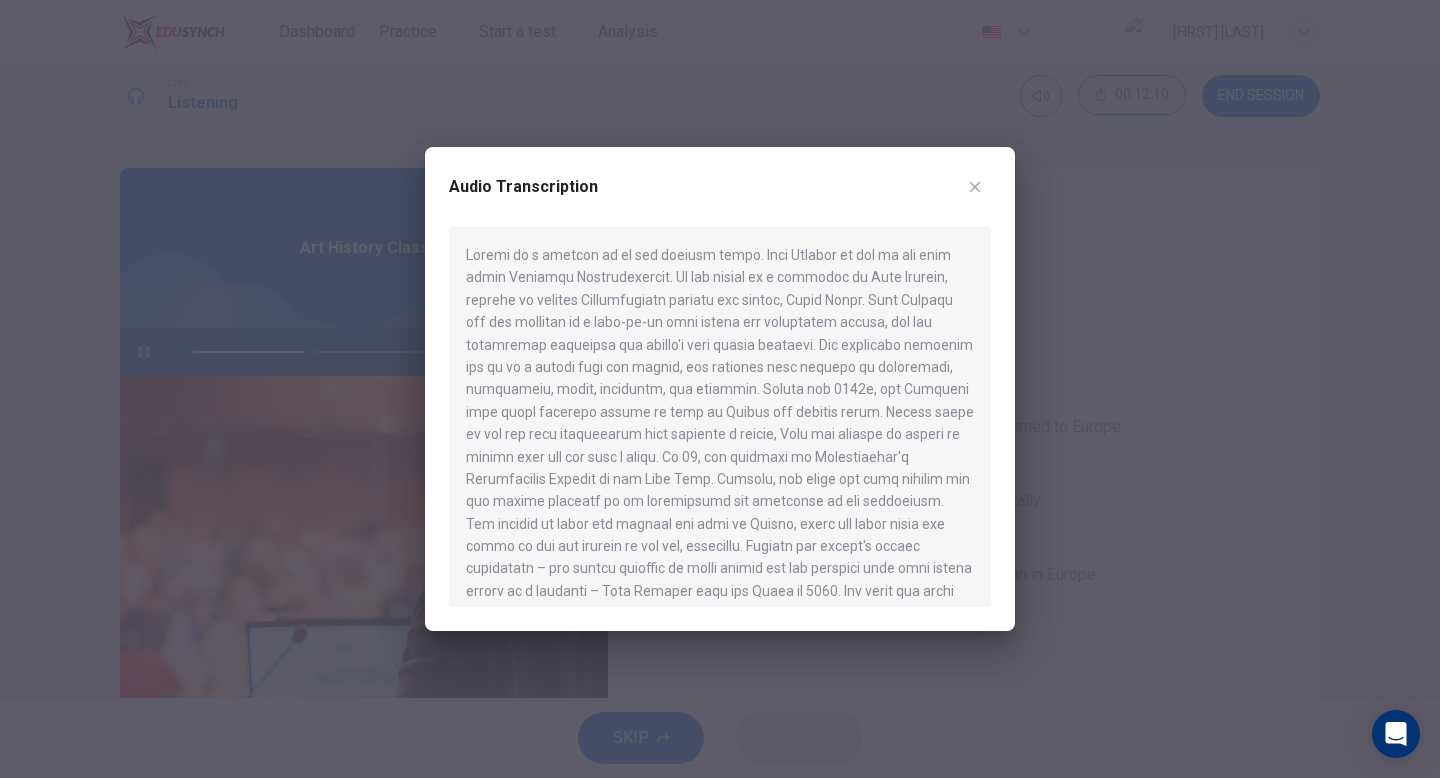 scroll, scrollTop: 729, scrollLeft: 0, axis: vertical 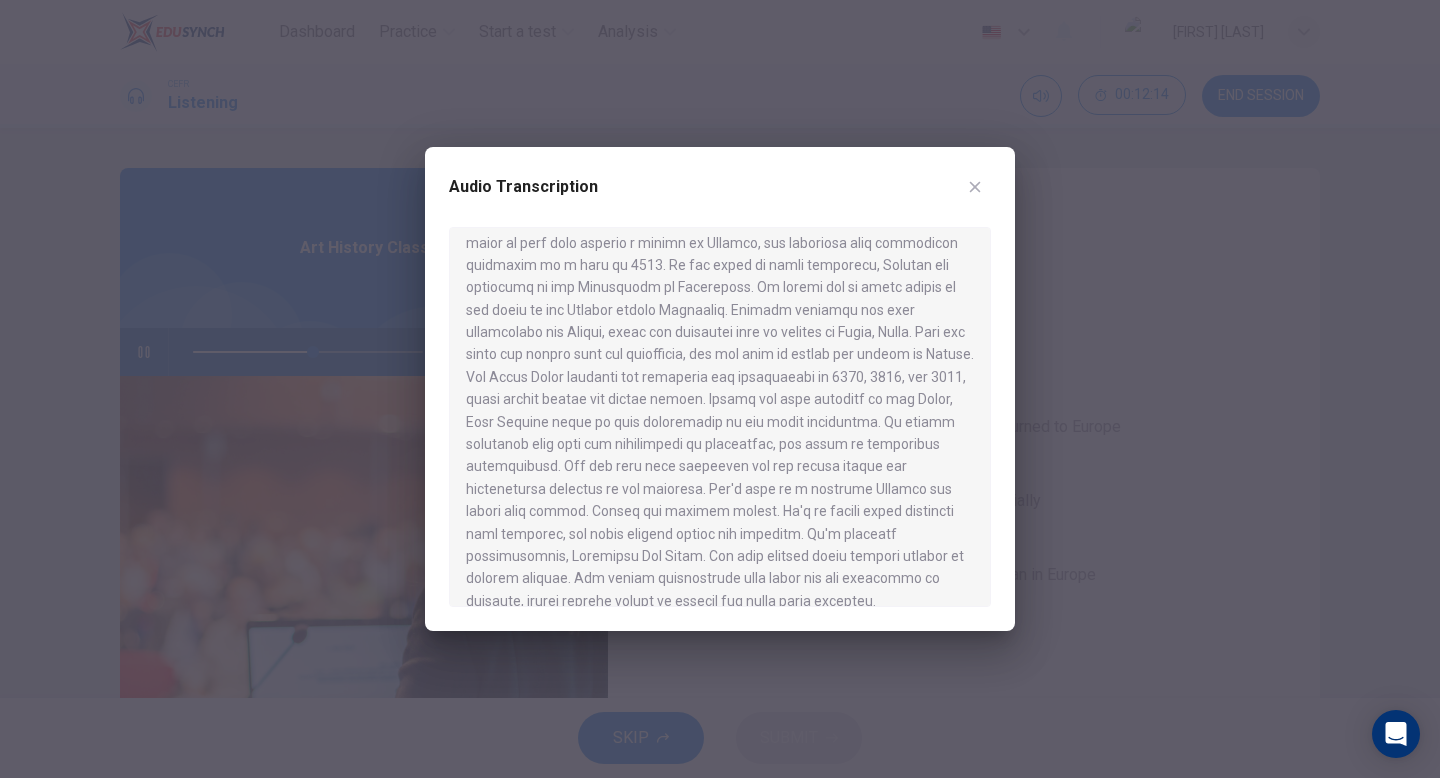 click at bounding box center [975, 187] 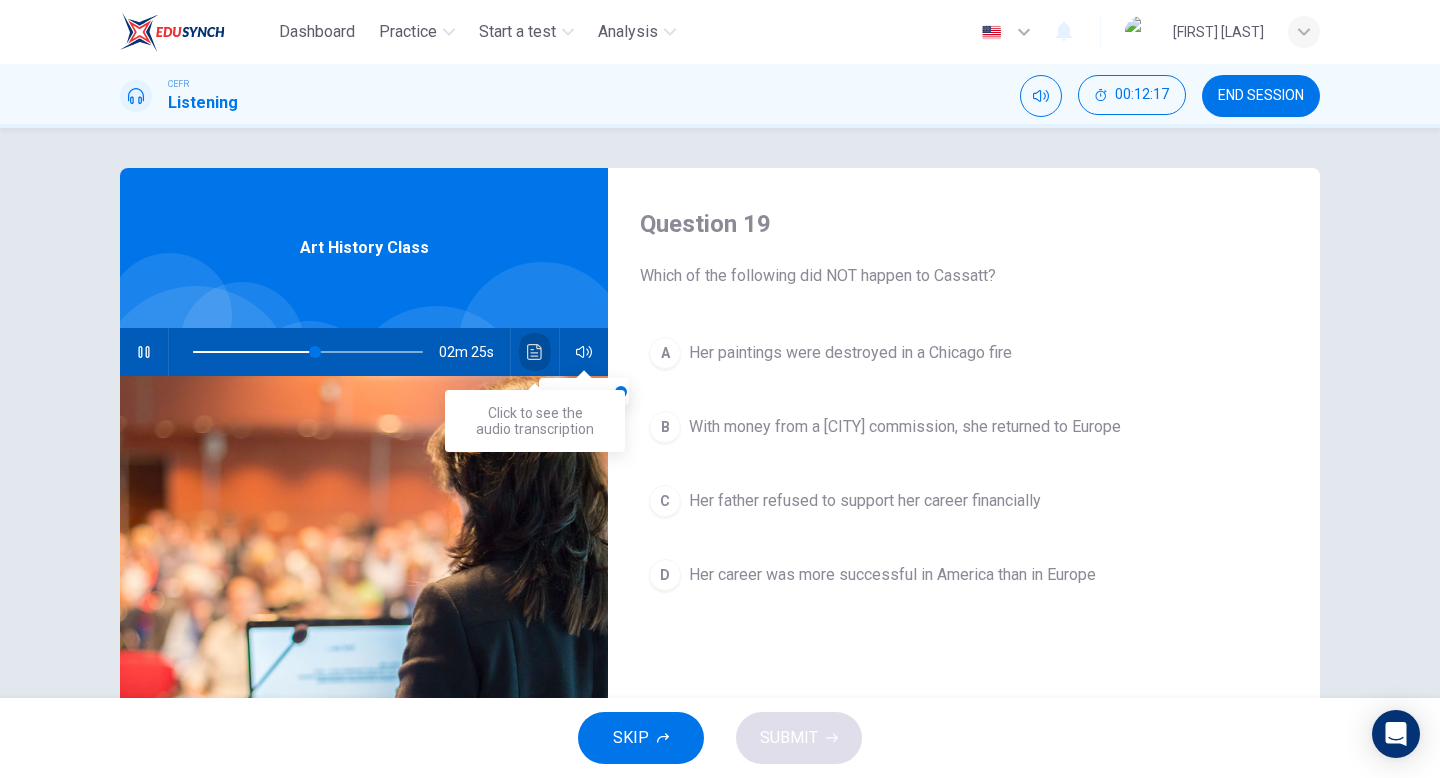 click at bounding box center [535, 352] 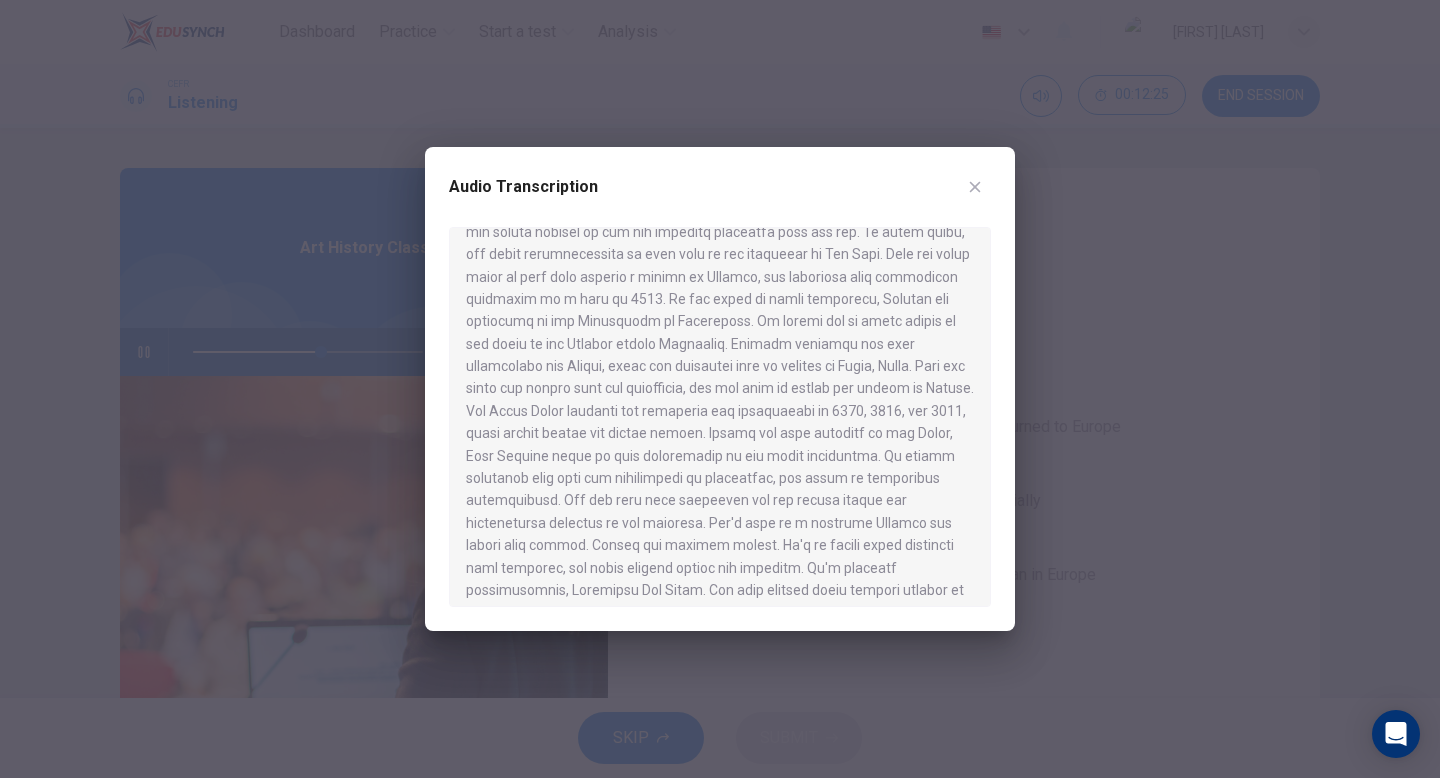 scroll, scrollTop: 692, scrollLeft: 0, axis: vertical 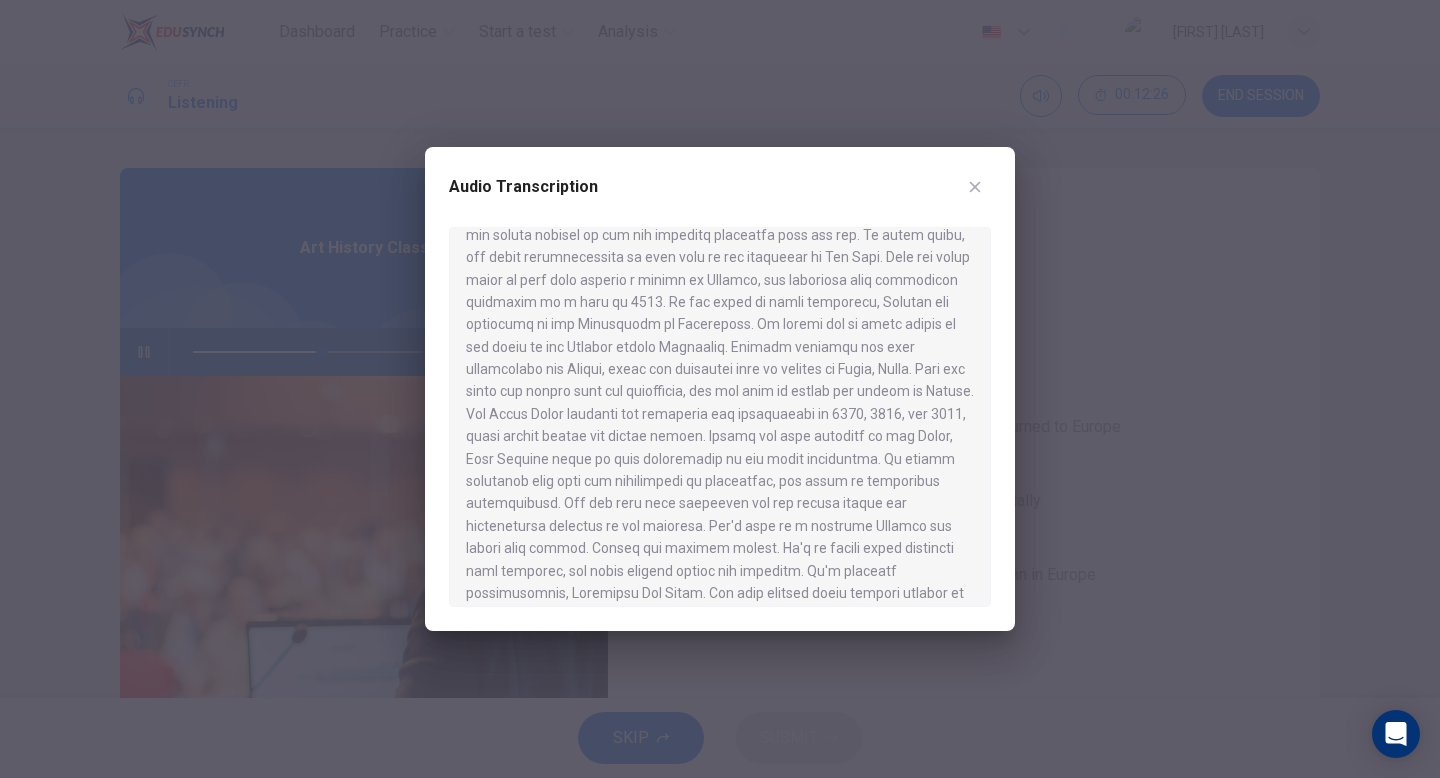 click on "Audio Transcription" at bounding box center (720, 199) 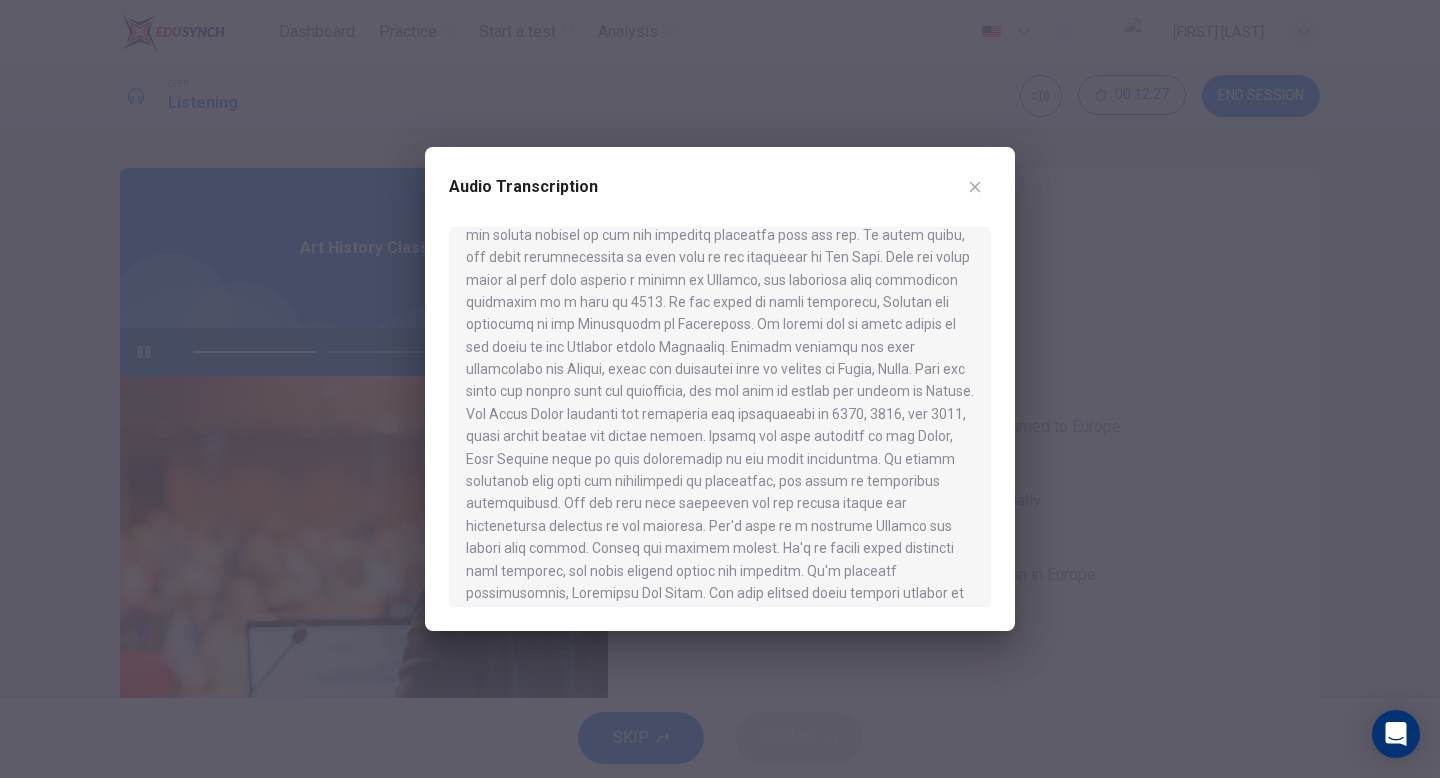 click at bounding box center [975, 187] 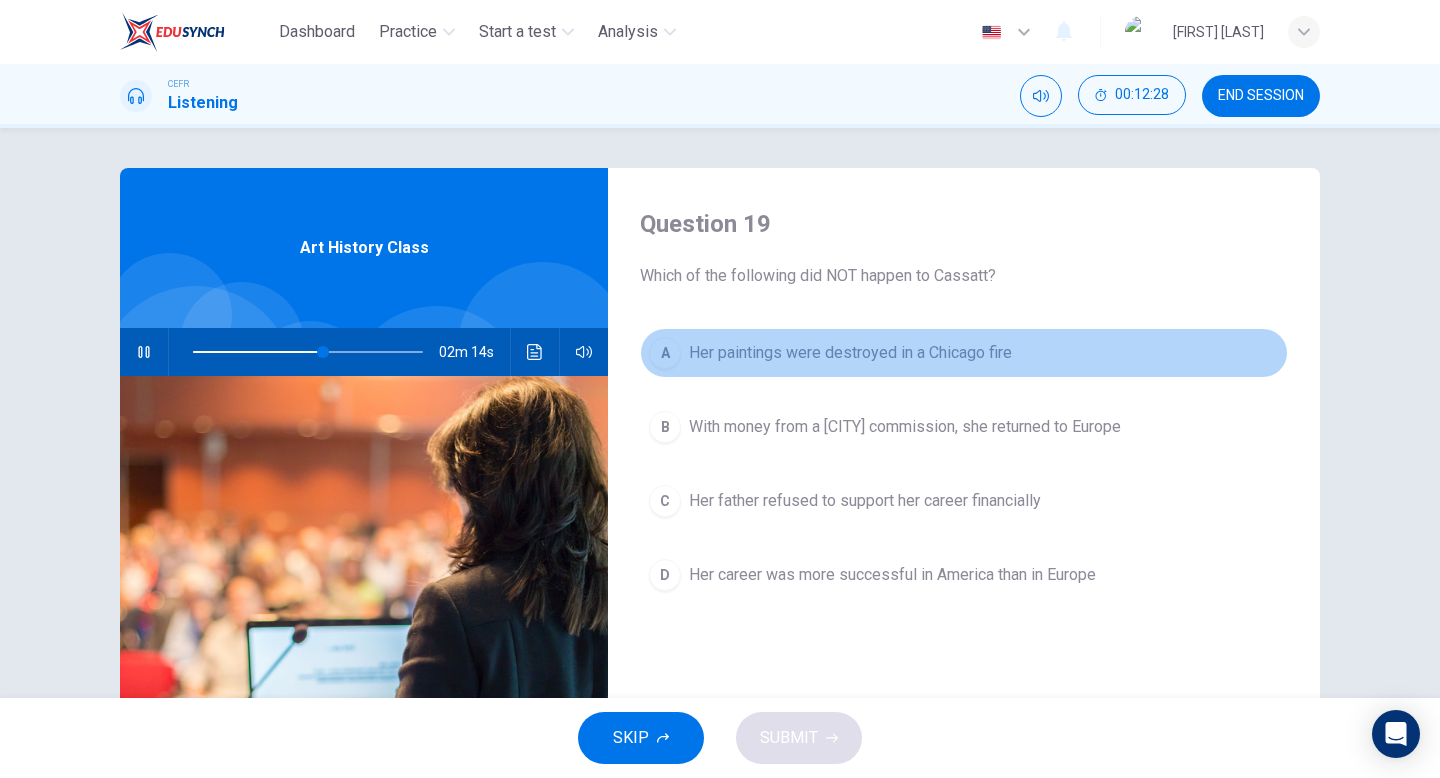 click on "Her paintings were destroyed in a Chicago fire" at bounding box center (850, 353) 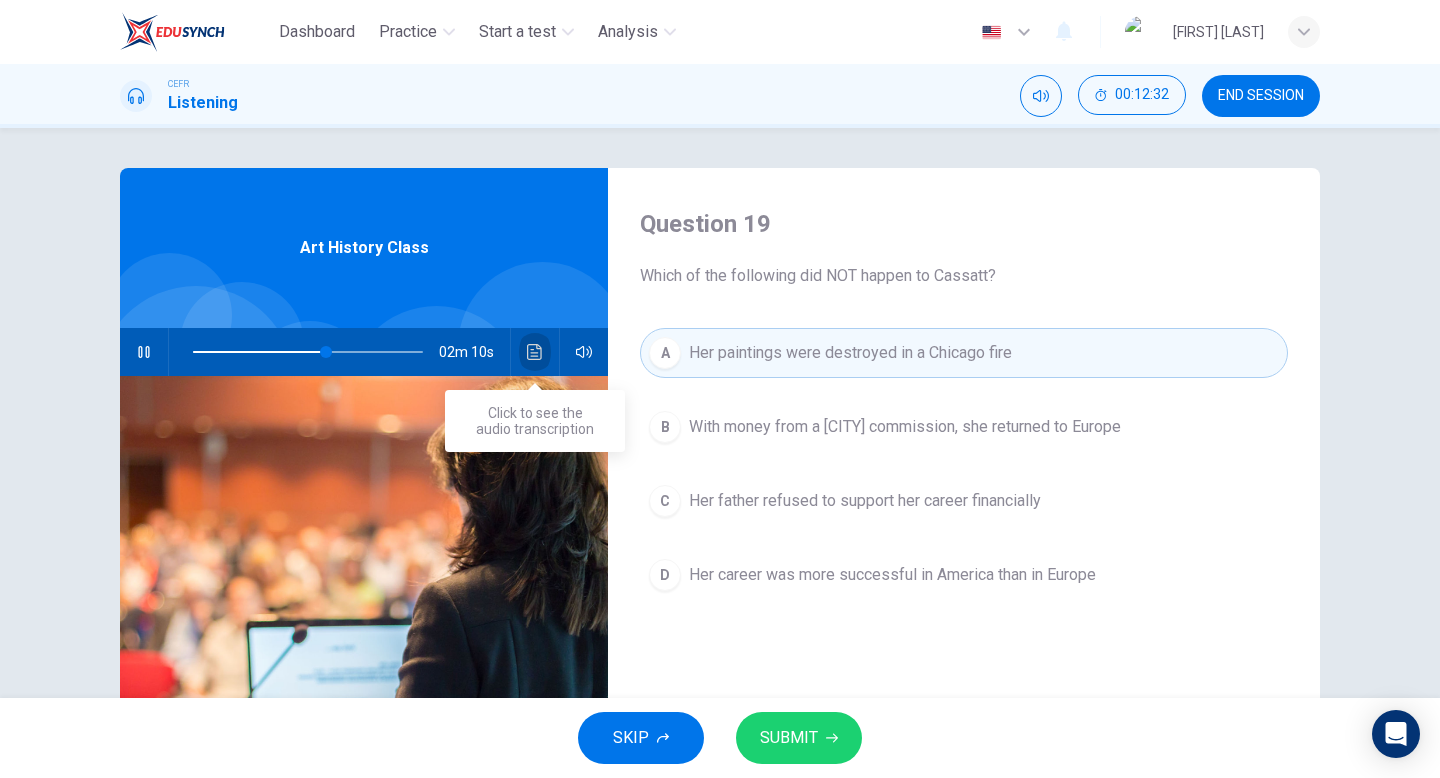 click at bounding box center [534, 352] 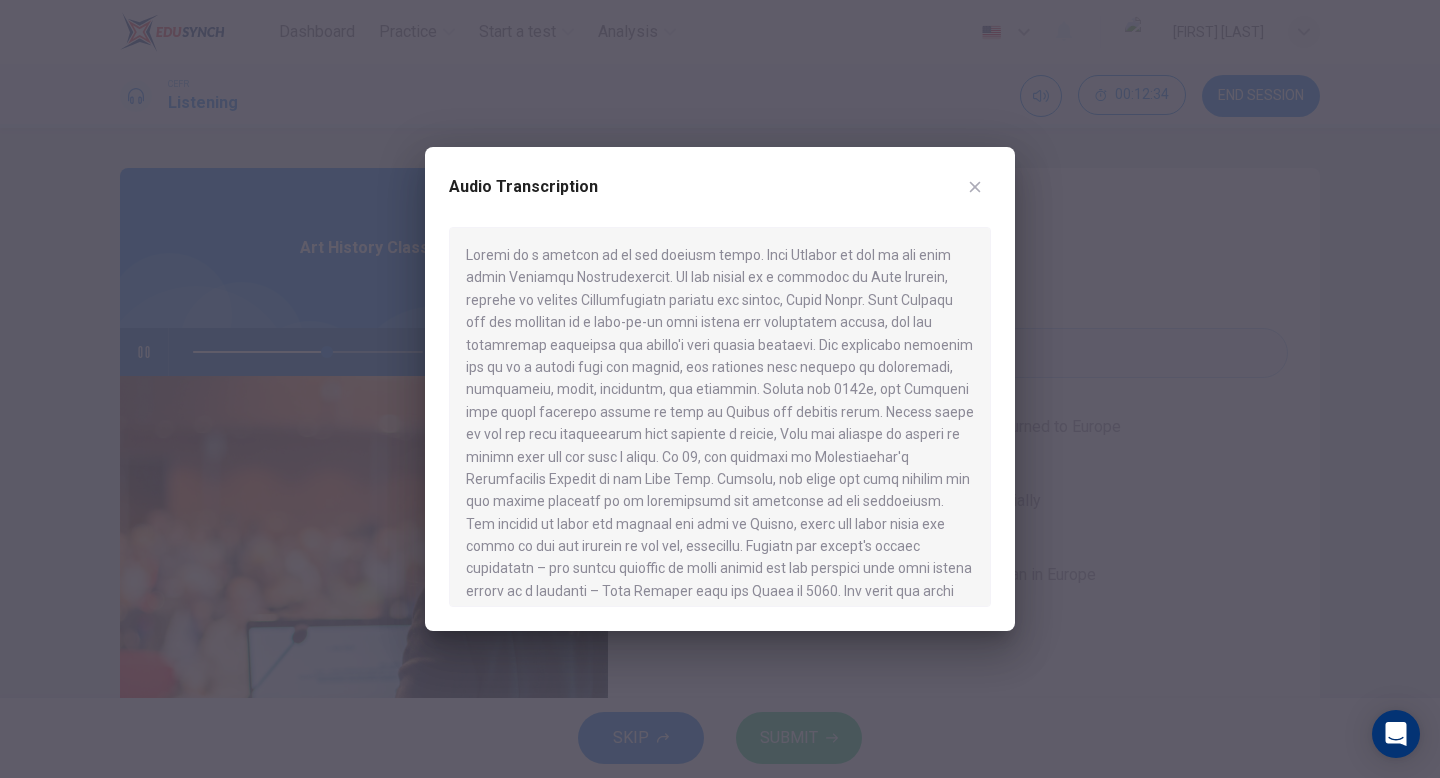 click on "Audio Transcription" at bounding box center [720, 199] 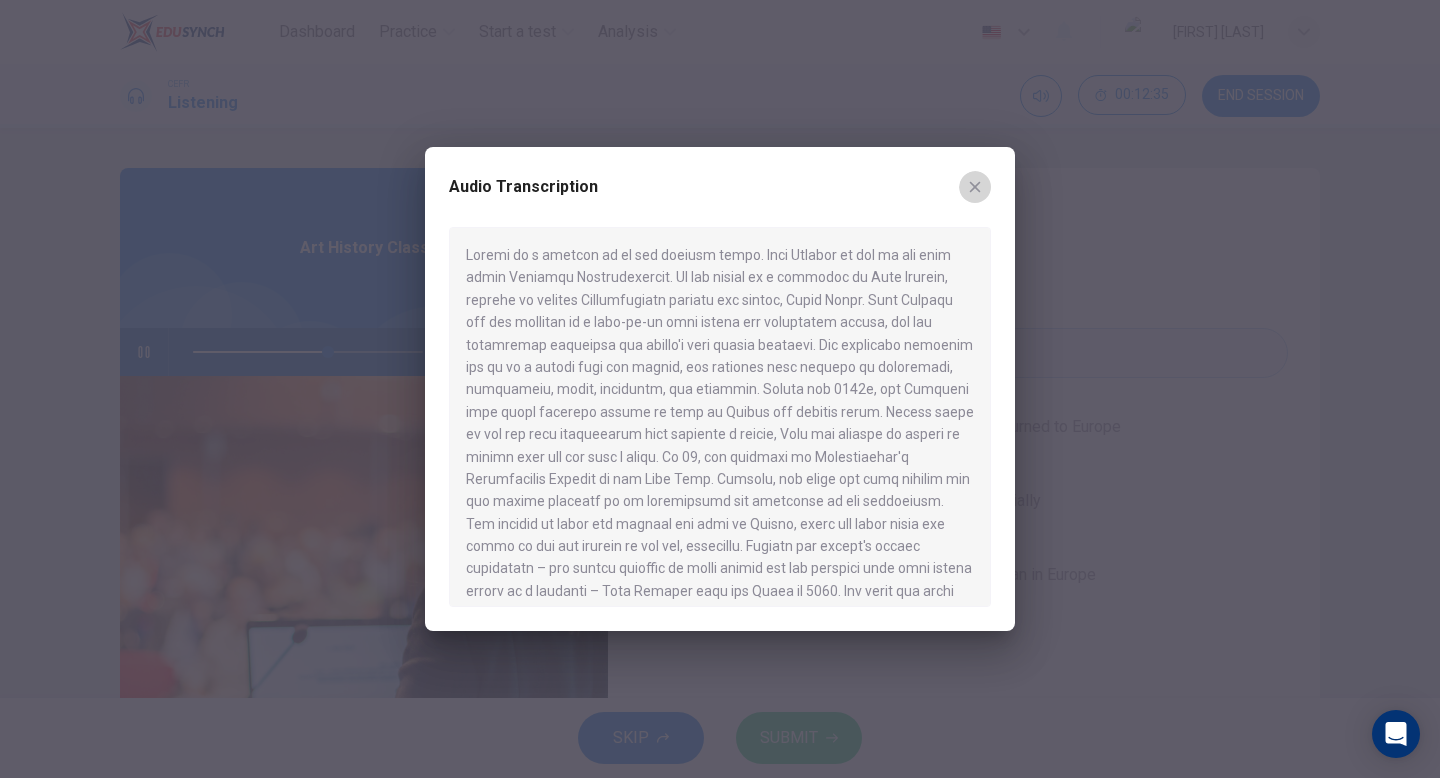 click at bounding box center [975, 187] 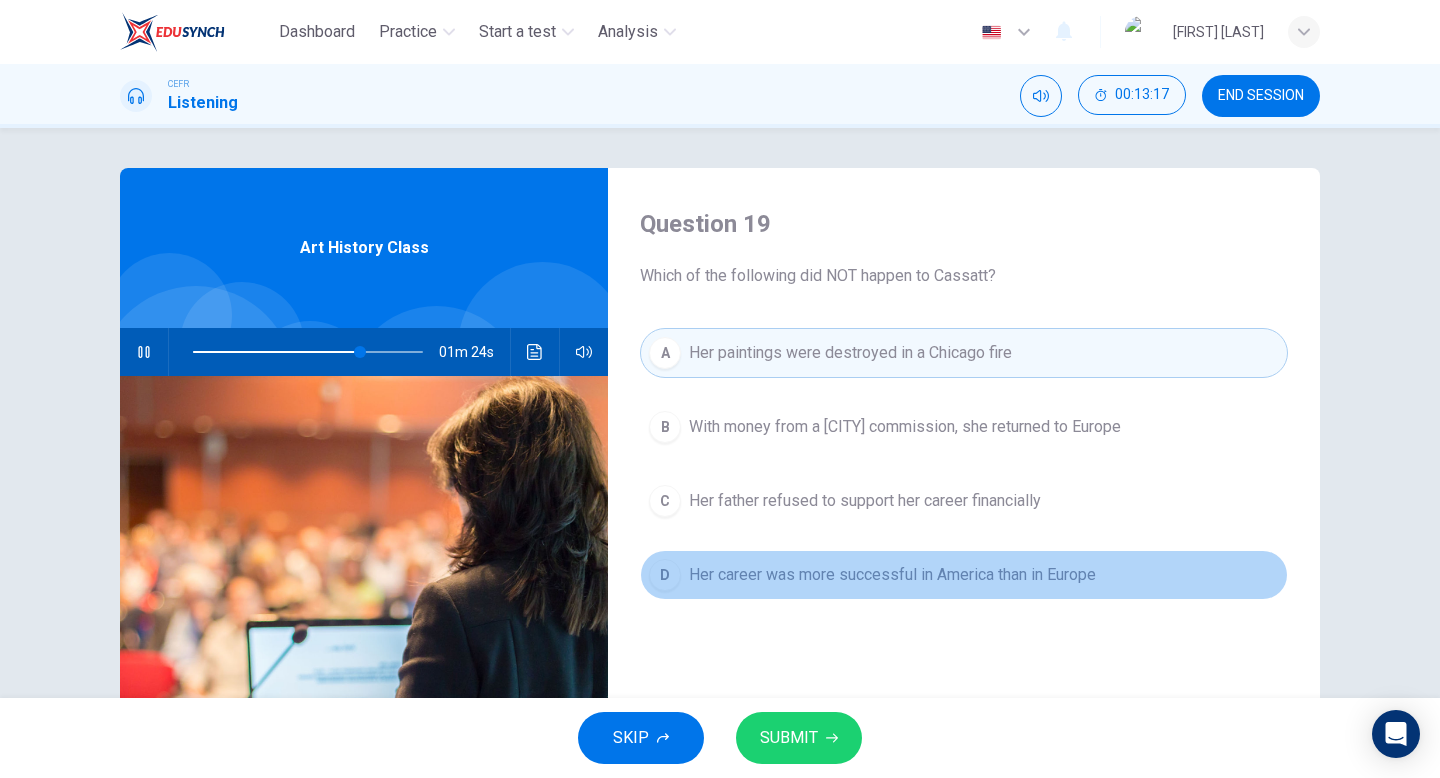 click on "Her career was more successful in America than in Europe" at bounding box center (905, 427) 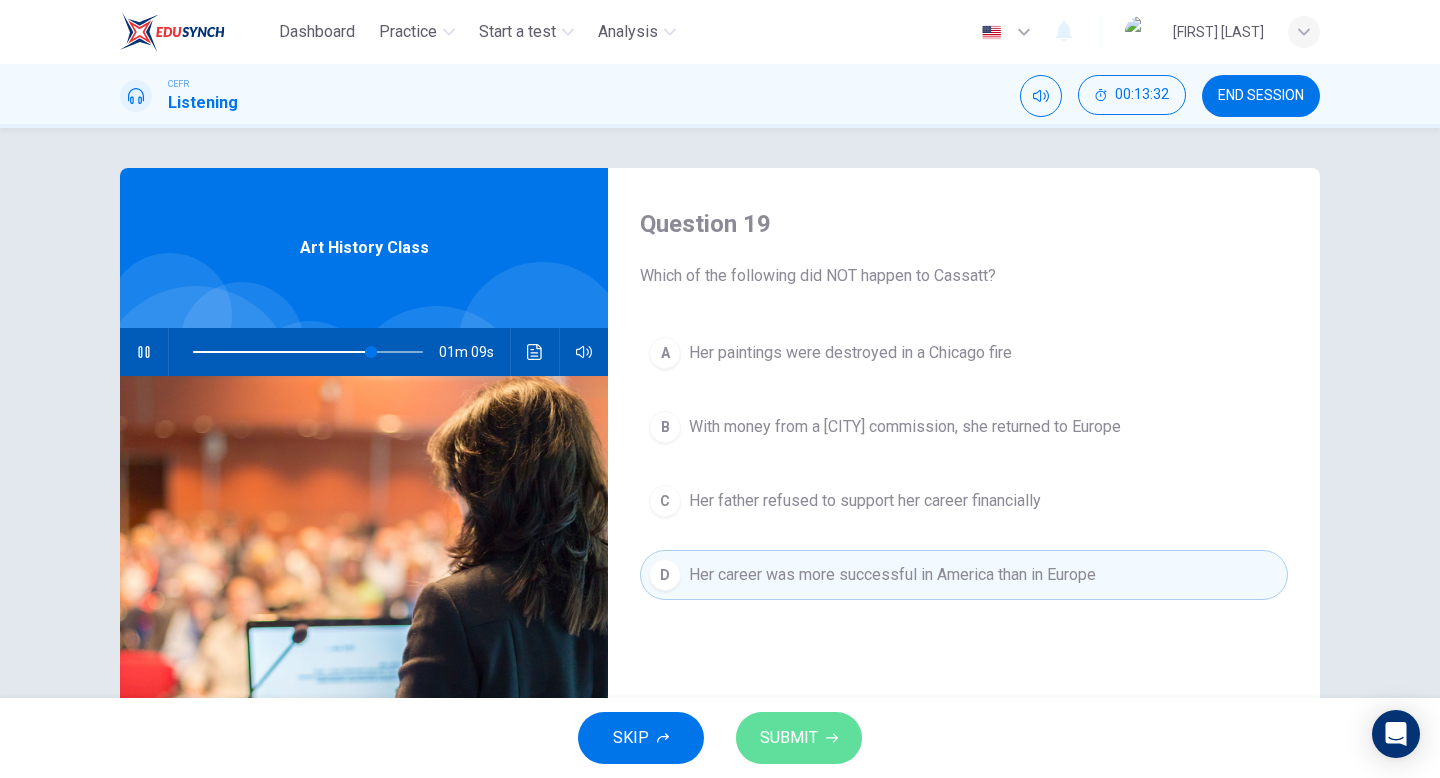 click on "SUBMIT" at bounding box center (799, 738) 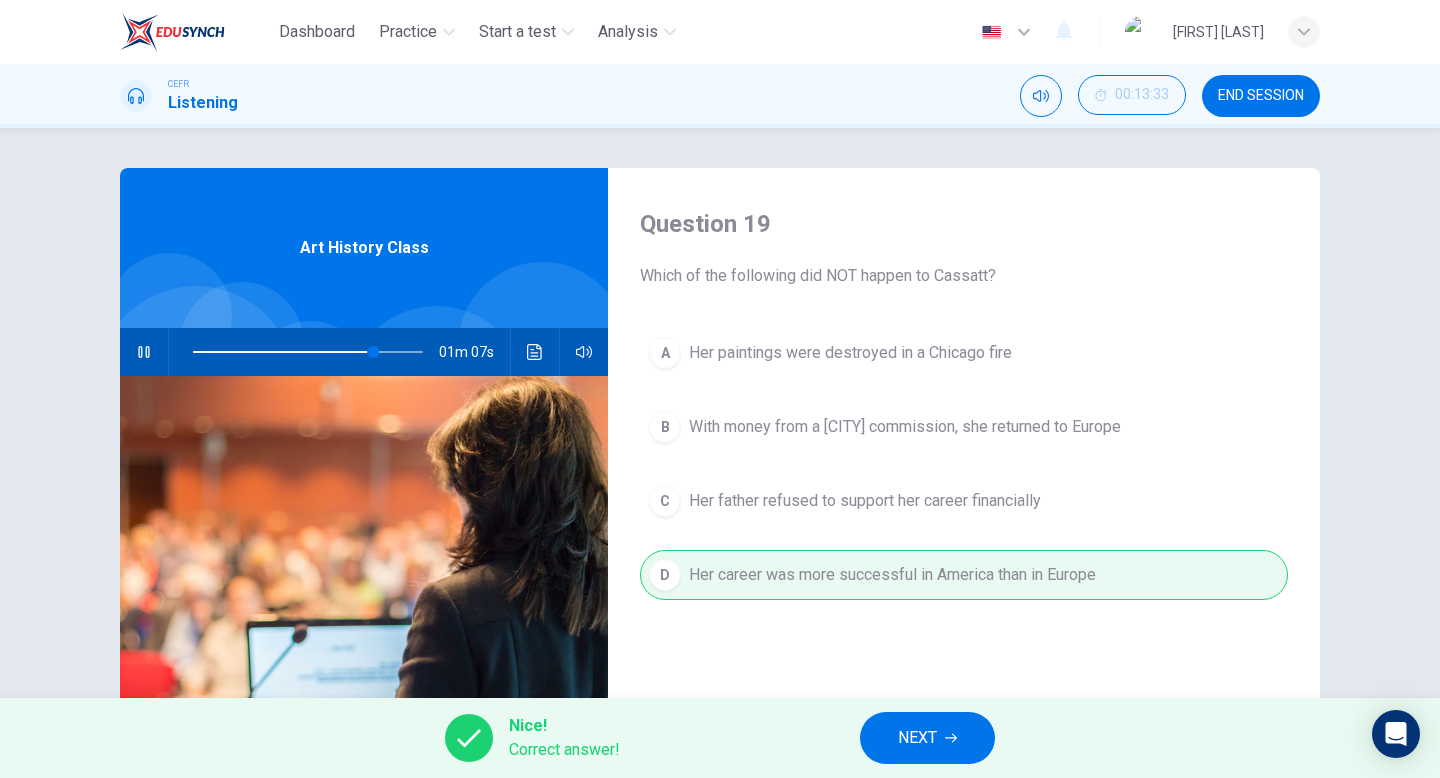 click on "NEXT" at bounding box center [927, 738] 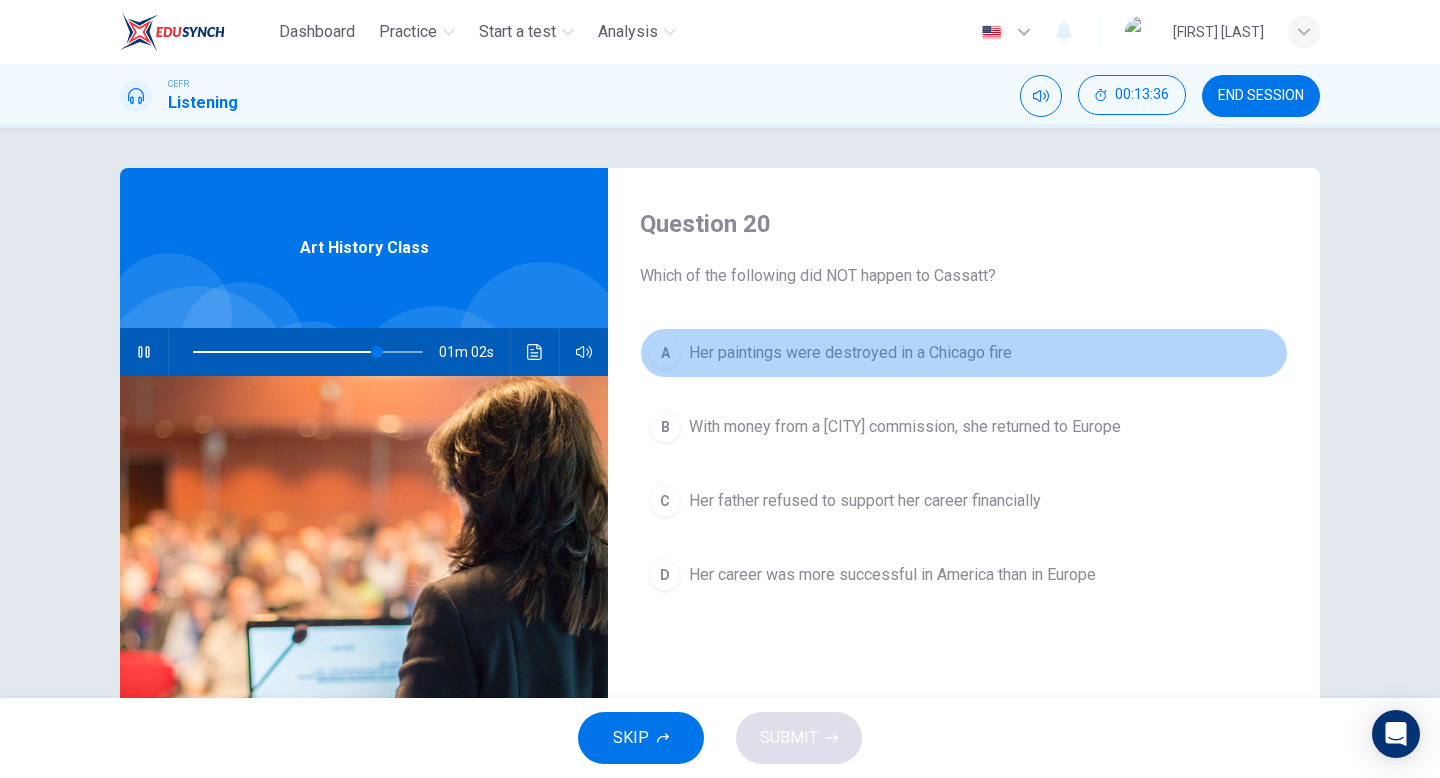 click on "A Her paintings were destroyed in a Chicago fire" at bounding box center [964, 353] 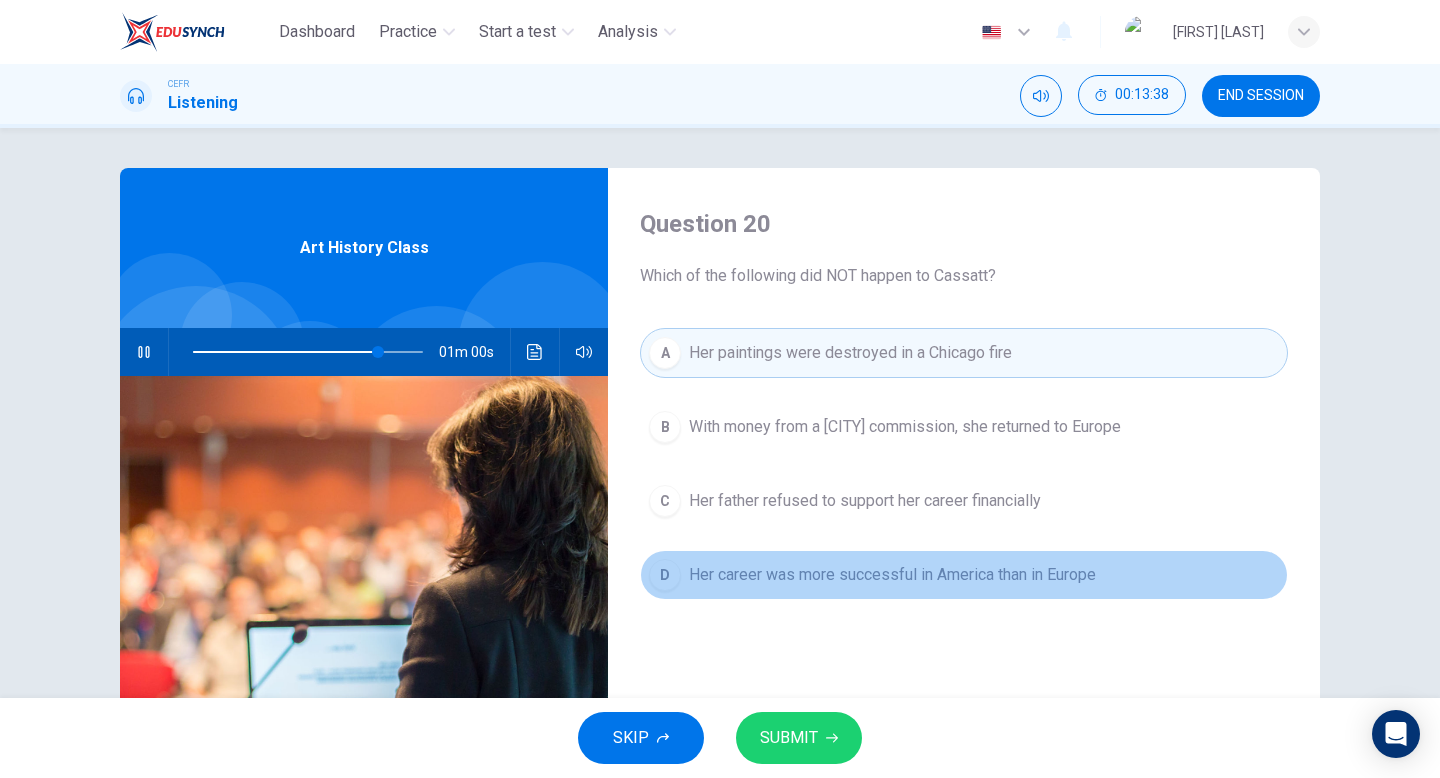 click on "Her career was more successful in America than in Europe" at bounding box center [905, 427] 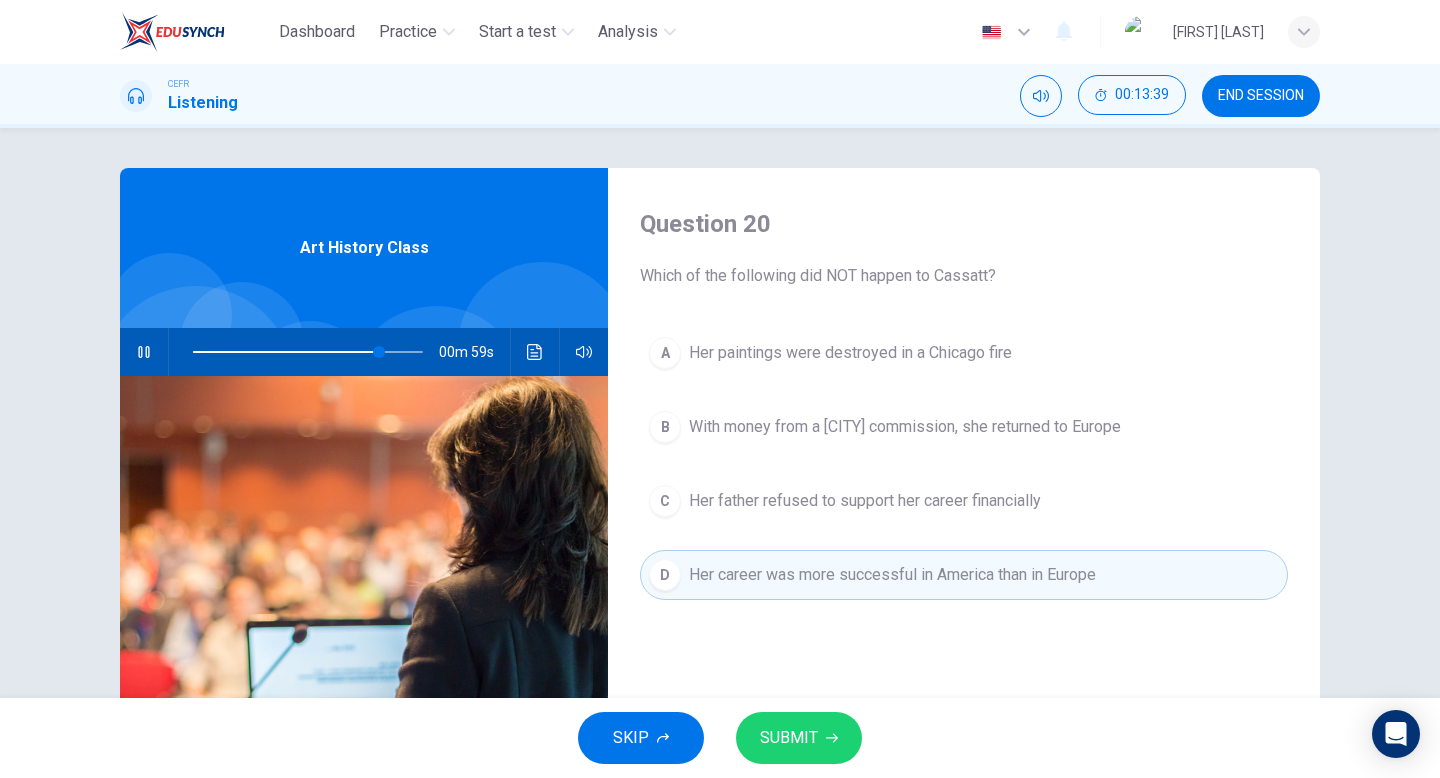 click on "B She did not want her father to know about the submission" at bounding box center [964, 427] 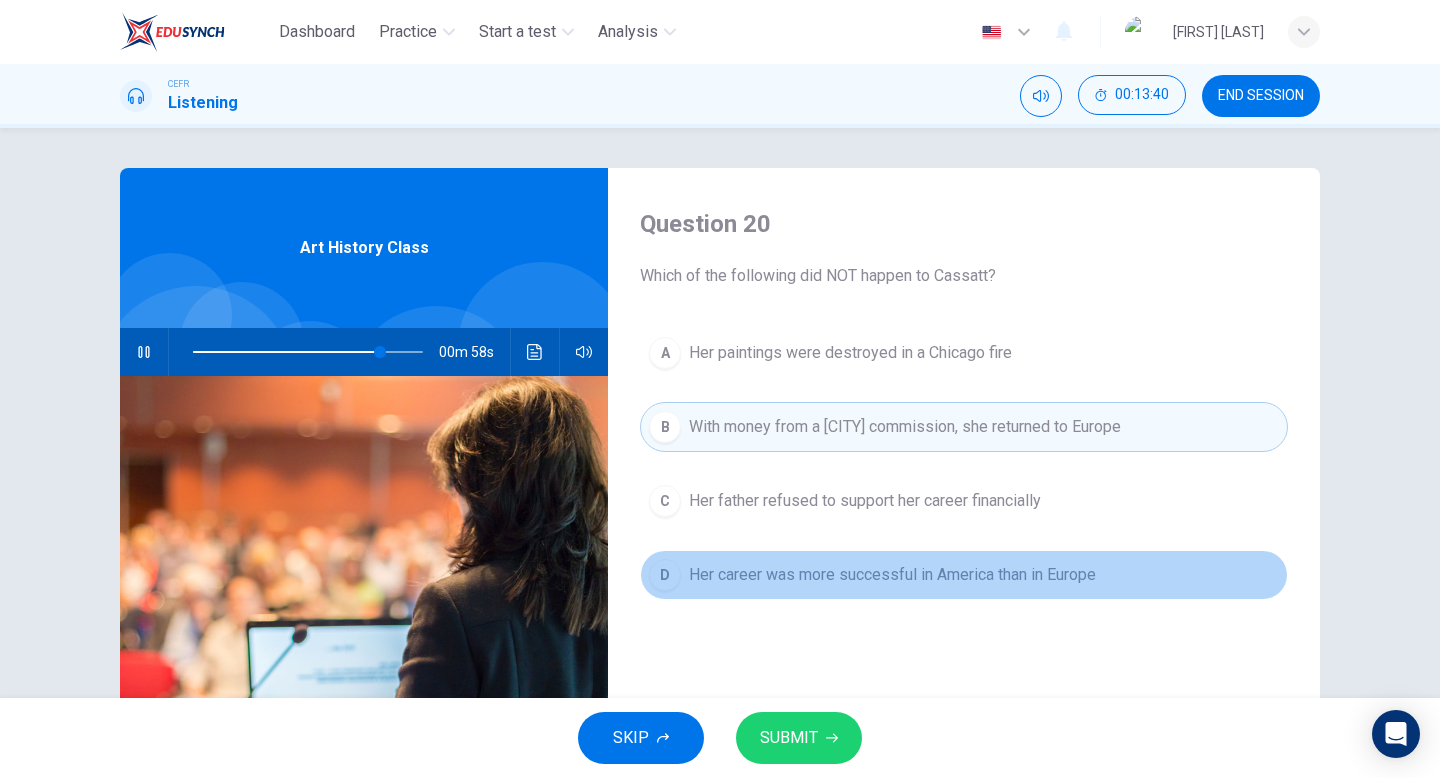 click on "D Her career was more successful in America than in Europe" at bounding box center [964, 575] 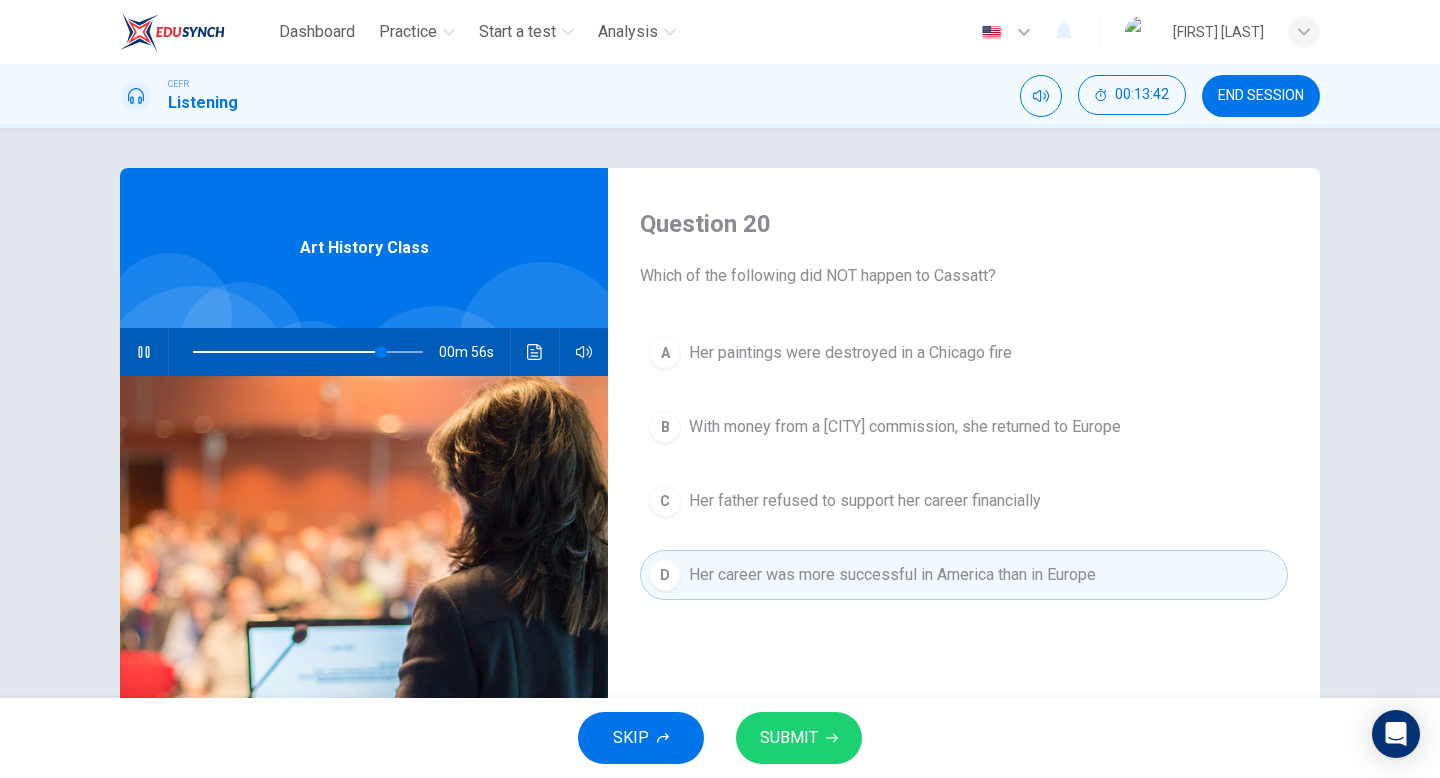 click on "SUBMIT" at bounding box center (799, 738) 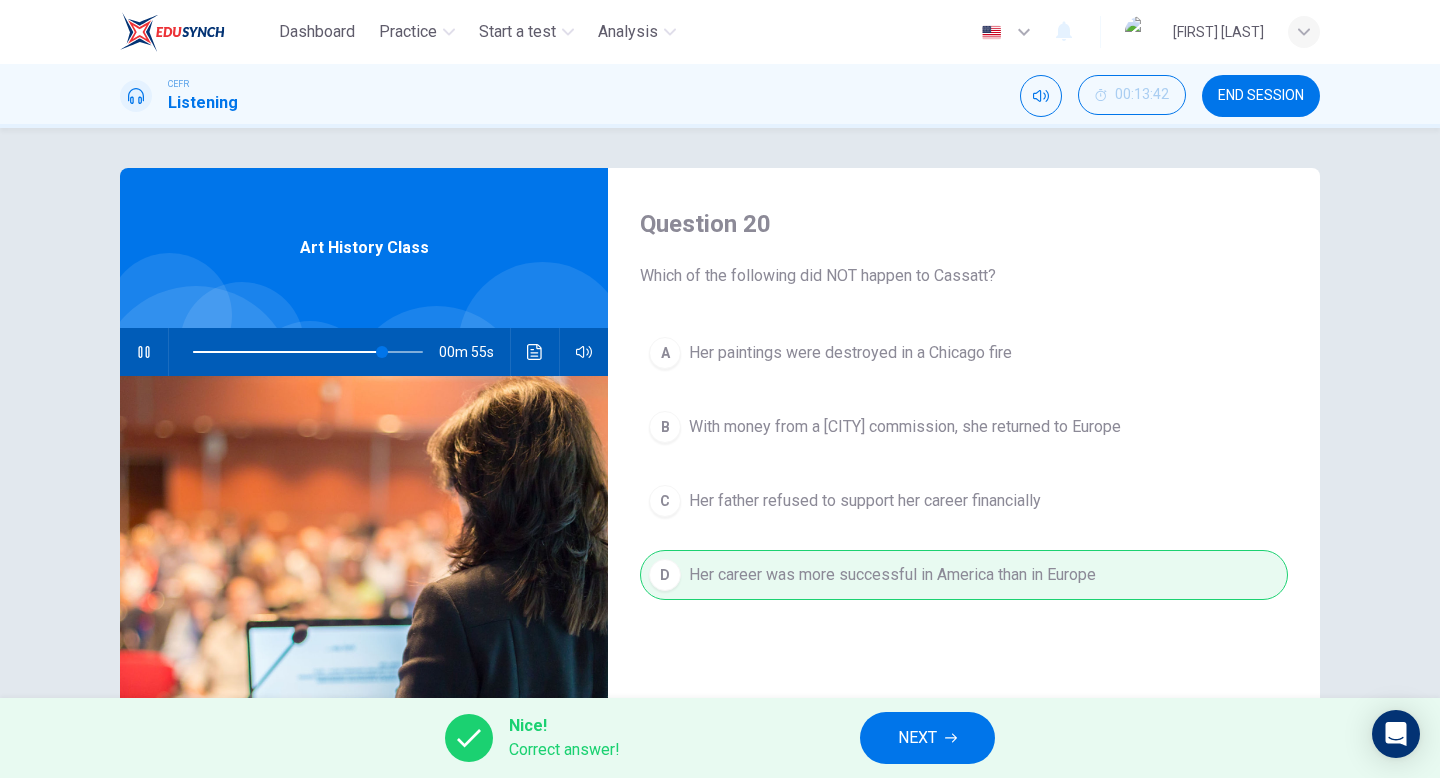 click on "NEXT" at bounding box center (927, 738) 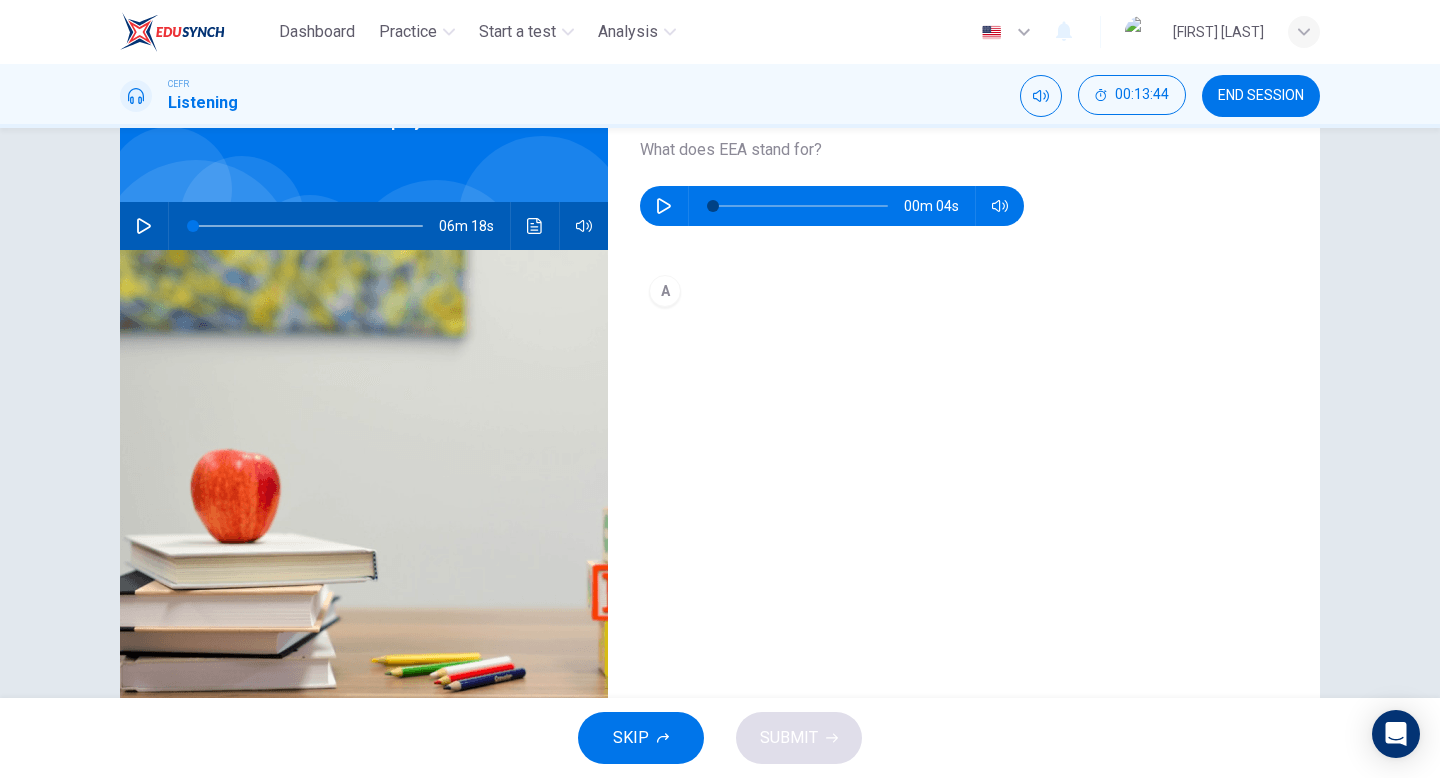 scroll, scrollTop: 0, scrollLeft: 0, axis: both 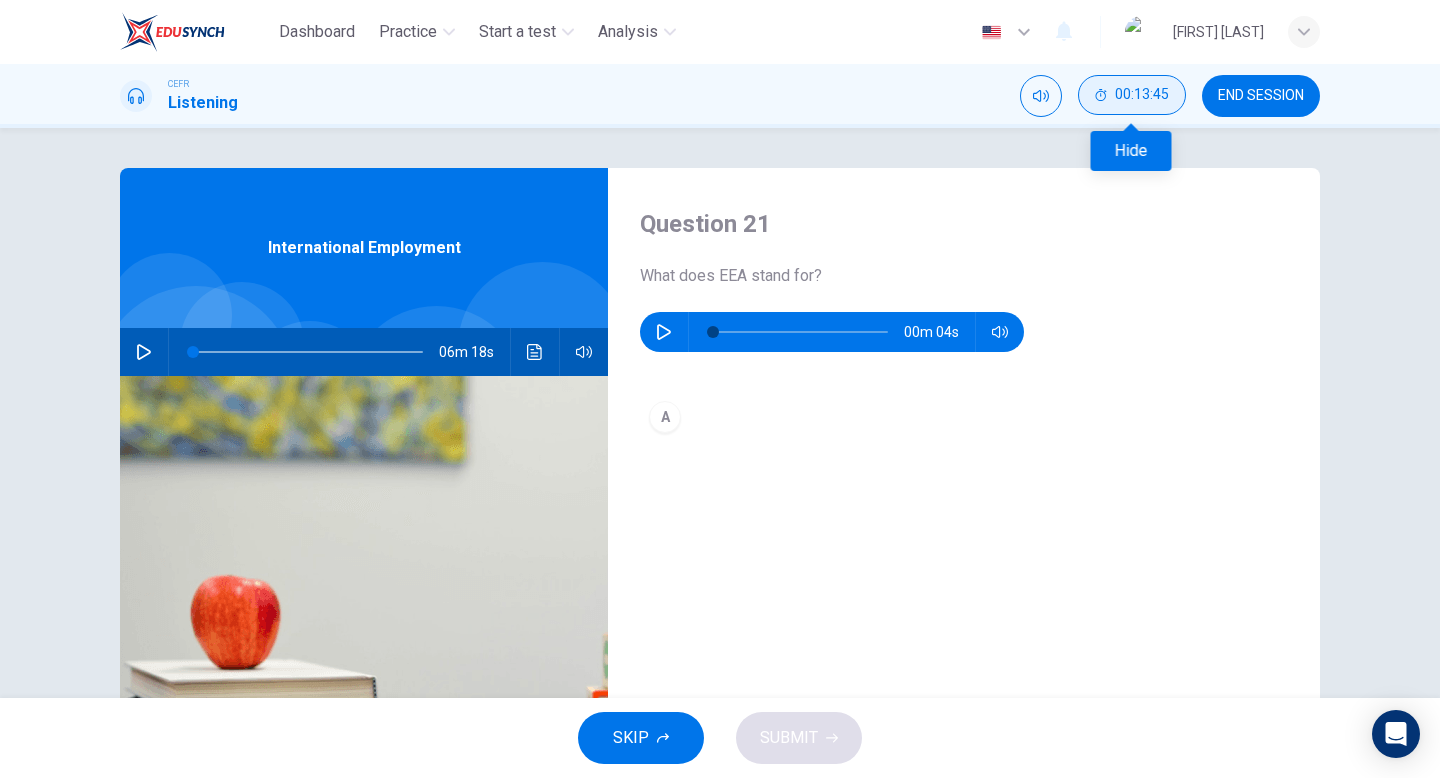 click on "00:13:45" at bounding box center [1142, 95] 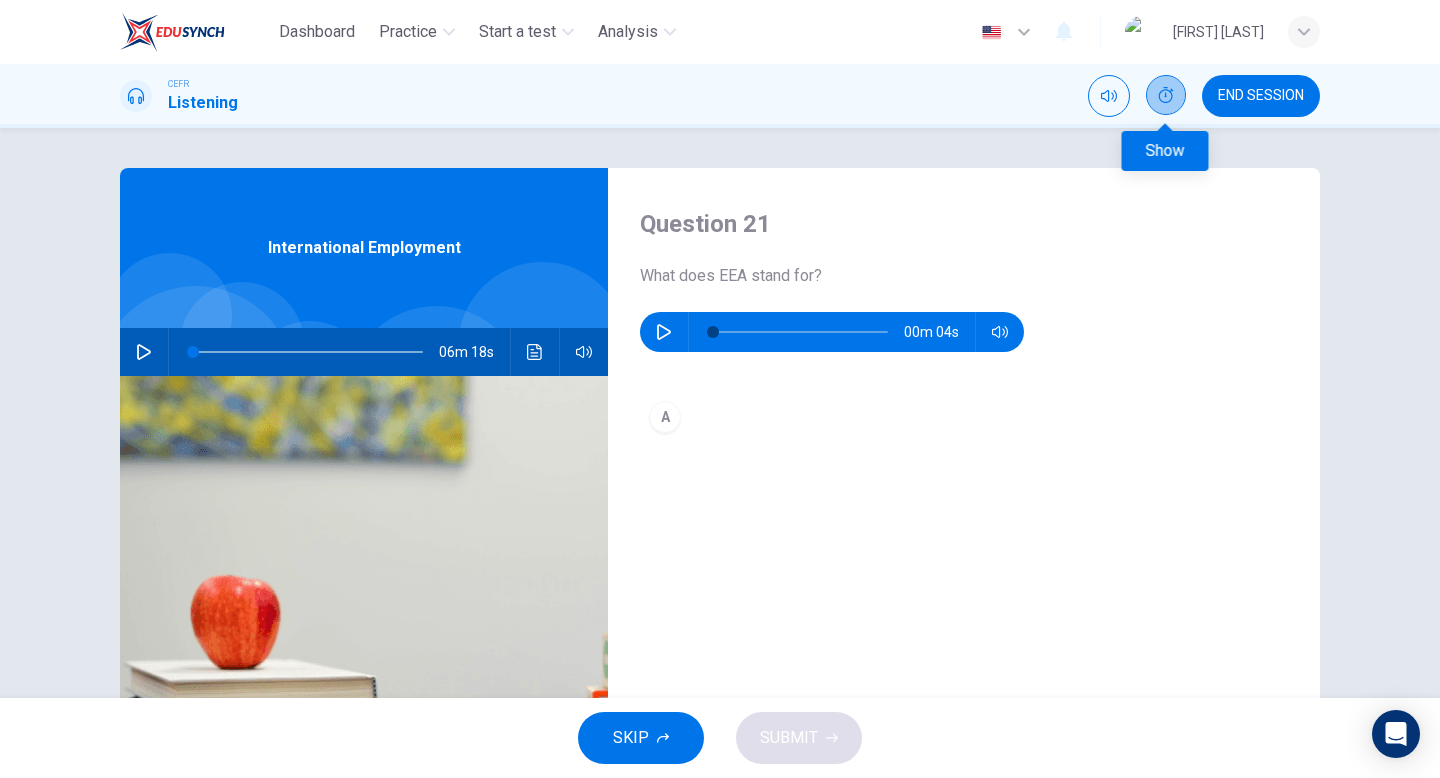 click at bounding box center (1166, 95) 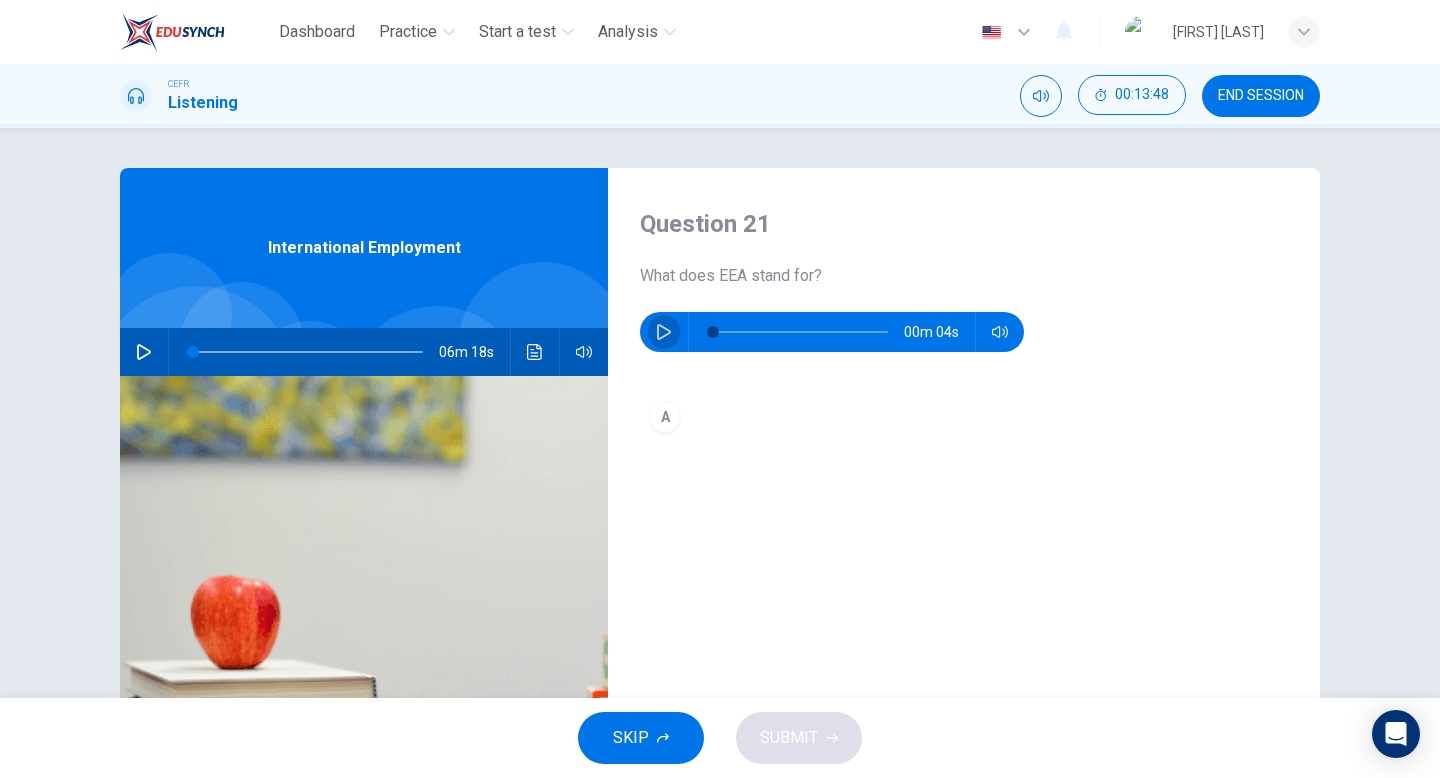 click at bounding box center (664, 332) 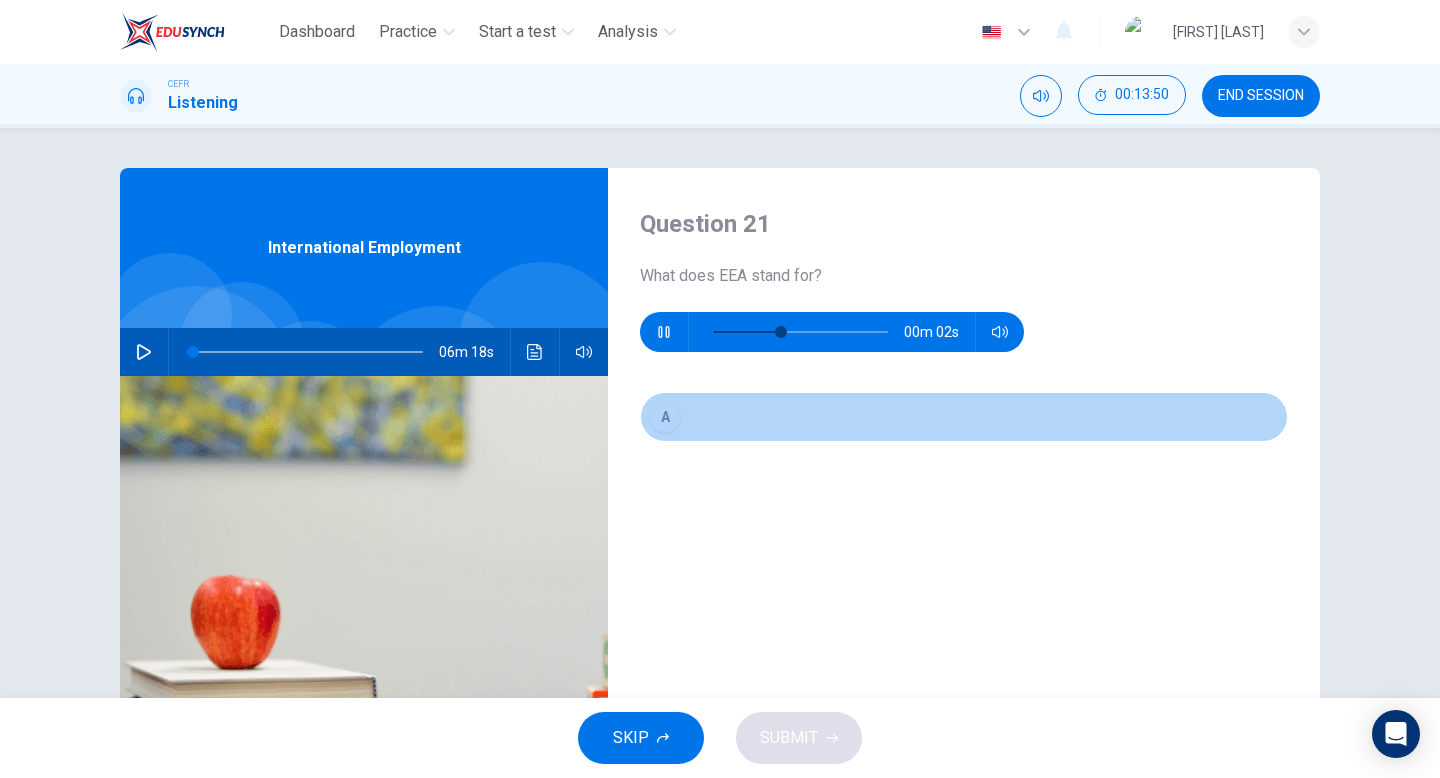 click on "A" at bounding box center (665, 417) 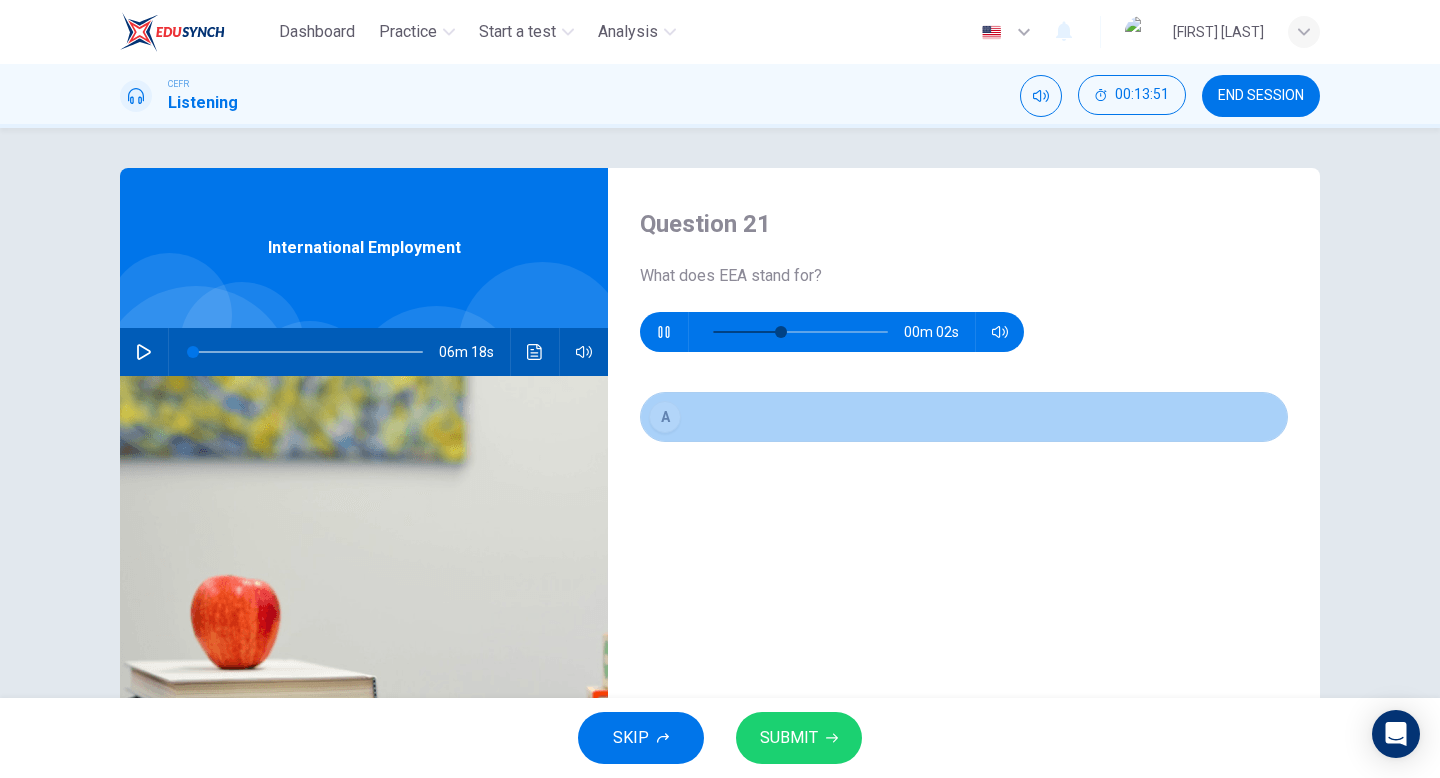 click on "A" at bounding box center (665, 417) 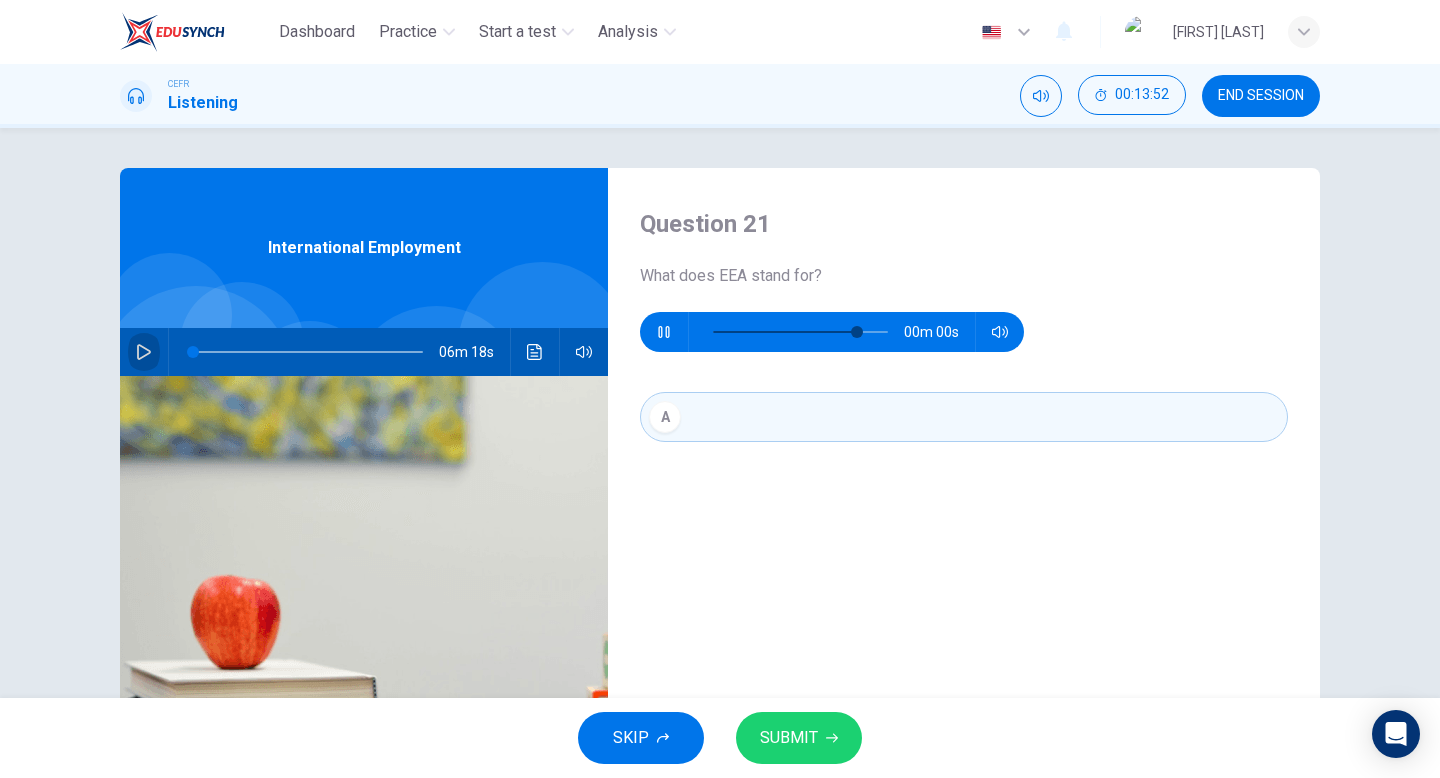 click at bounding box center [144, 352] 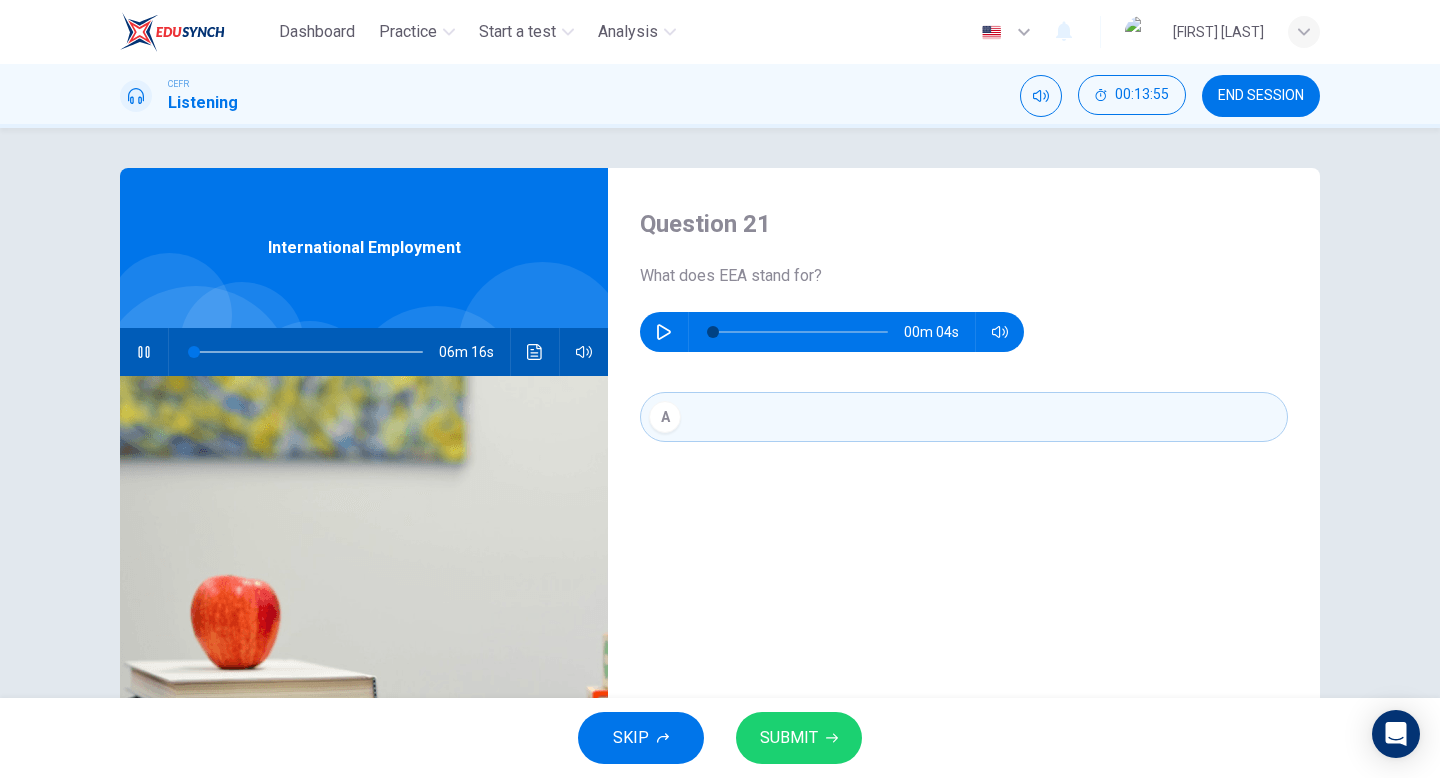 click on "Question 21 What does EEA stand for? 00m 04s A" at bounding box center [964, 515] 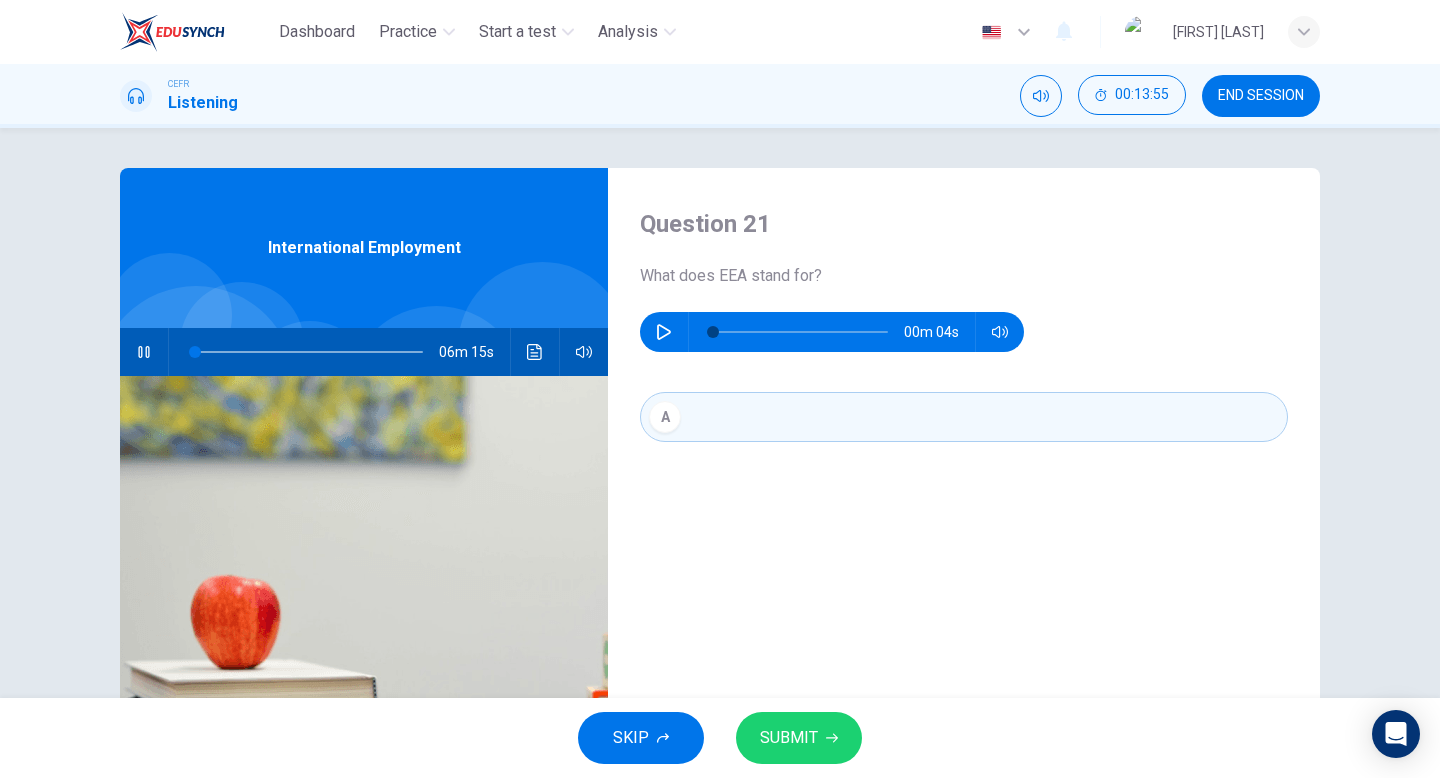 click on "A" at bounding box center [964, 437] 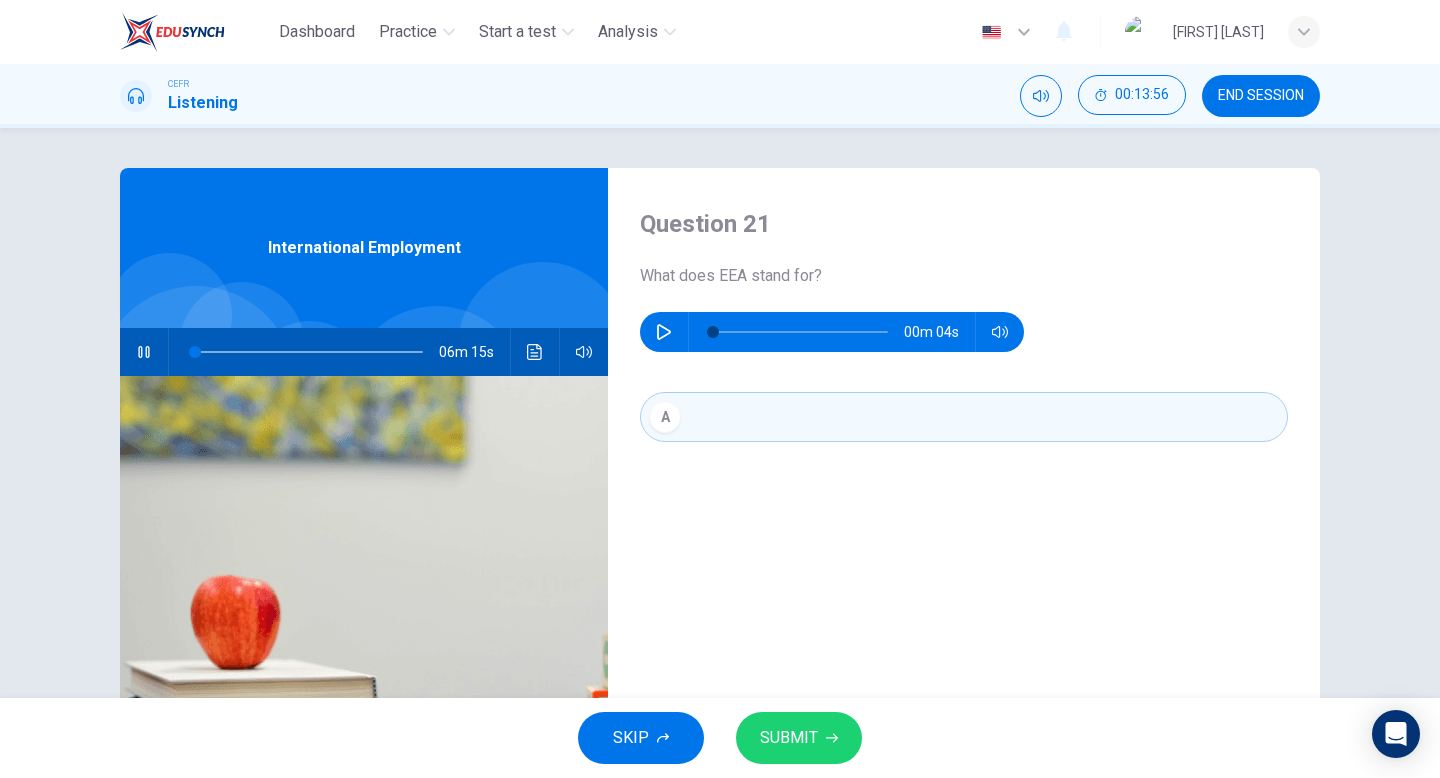click on "A" at bounding box center [964, 417] 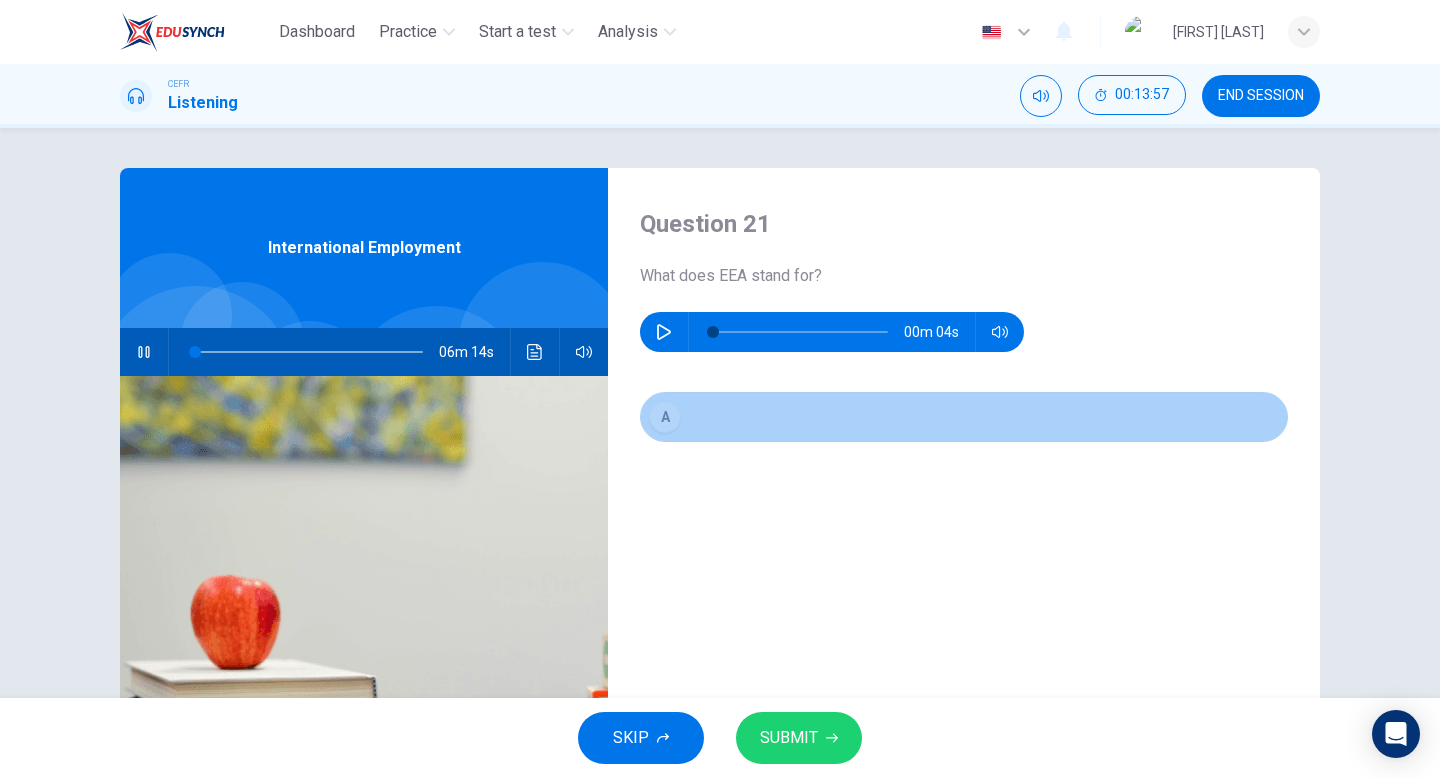 click on "A" at bounding box center (665, 417) 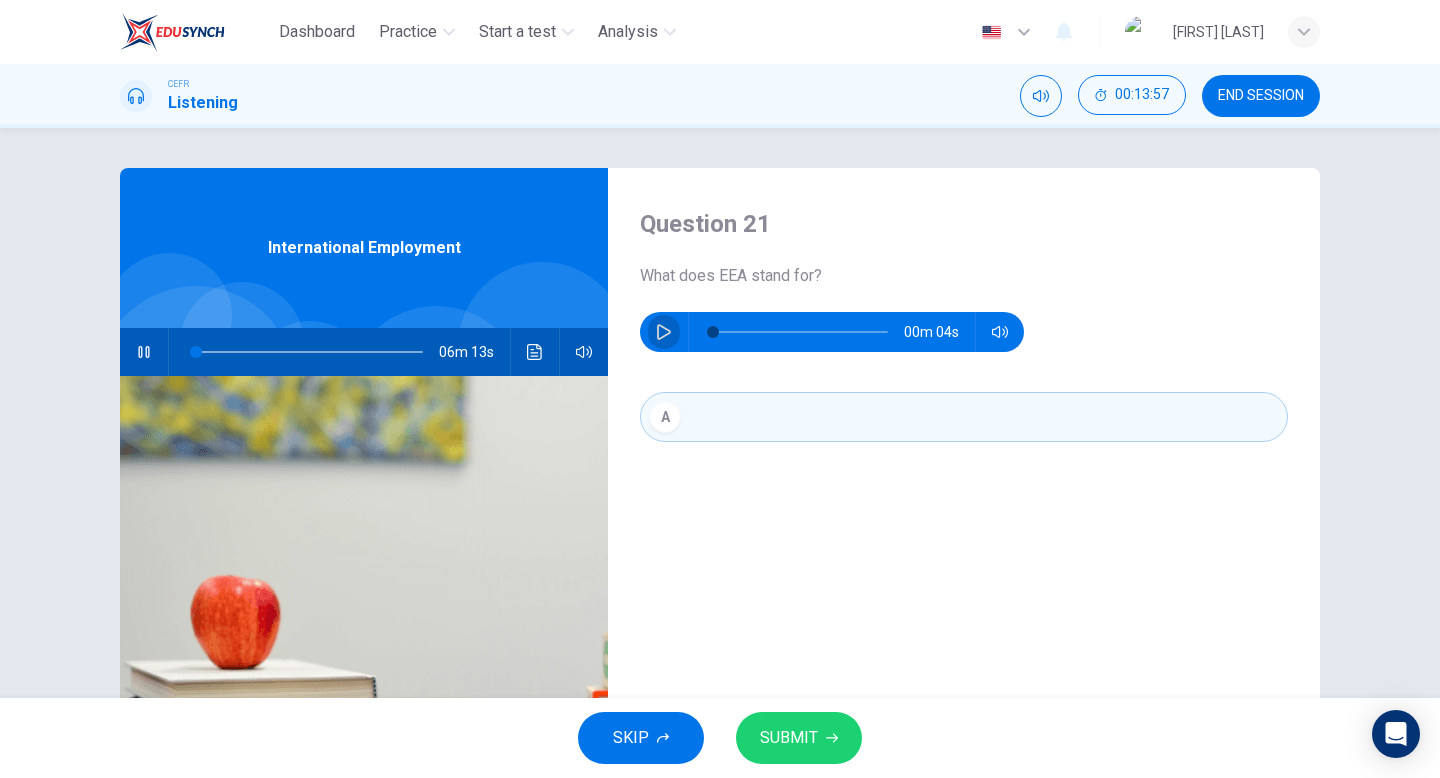 click at bounding box center [664, 332] 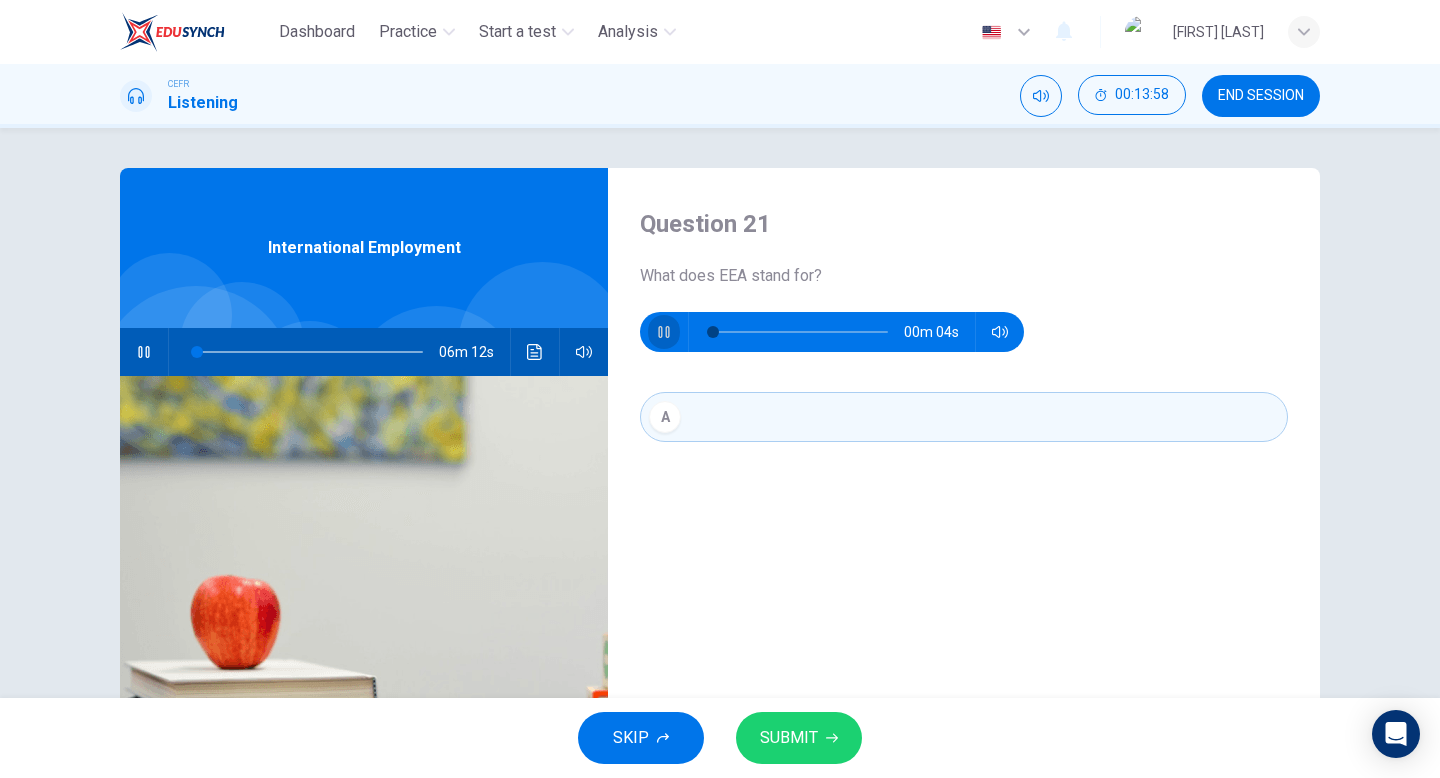 click at bounding box center (664, 332) 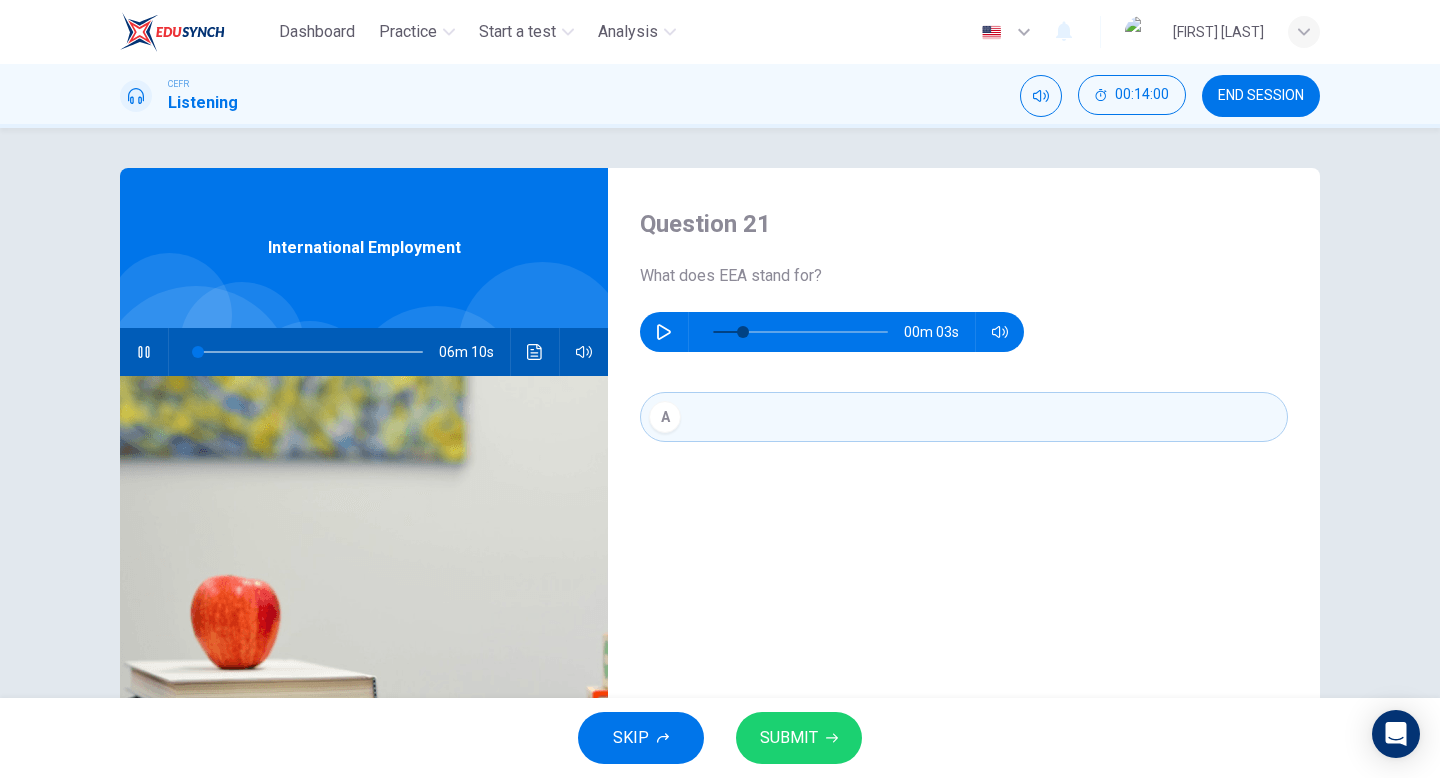 click on "SKIP" at bounding box center [641, 738] 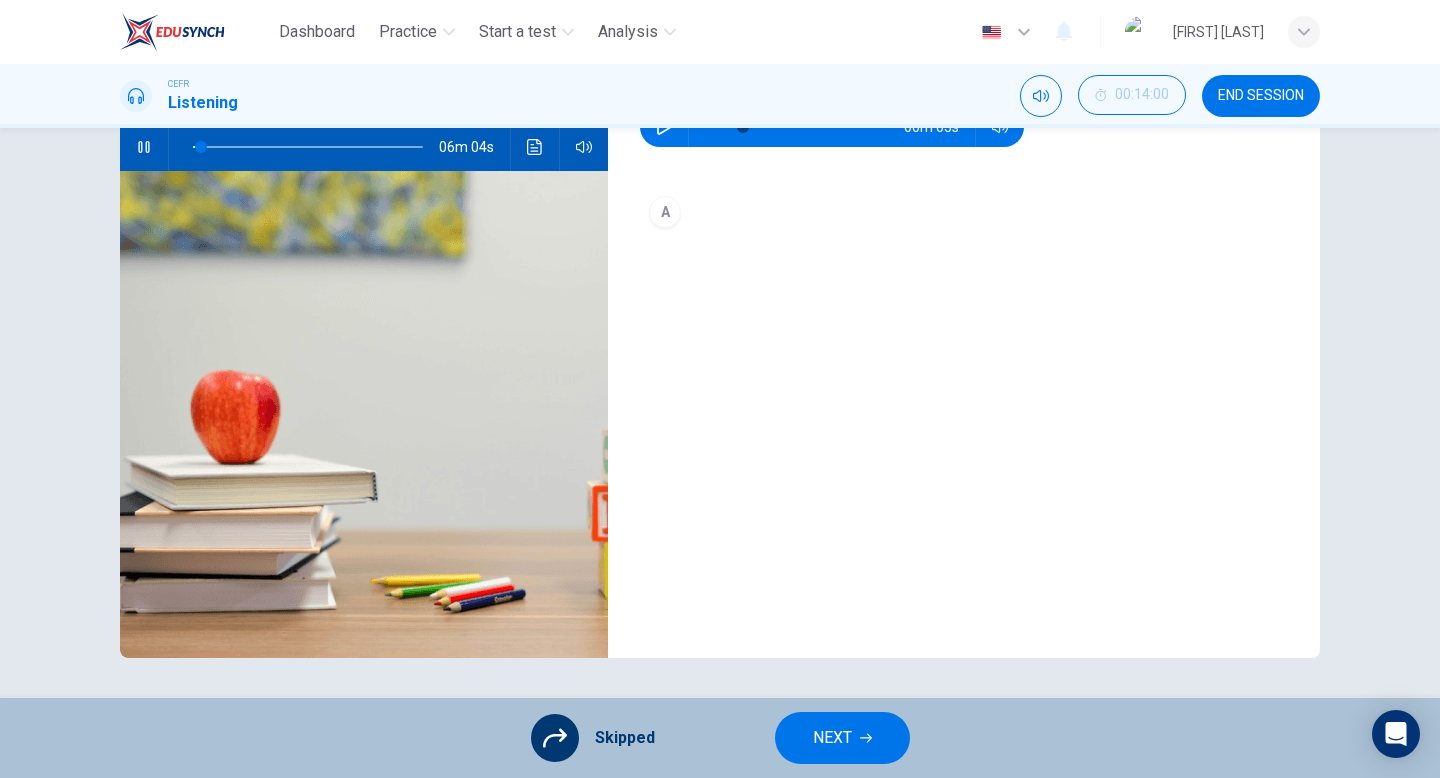 scroll, scrollTop: 0, scrollLeft: 0, axis: both 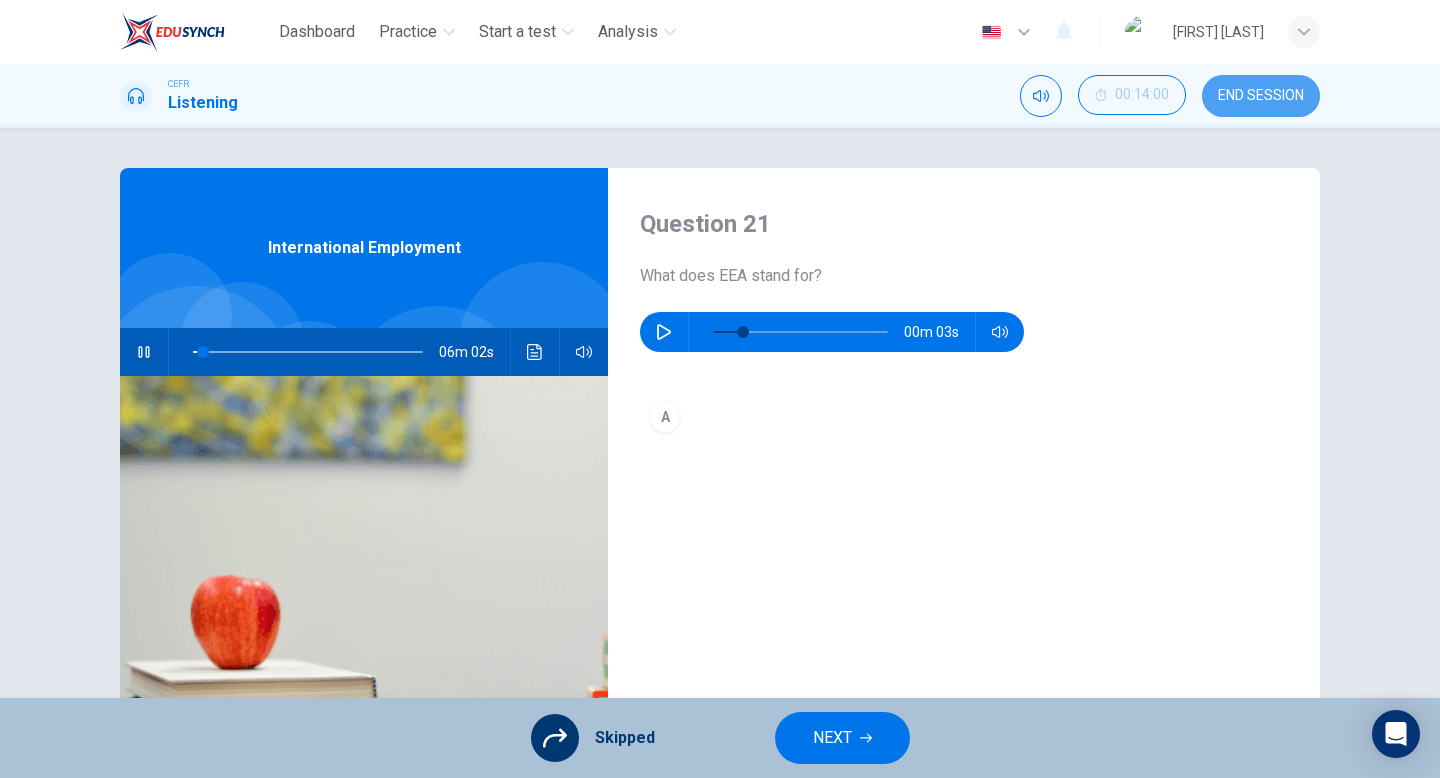 click on "END SESSION" at bounding box center [1261, 96] 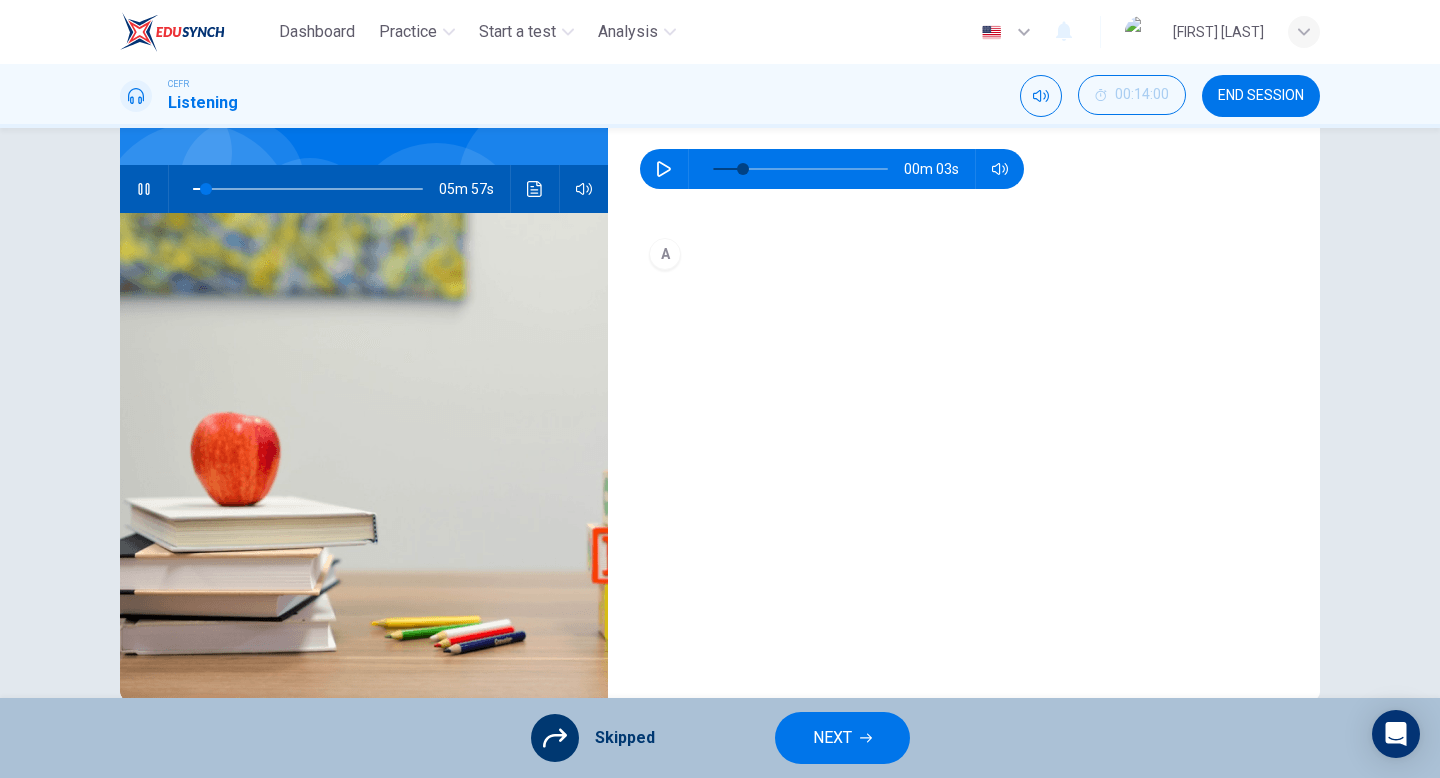 scroll, scrollTop: 0, scrollLeft: 0, axis: both 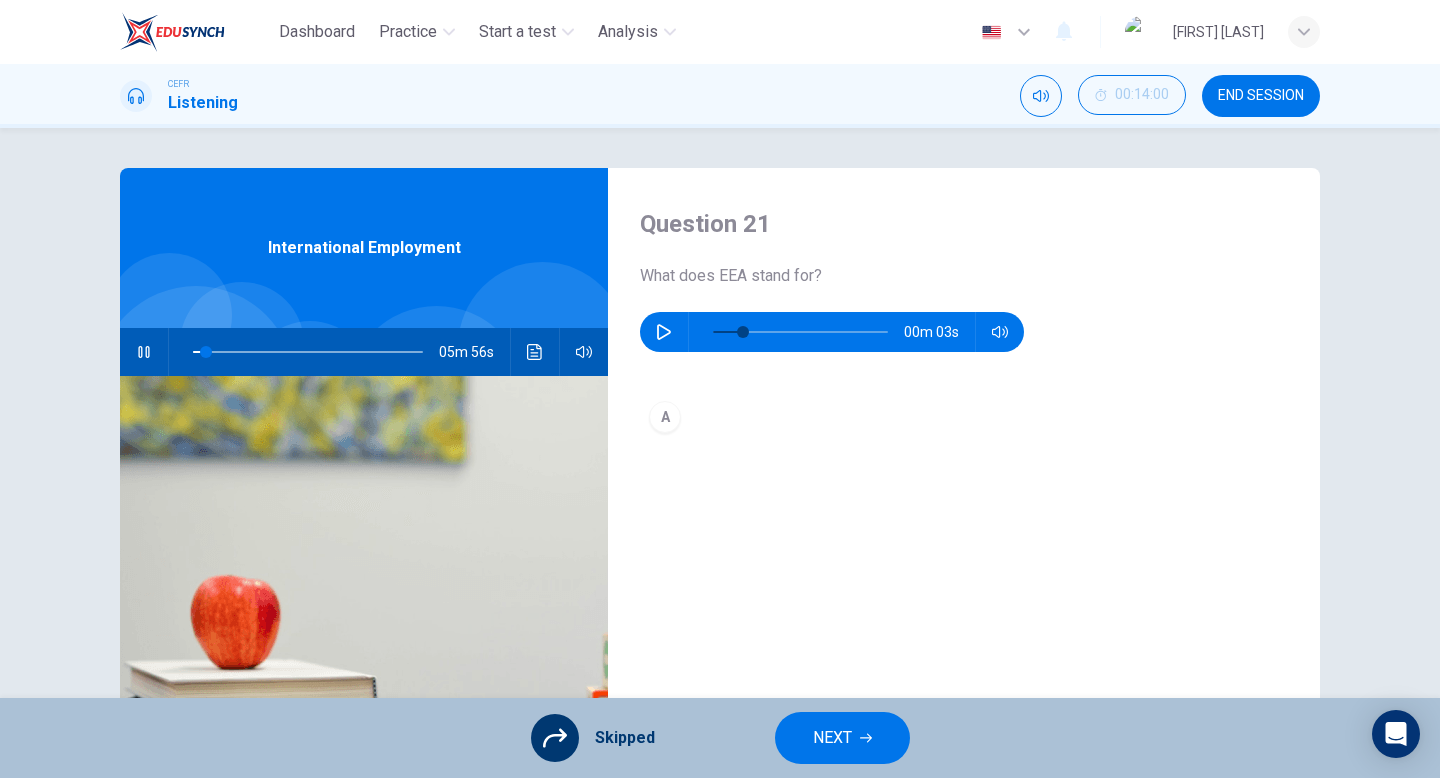 click on "NEXT" at bounding box center (832, 738) 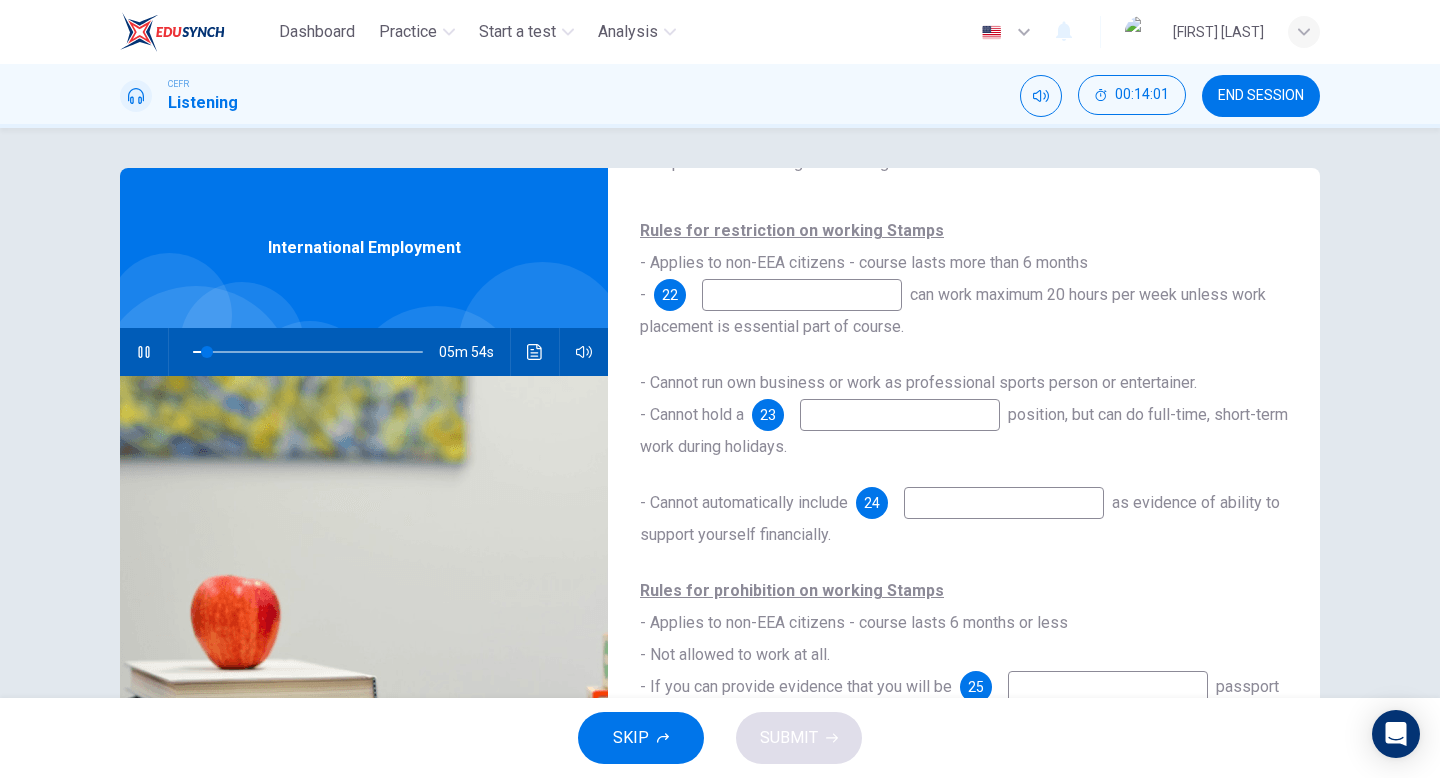 scroll, scrollTop: 0, scrollLeft: 0, axis: both 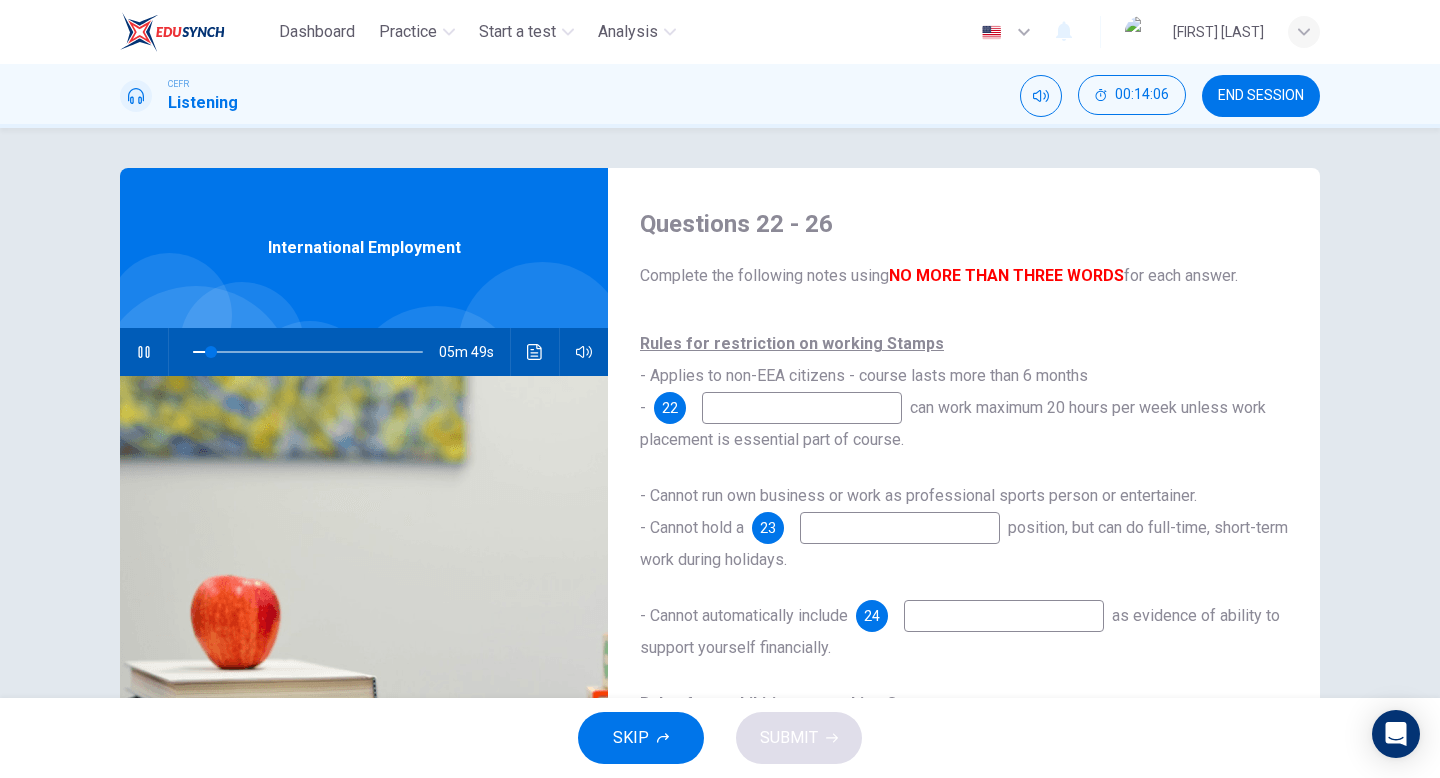 click at bounding box center [802, 408] 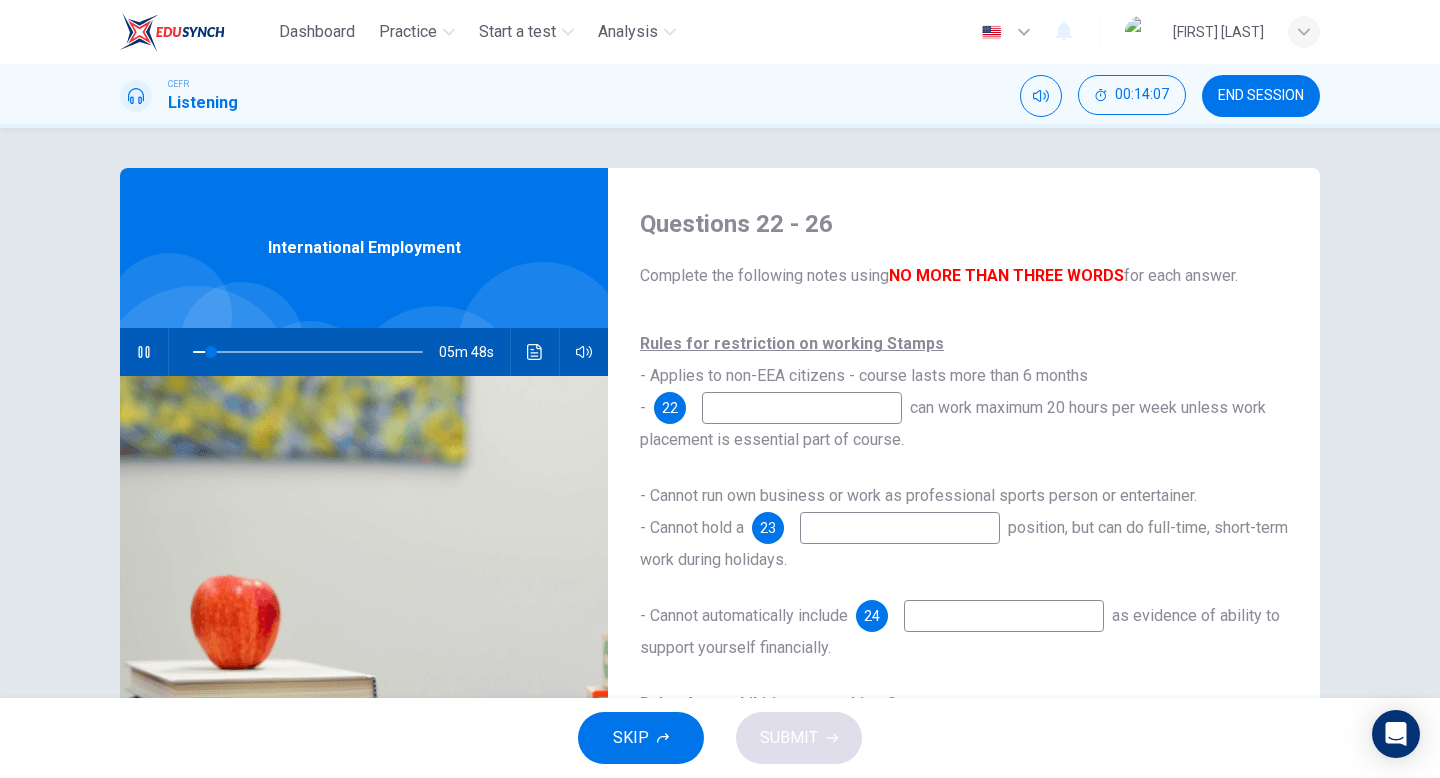 scroll, scrollTop: 15, scrollLeft: 0, axis: vertical 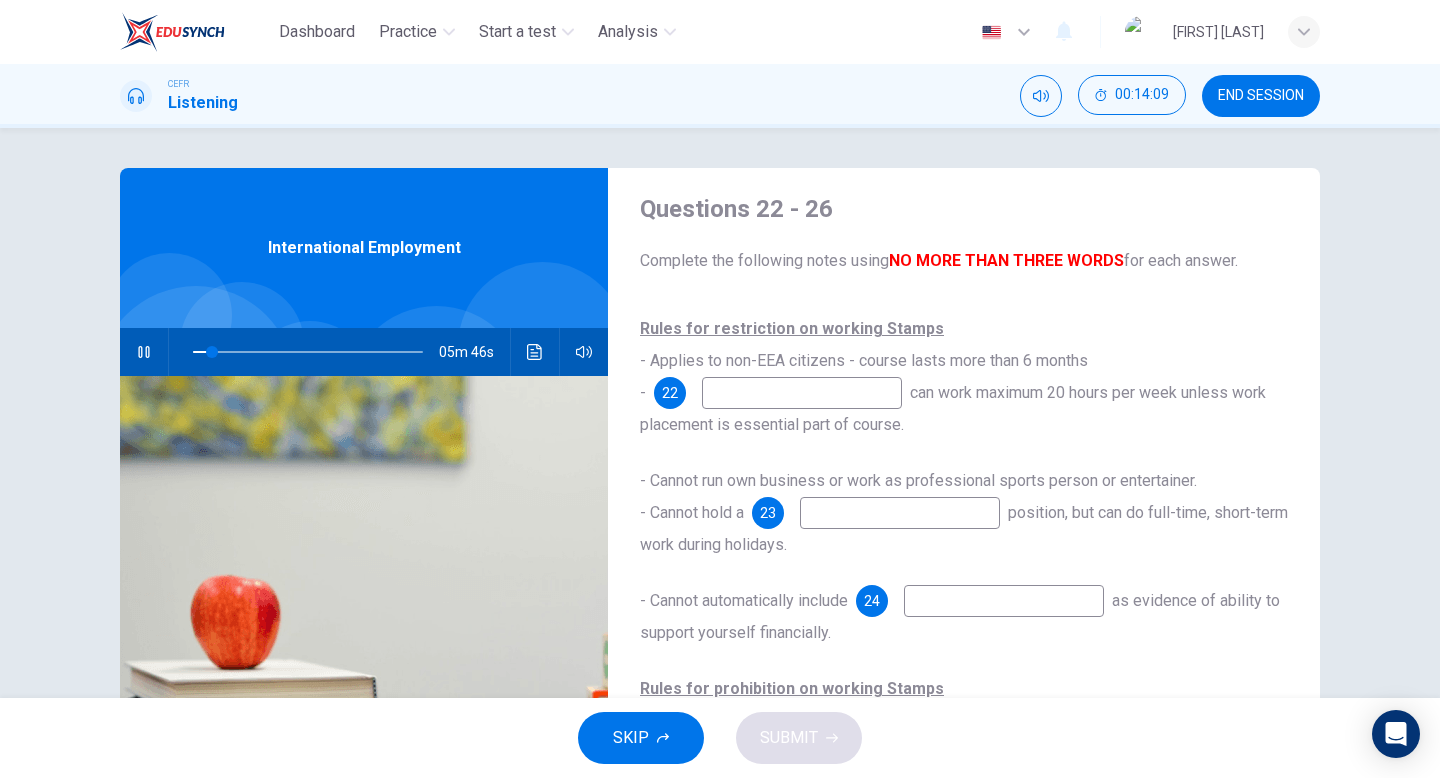 click at bounding box center (535, 352) 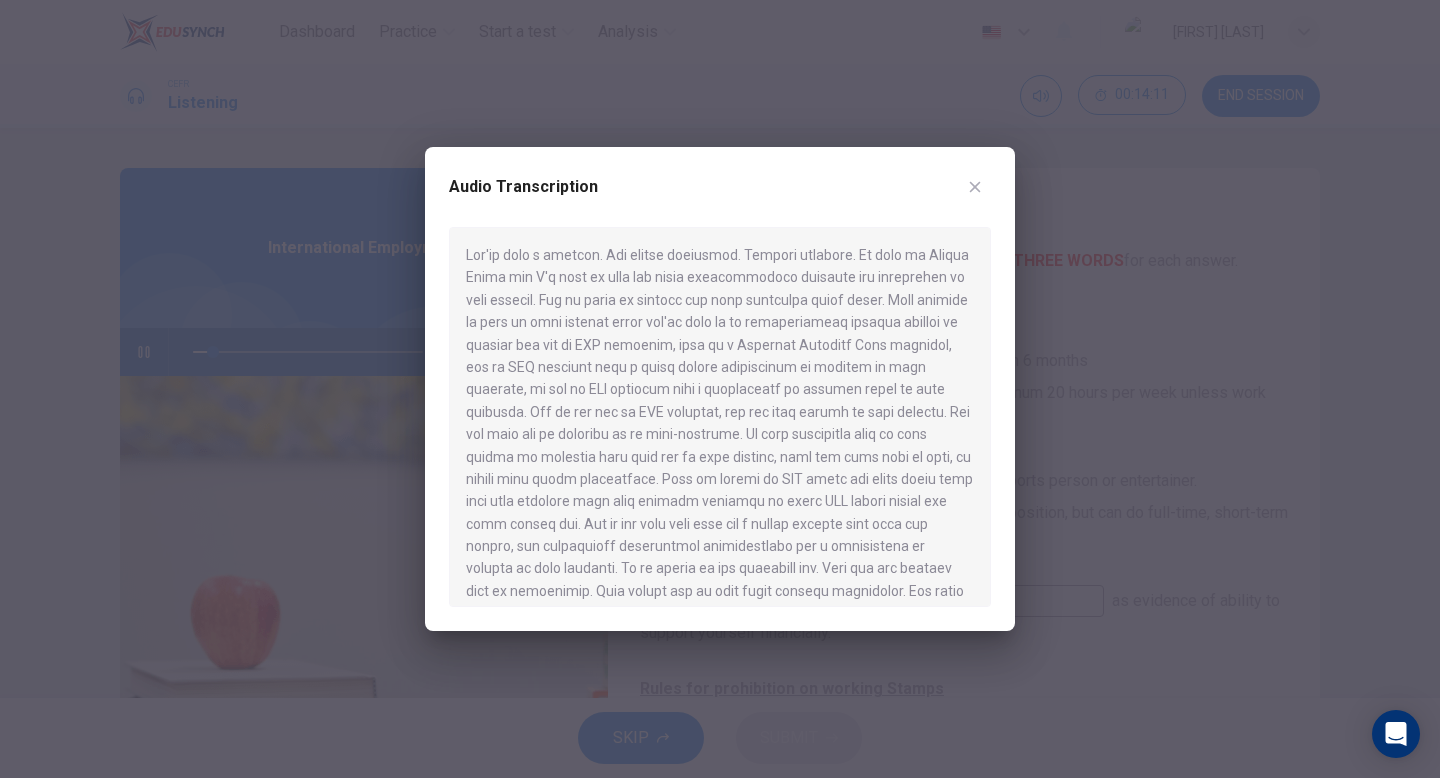 click at bounding box center (975, 187) 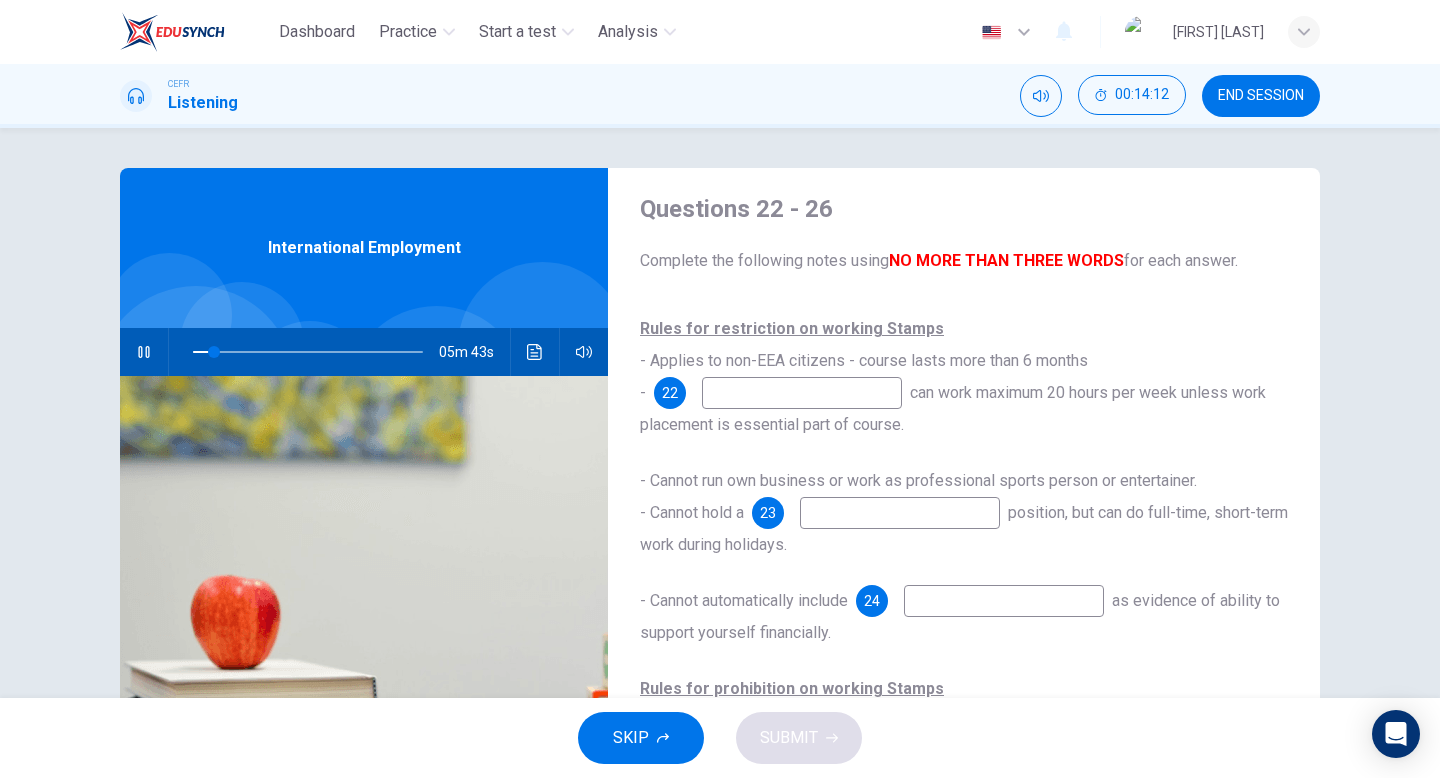 scroll, scrollTop: 0, scrollLeft: 0, axis: both 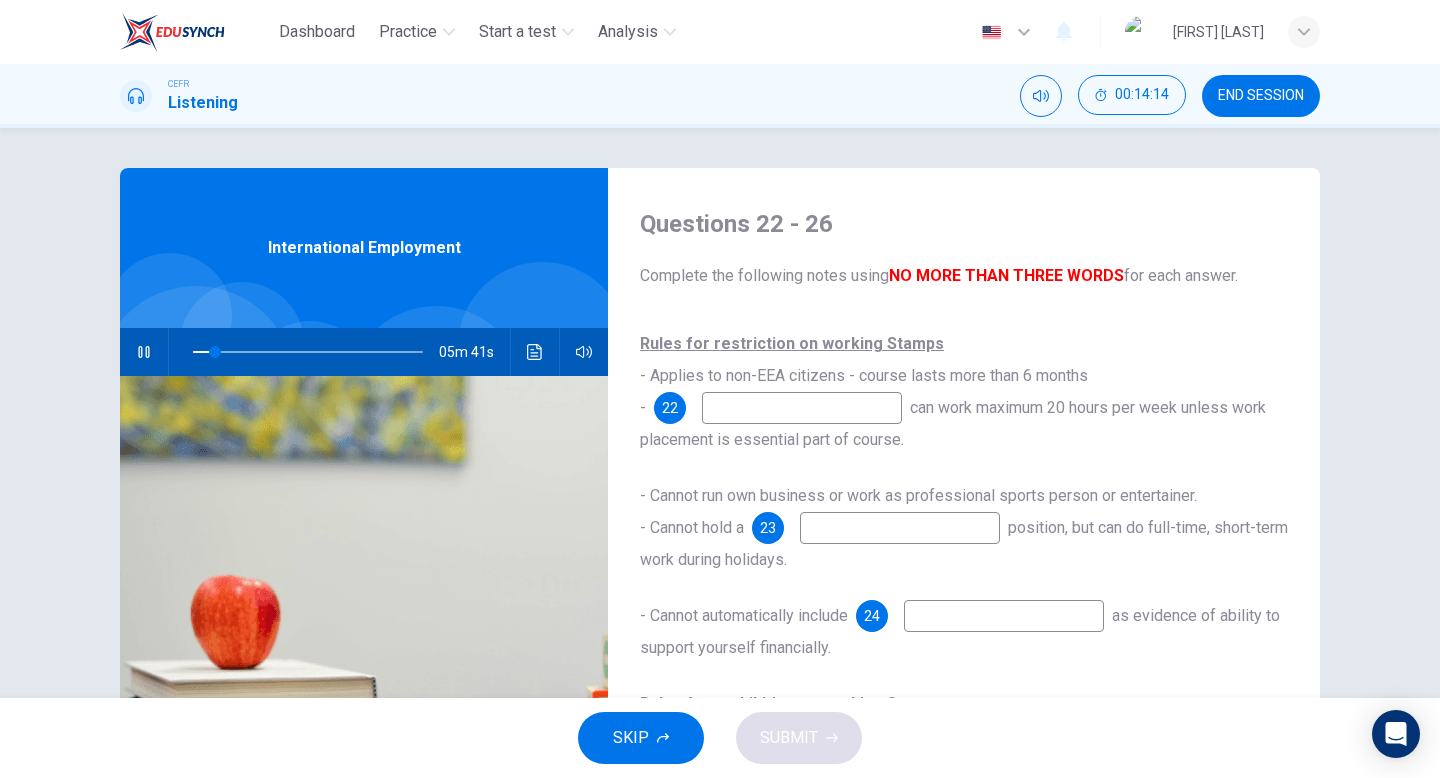click on "Rules for restriction on working Stamps
- Applies to non-EEA citizens - course lasts more than 6 months  -  22  can work maximum 20 hours per week unless work placement is essential part of course." at bounding box center [964, 392] 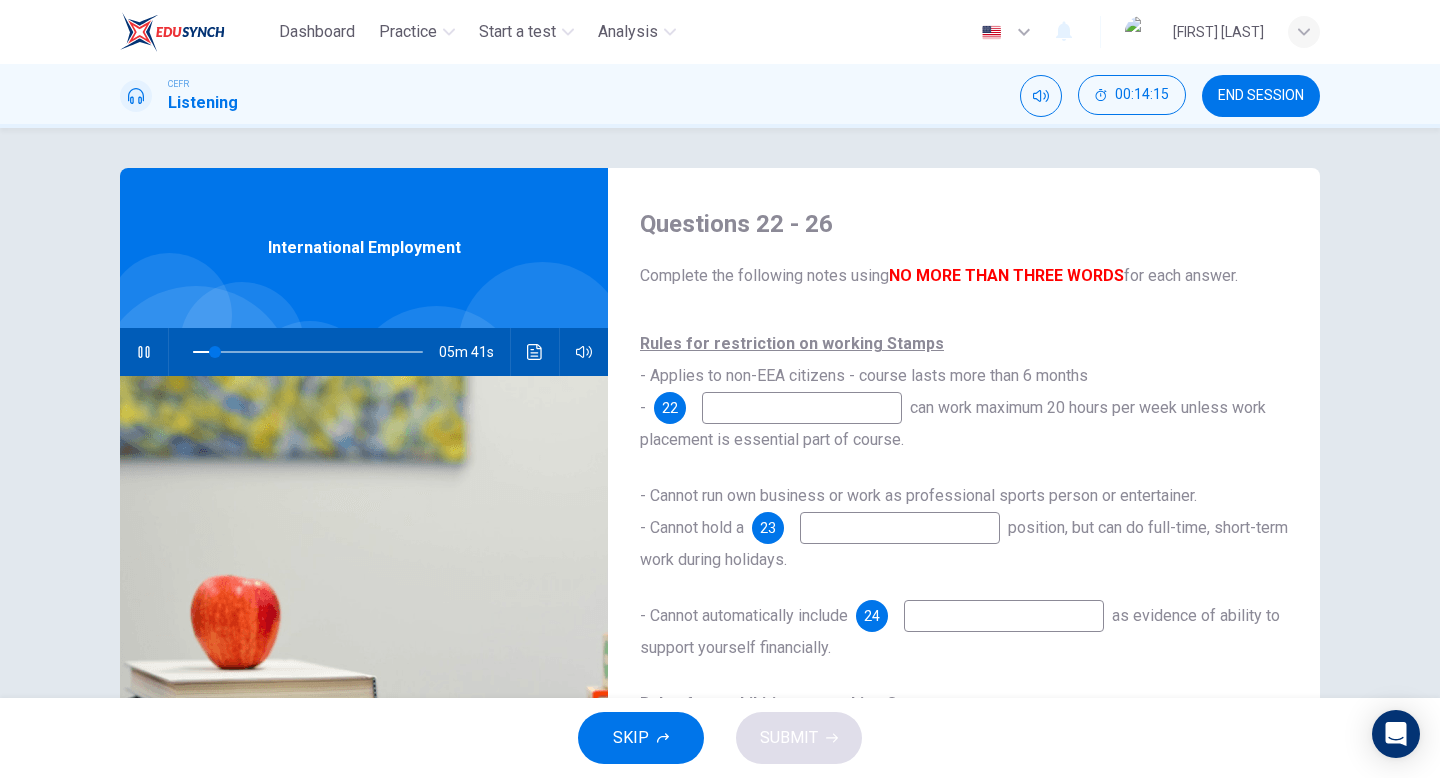 click at bounding box center (802, 408) 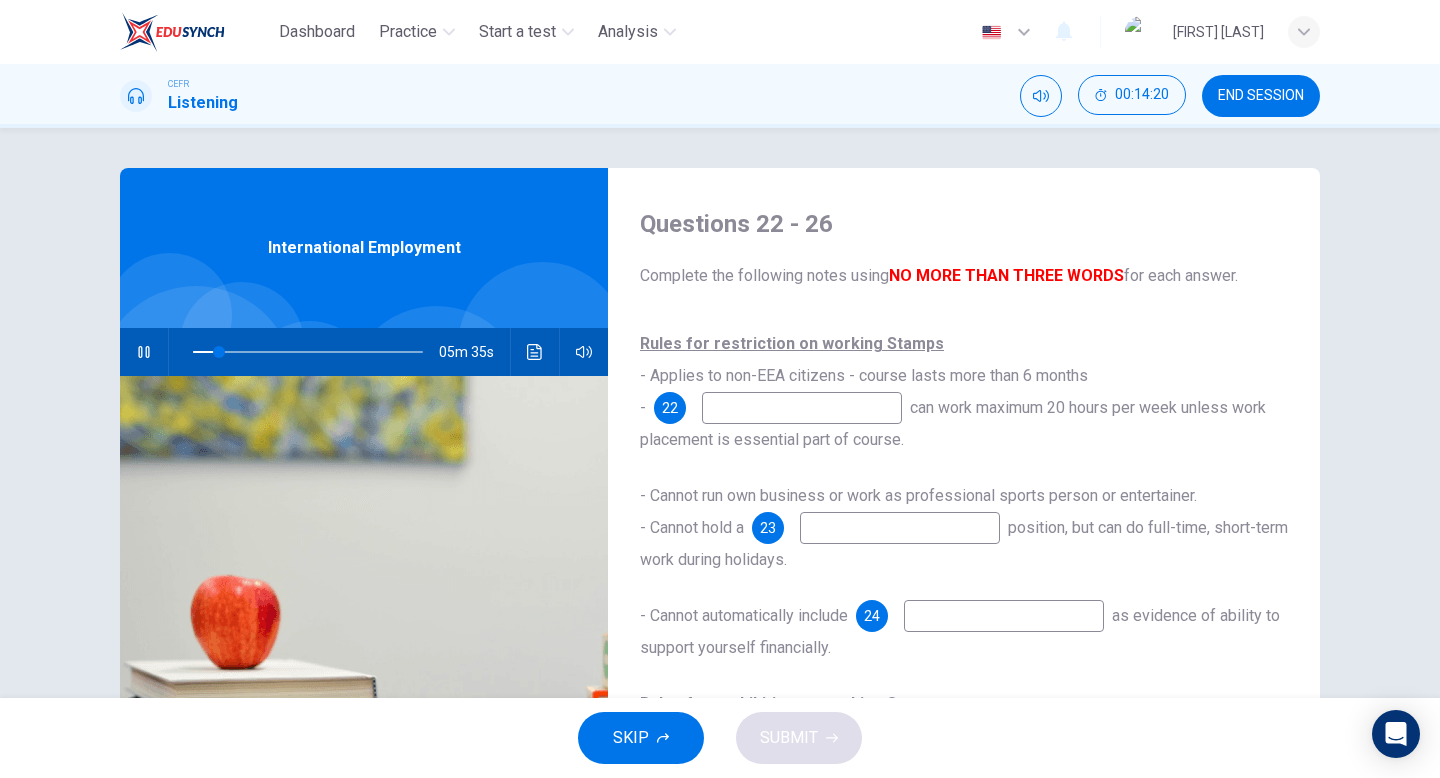 scroll, scrollTop: 118, scrollLeft: 0, axis: vertical 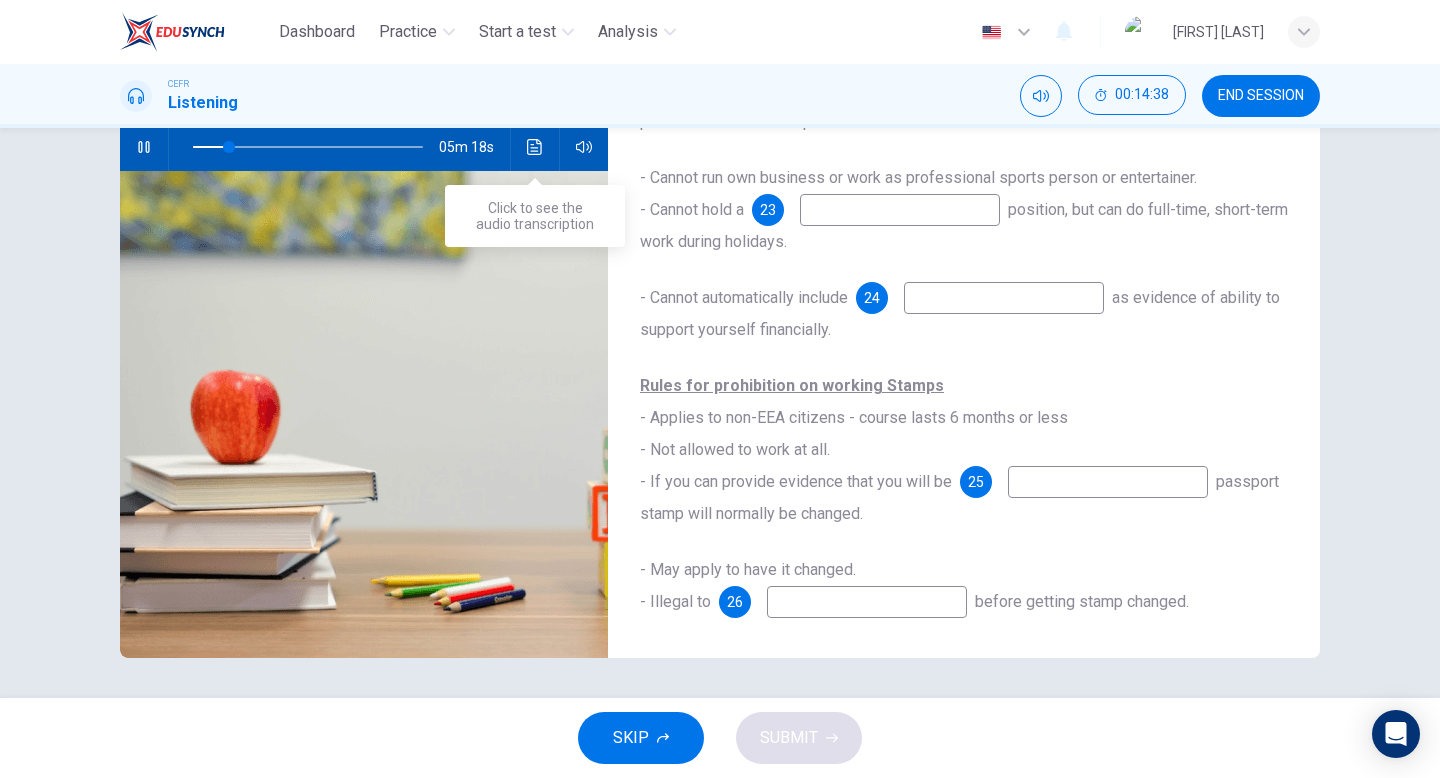 click at bounding box center (535, 147) 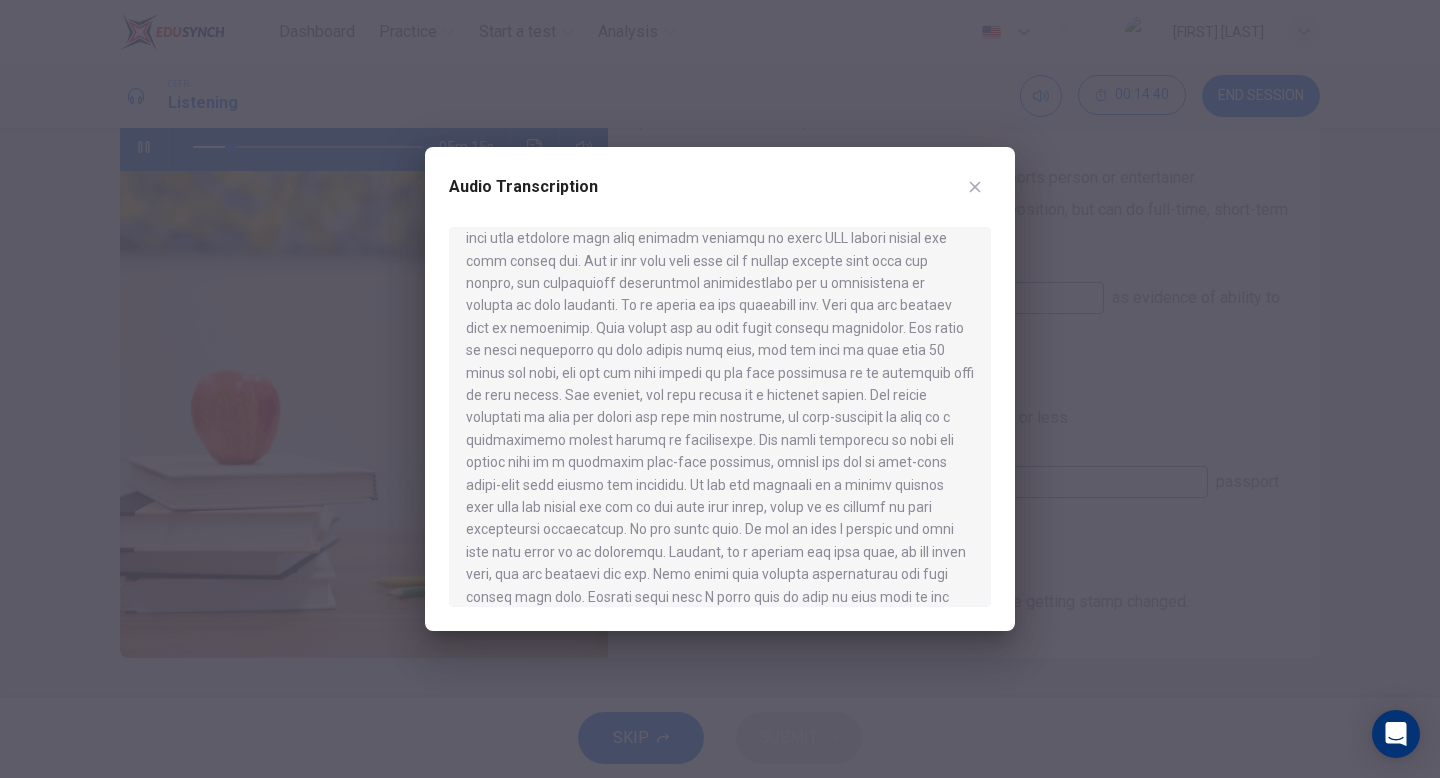 scroll, scrollTop: 0, scrollLeft: 0, axis: both 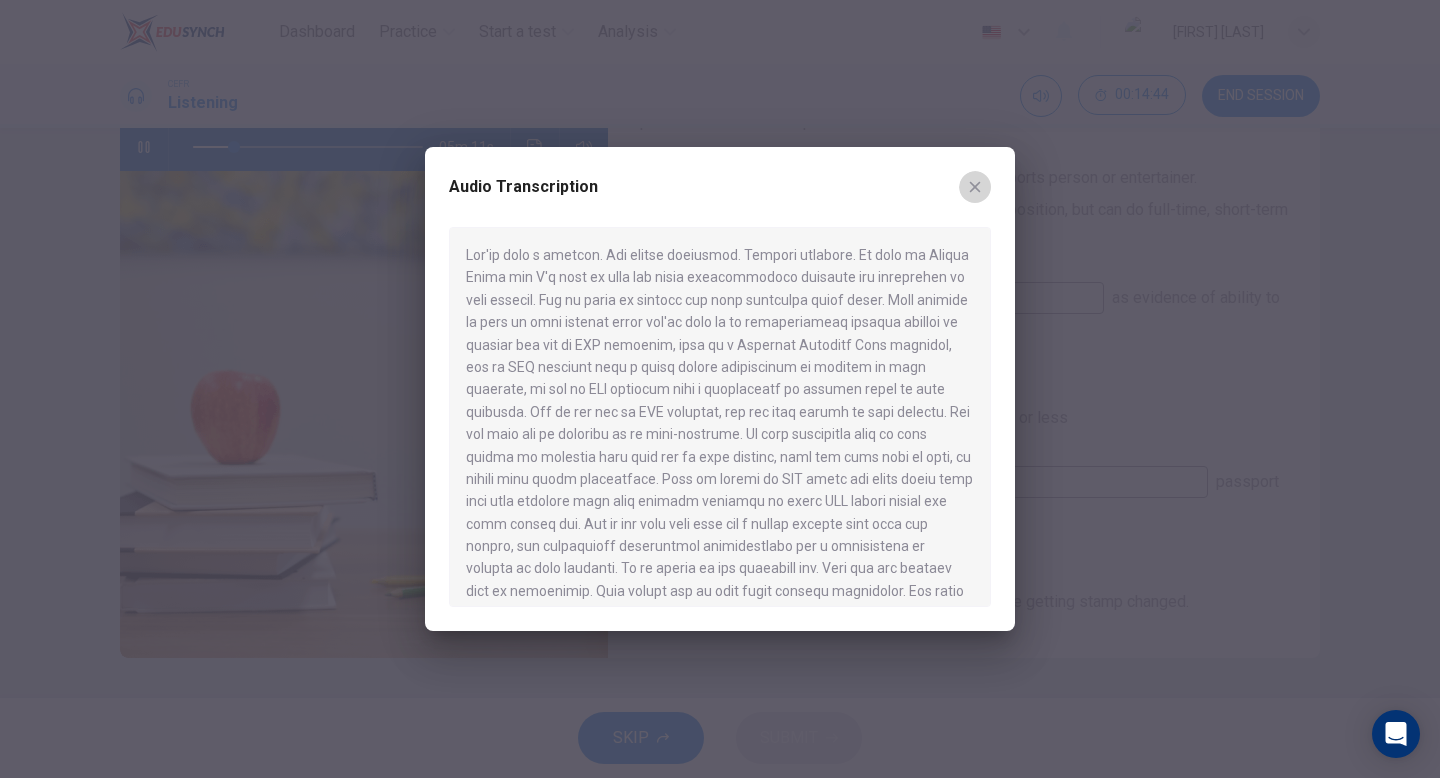 click at bounding box center [975, 187] 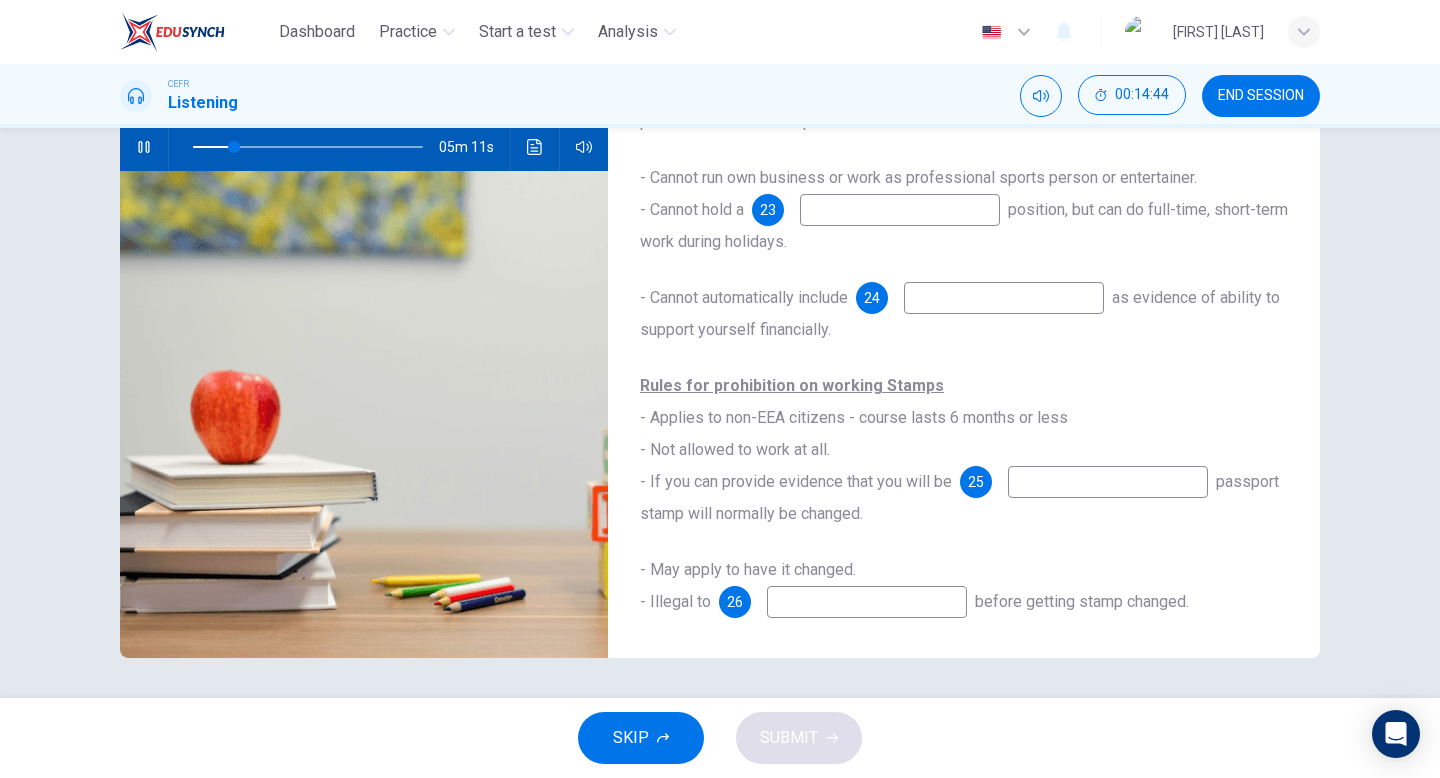 scroll, scrollTop: 0, scrollLeft: 0, axis: both 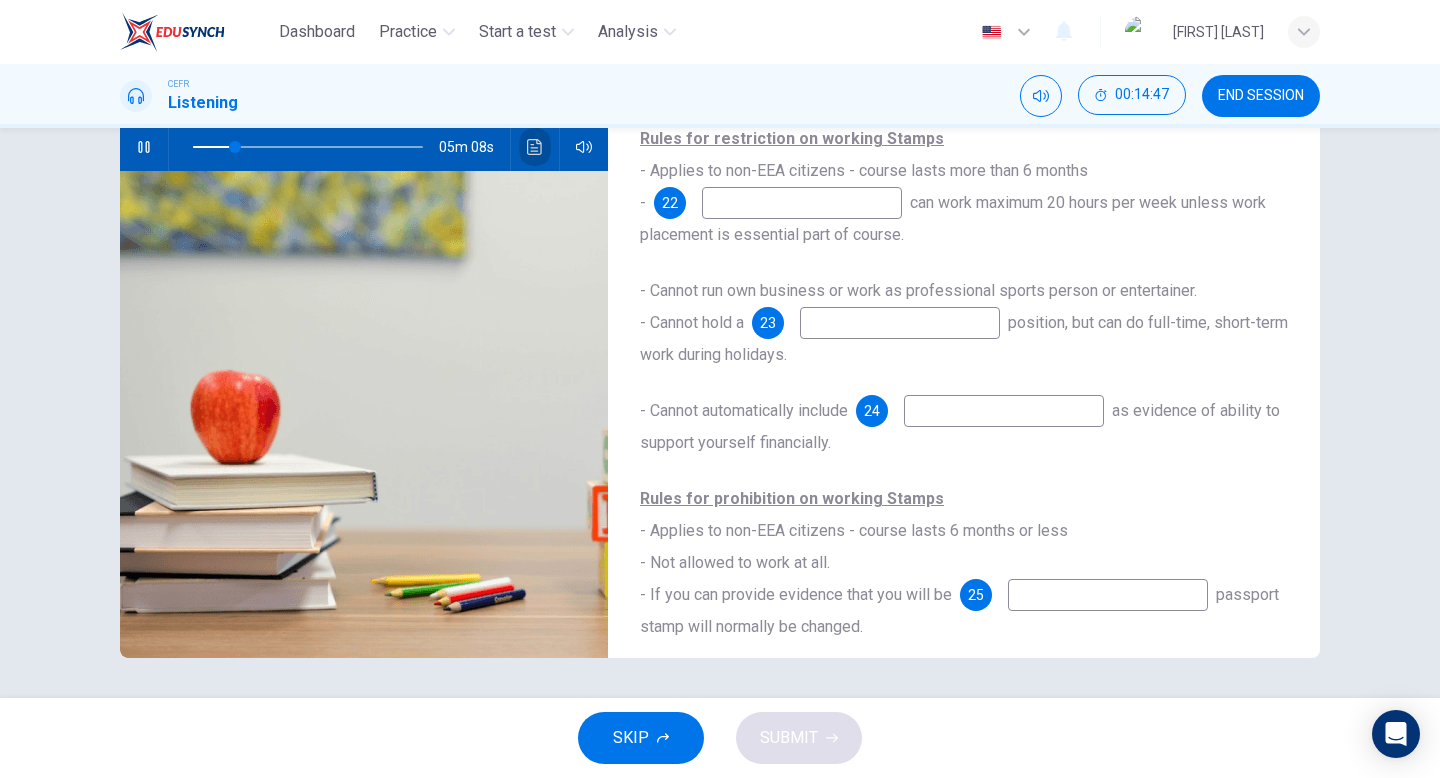 click at bounding box center [535, 147] 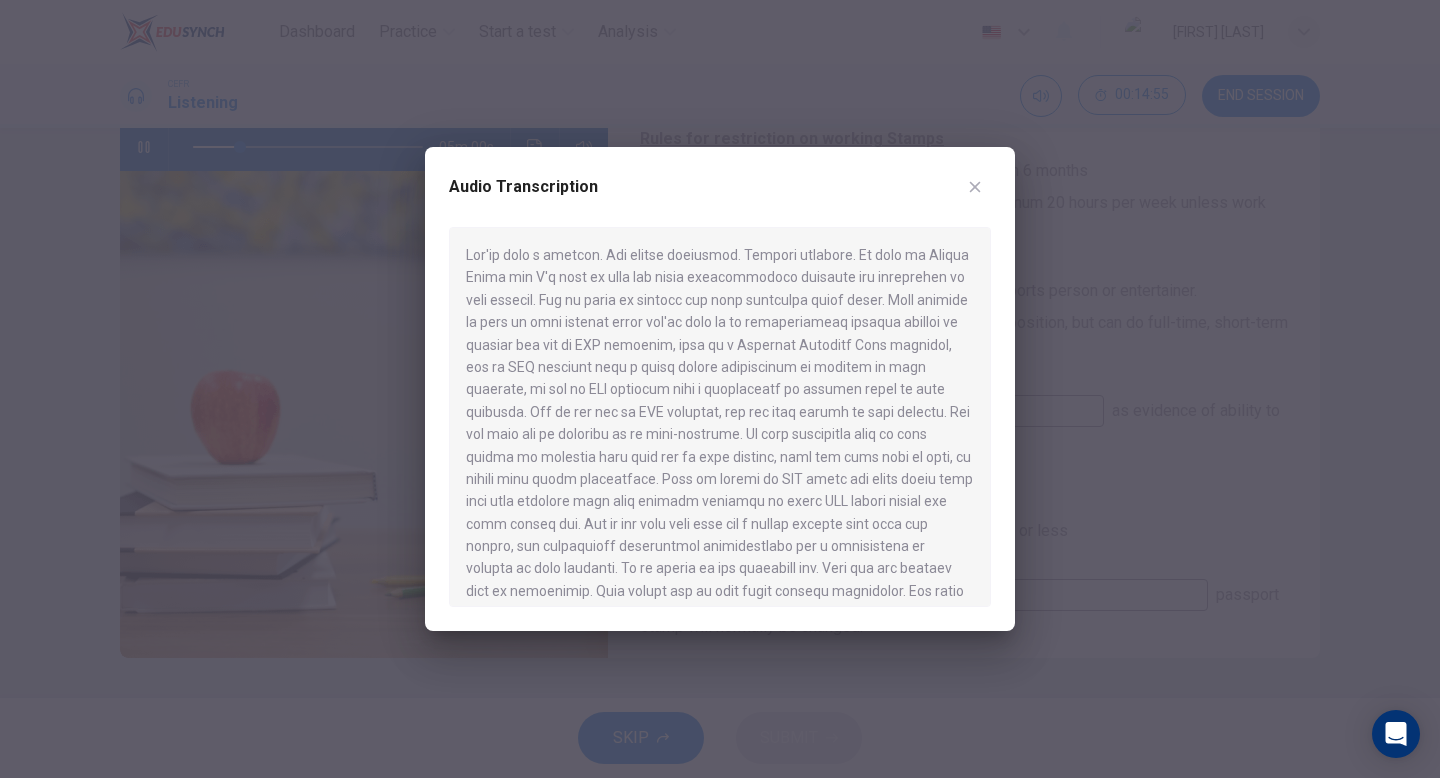 click at bounding box center [975, 187] 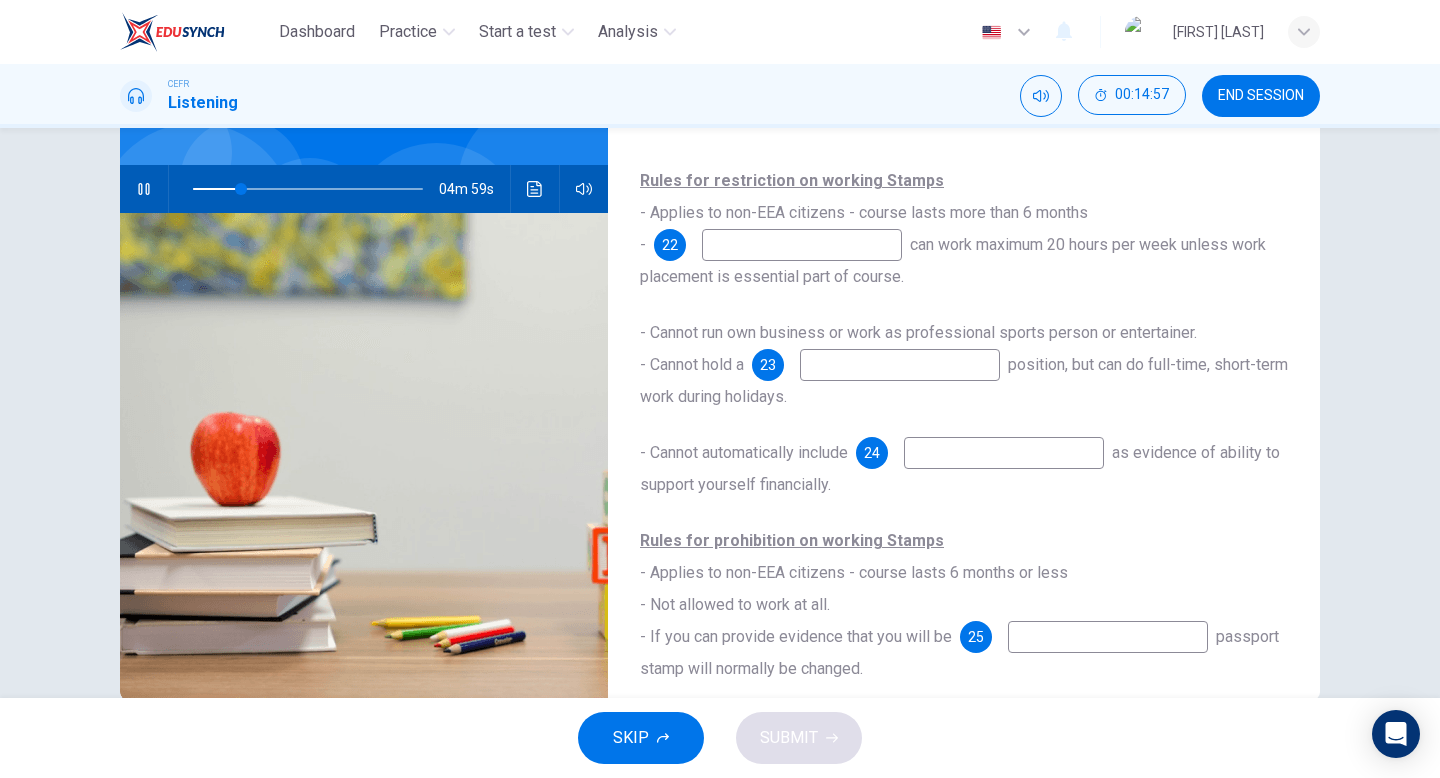 scroll, scrollTop: 146, scrollLeft: 0, axis: vertical 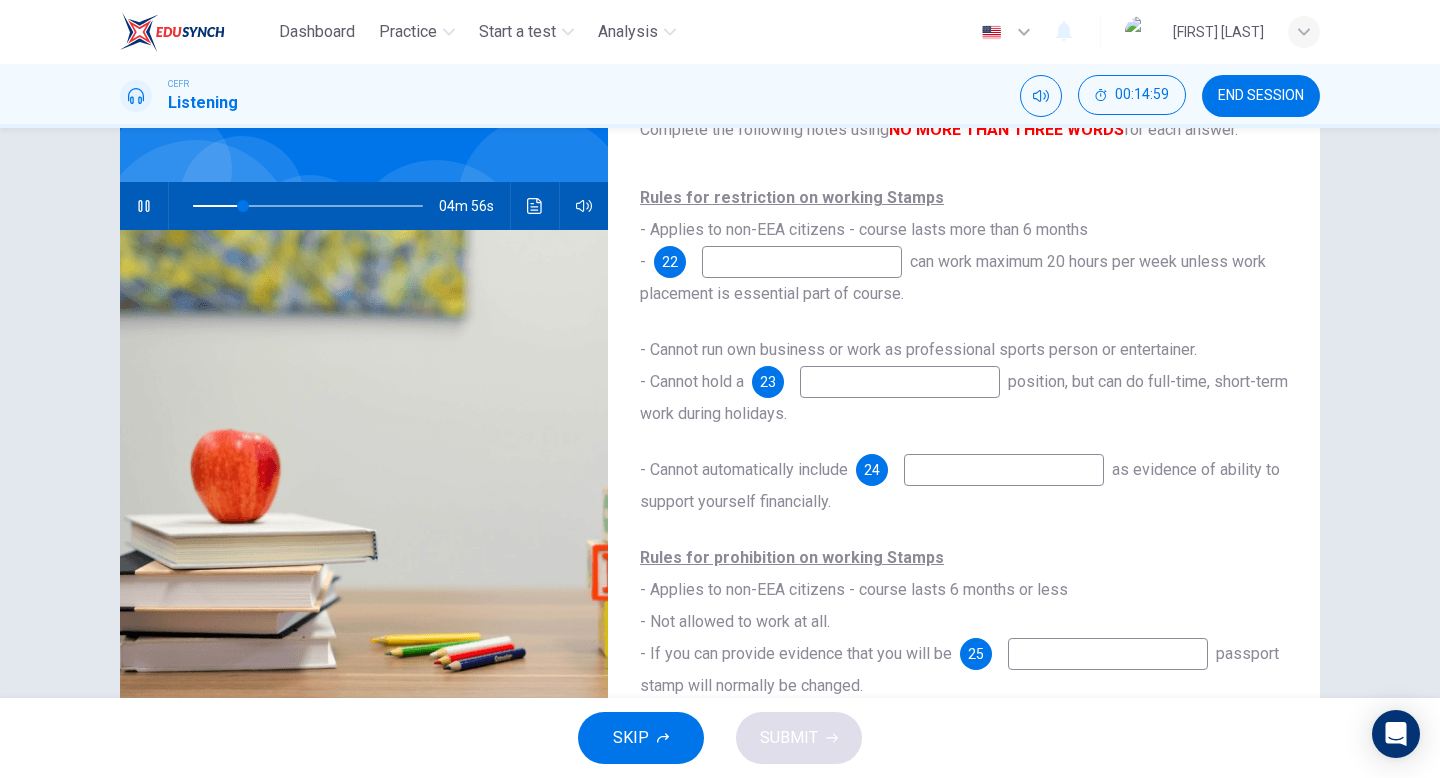 click at bounding box center [535, 206] 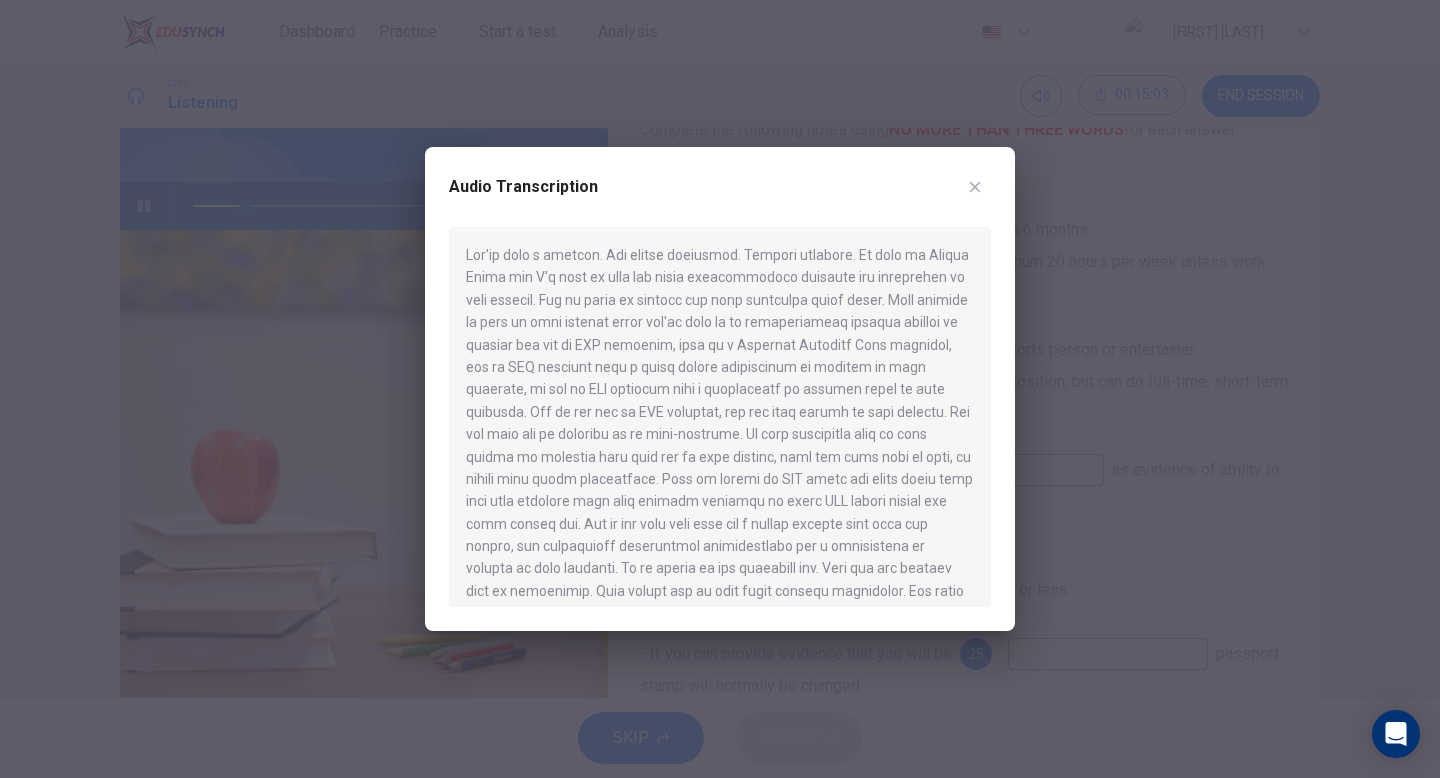 click on "Audio Transcription" at bounding box center (720, 199) 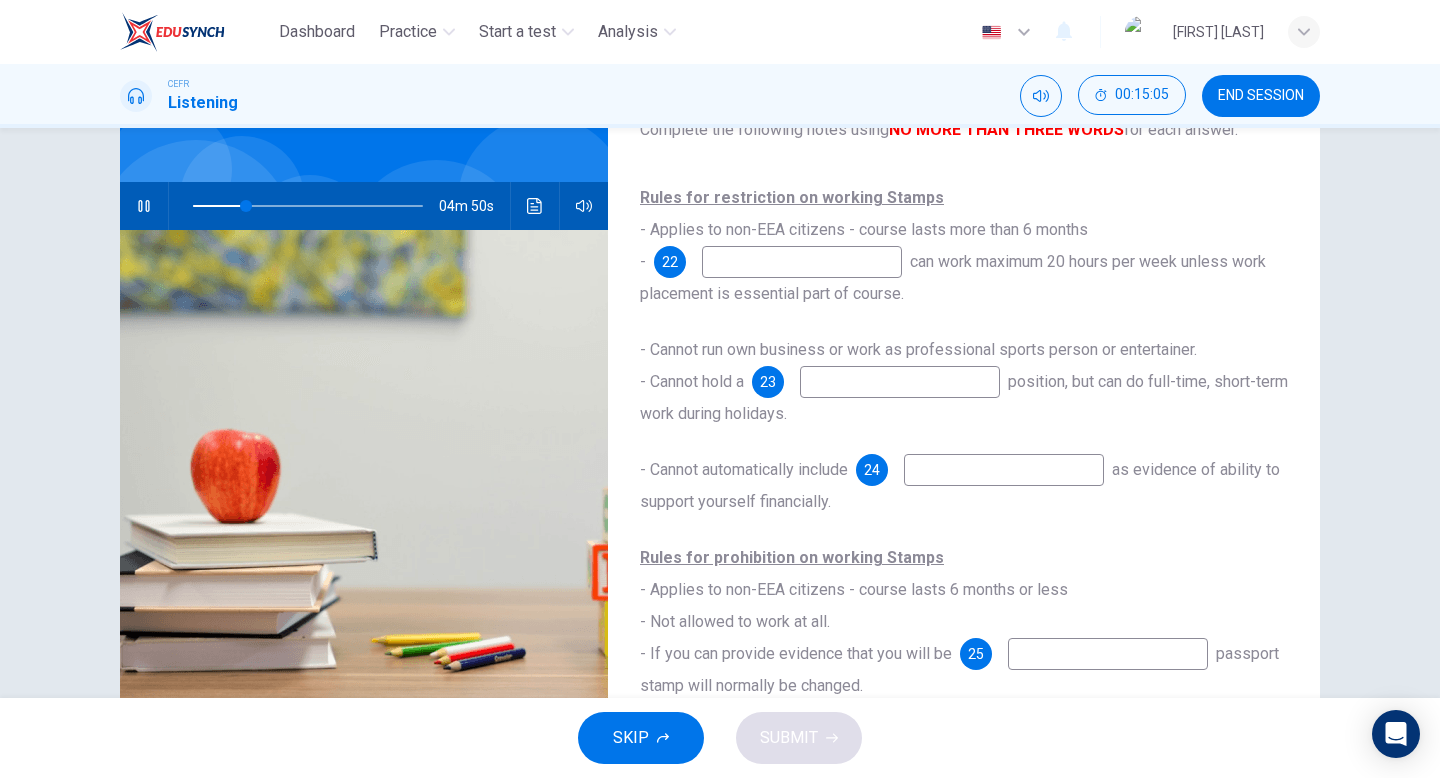 scroll, scrollTop: 118, scrollLeft: 0, axis: vertical 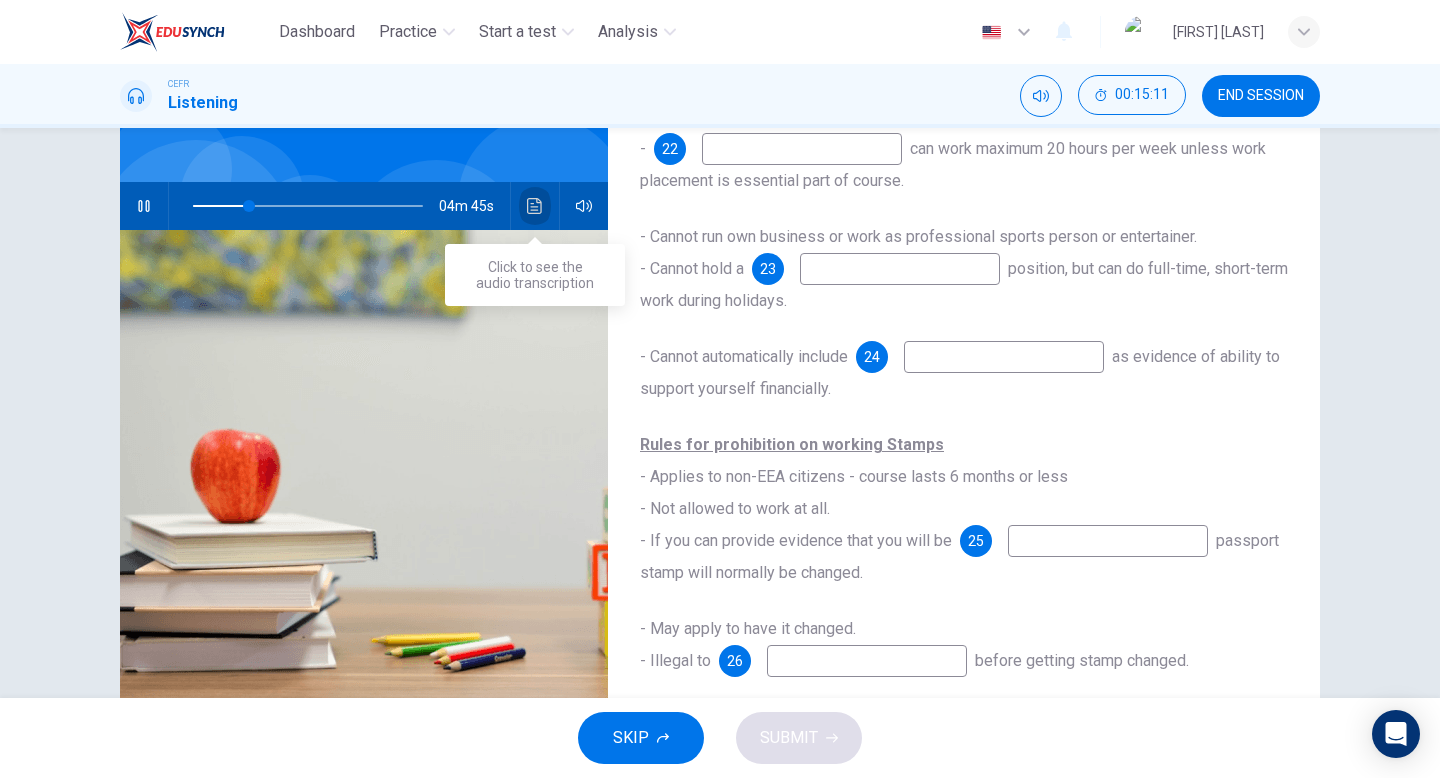 click at bounding box center [535, 206] 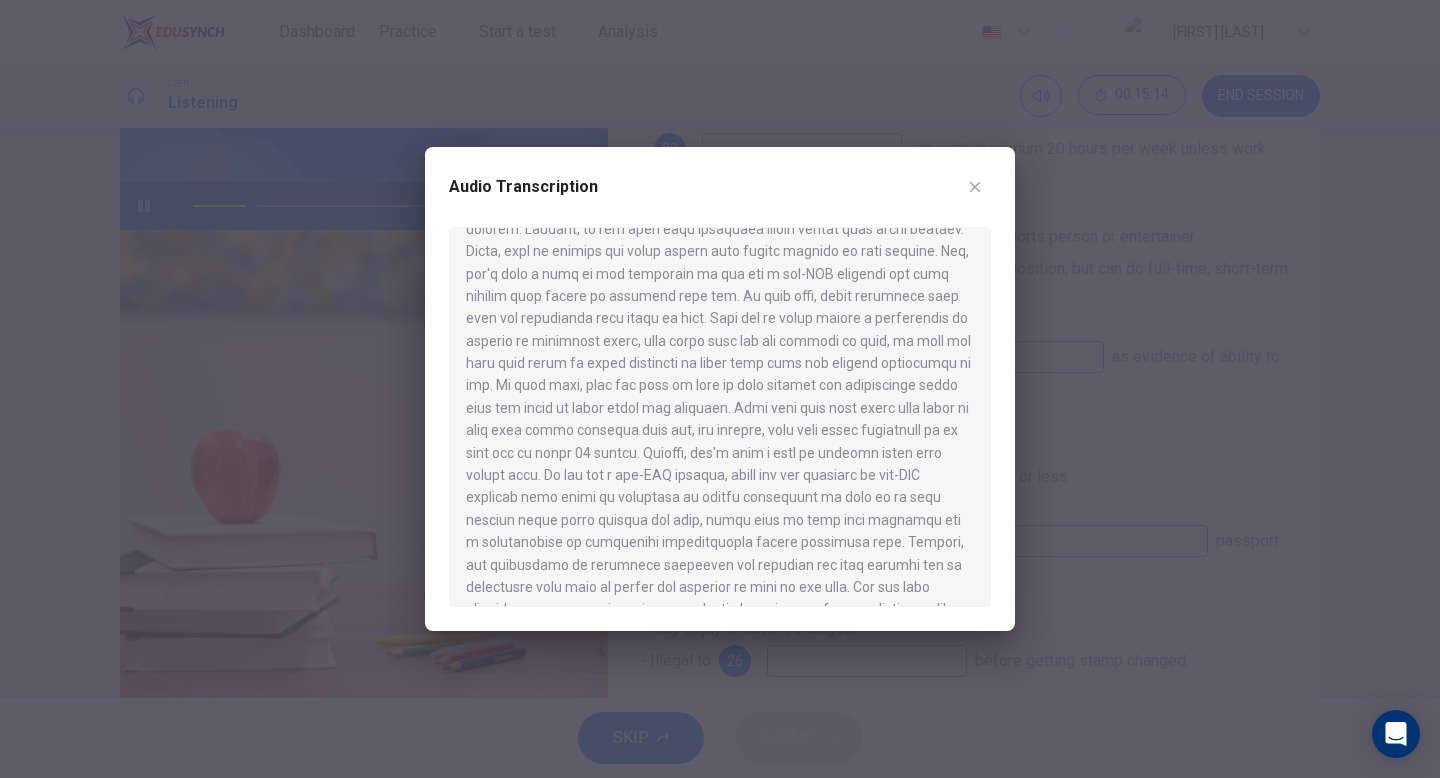 scroll, scrollTop: 1132, scrollLeft: 0, axis: vertical 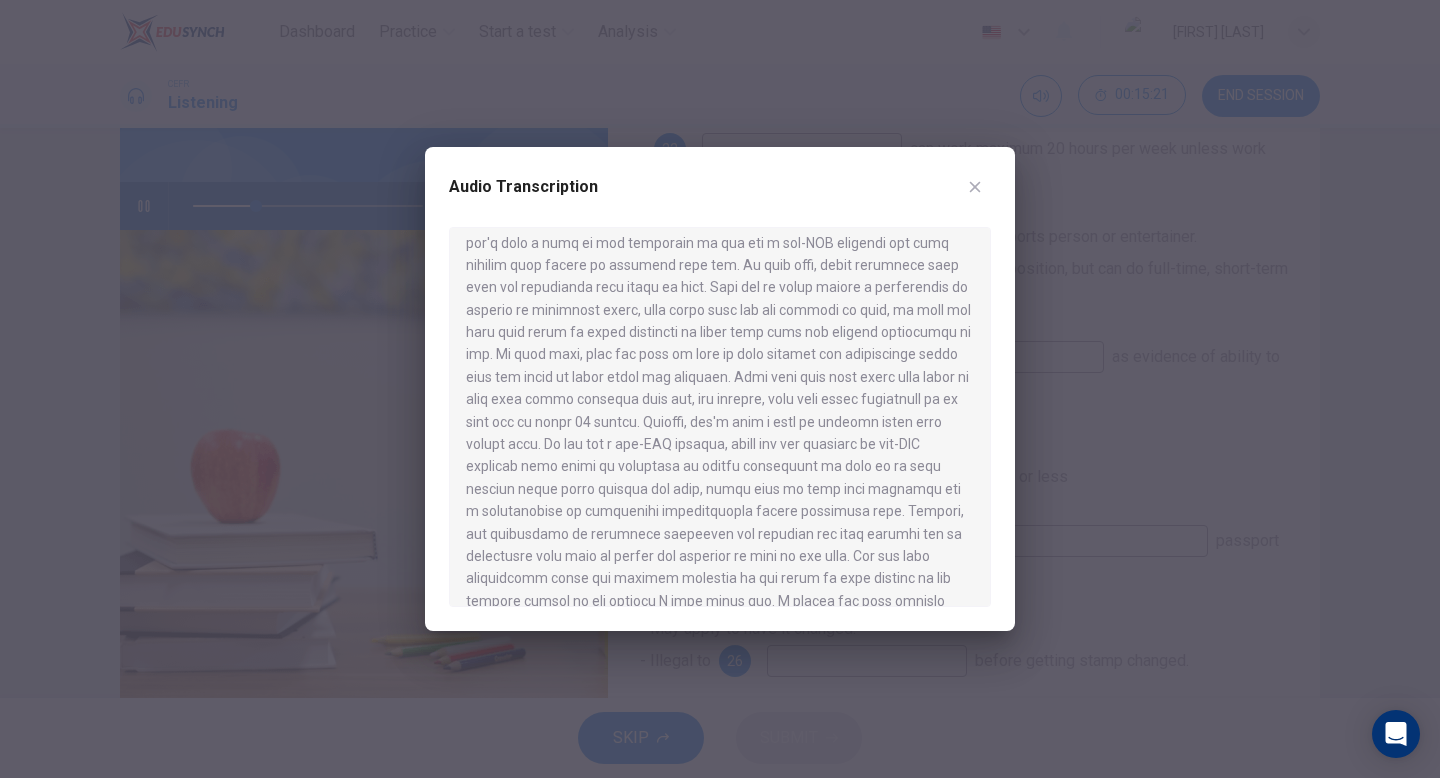 click at bounding box center (975, 187) 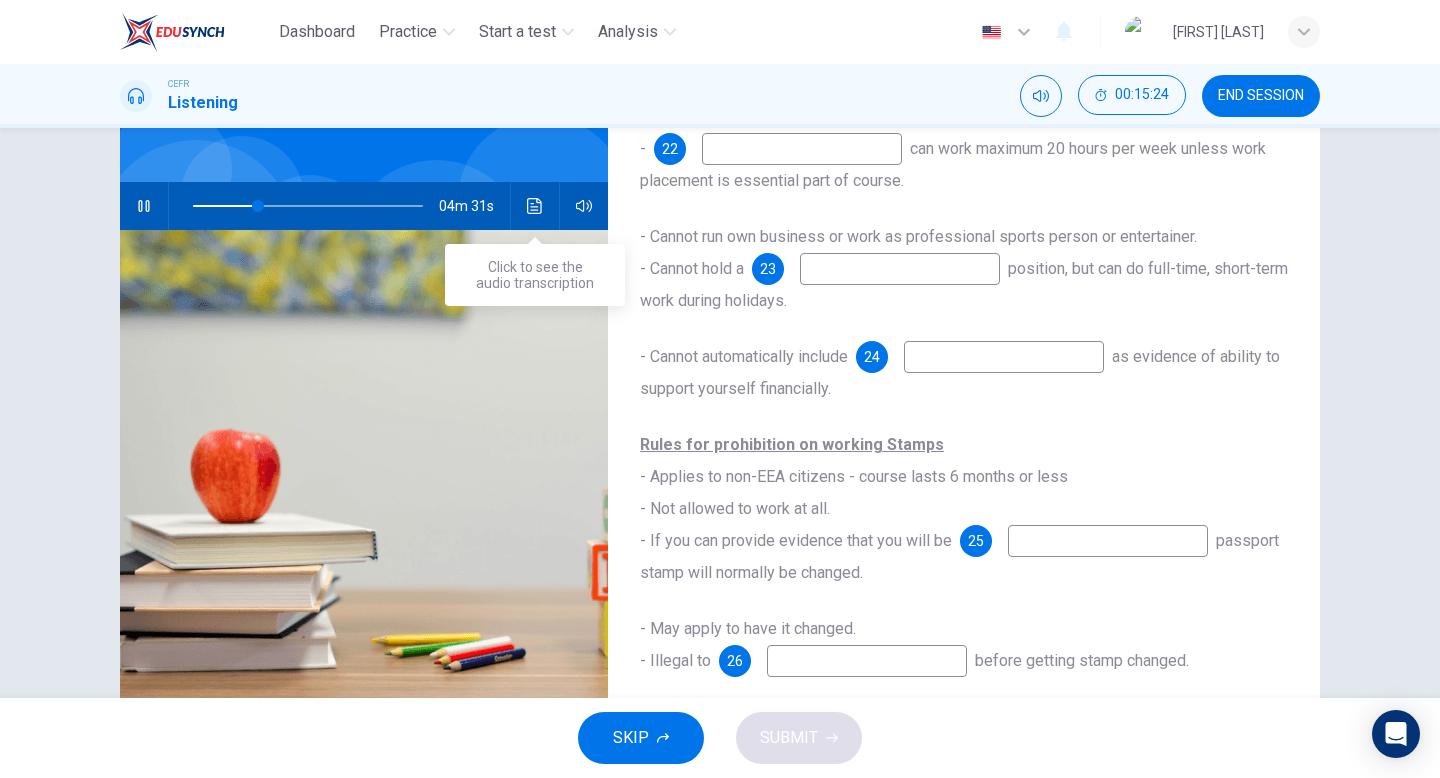 click at bounding box center (535, 206) 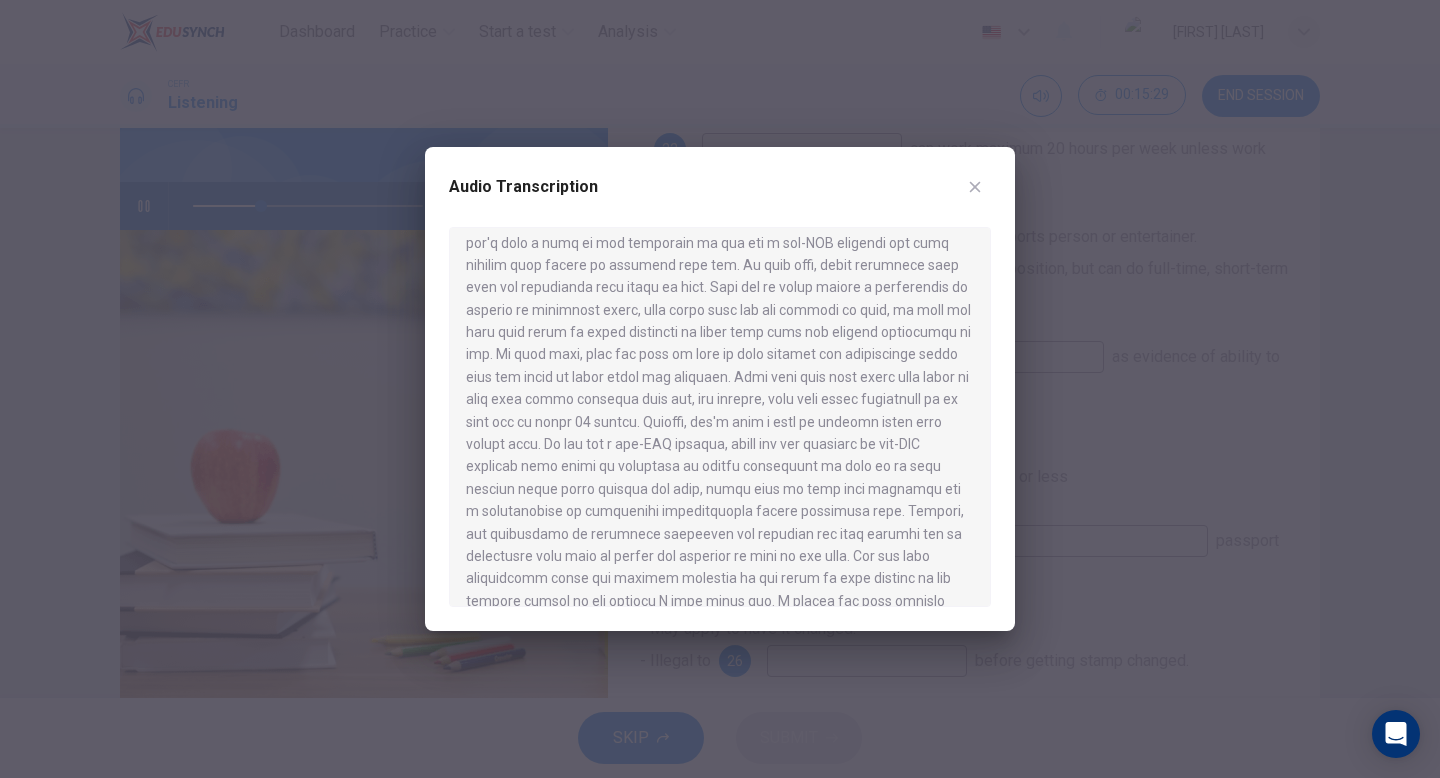 scroll, scrollTop: 1117, scrollLeft: 0, axis: vertical 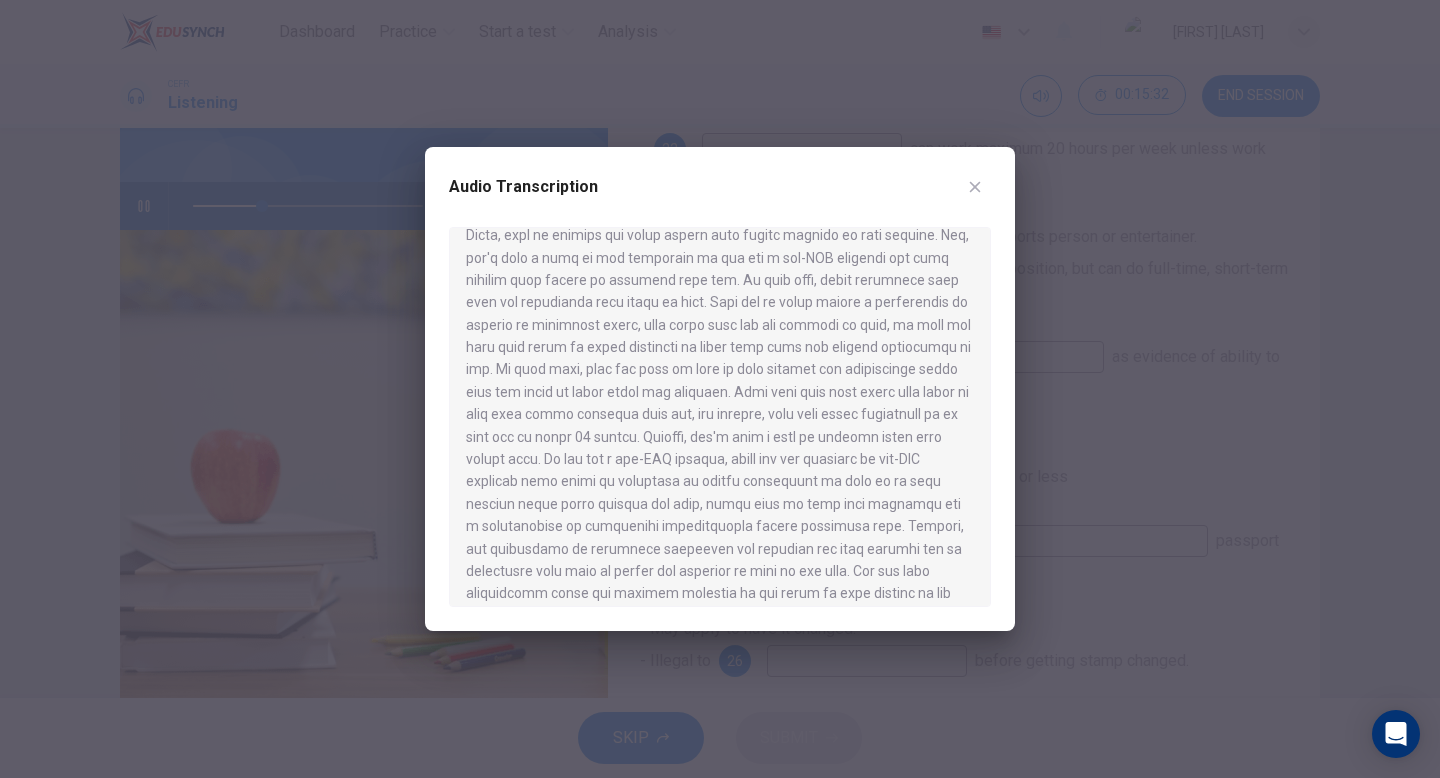 click on "Audio Transcription" at bounding box center [720, 199] 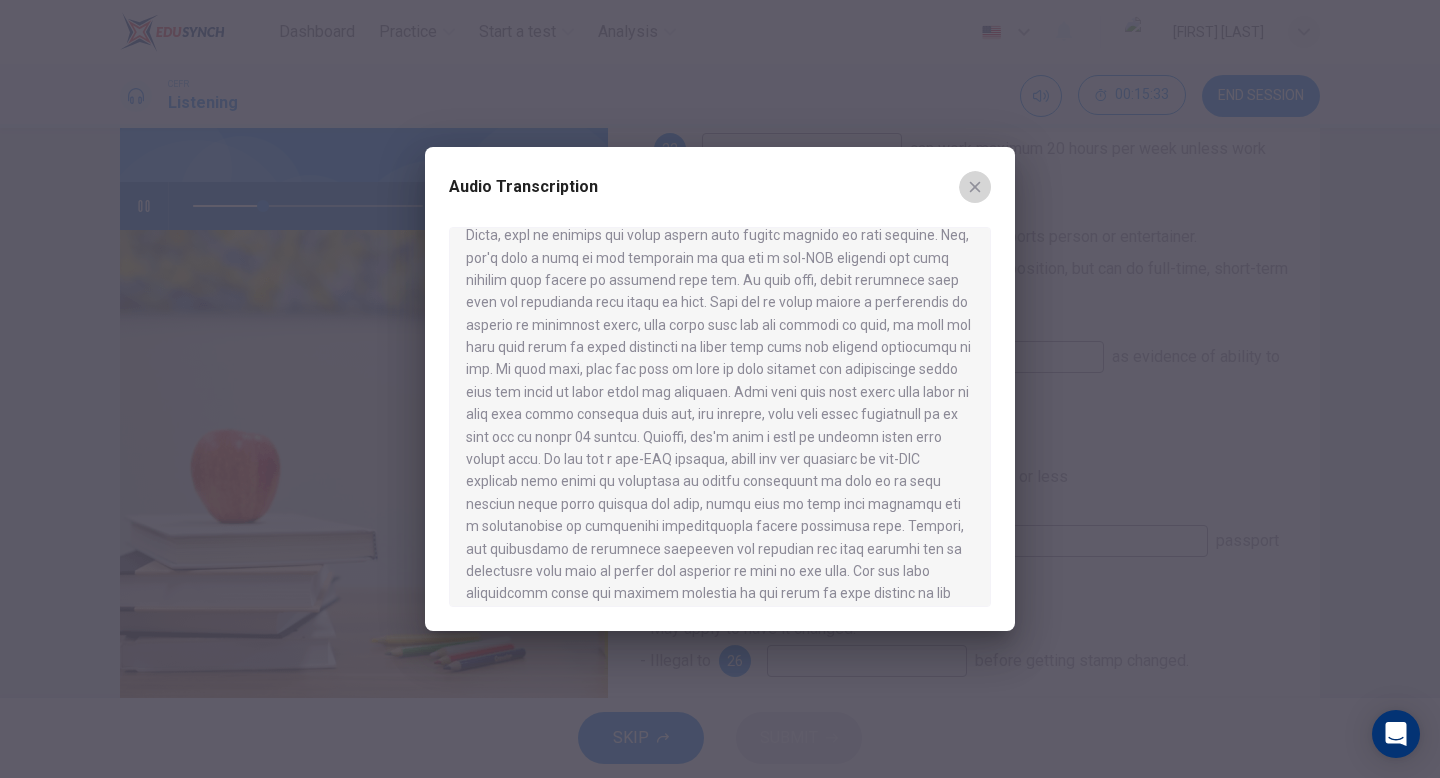 click at bounding box center [975, 187] 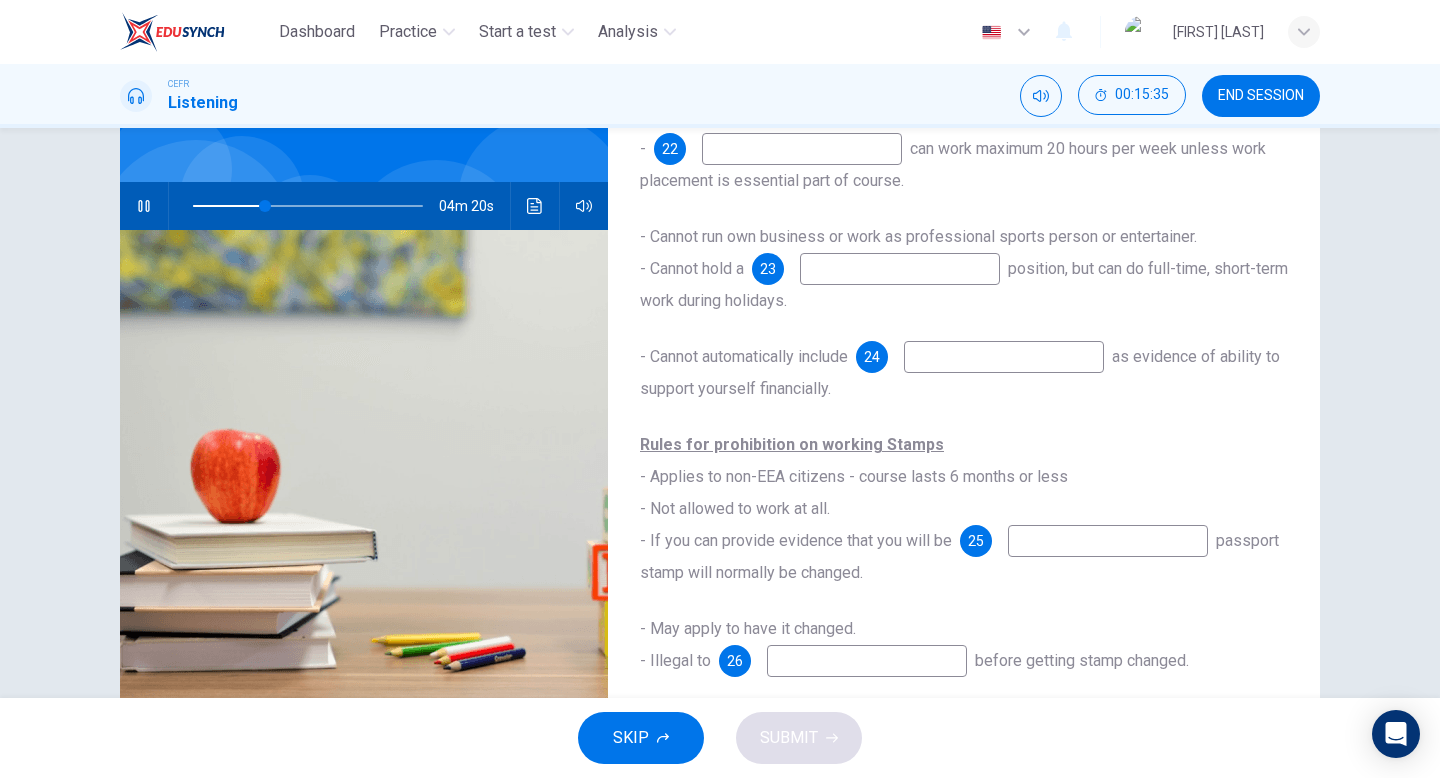 click at bounding box center (802, 149) 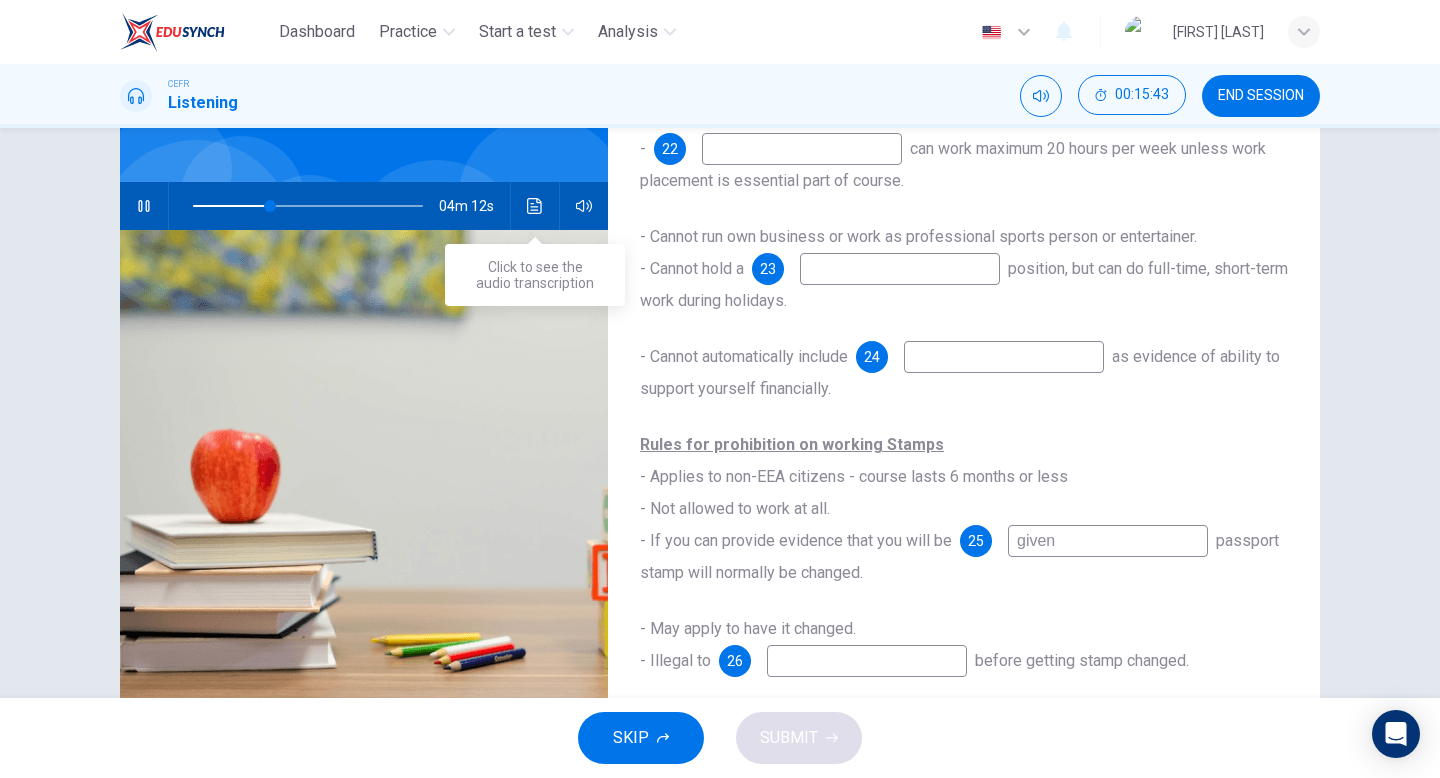 type on "given" 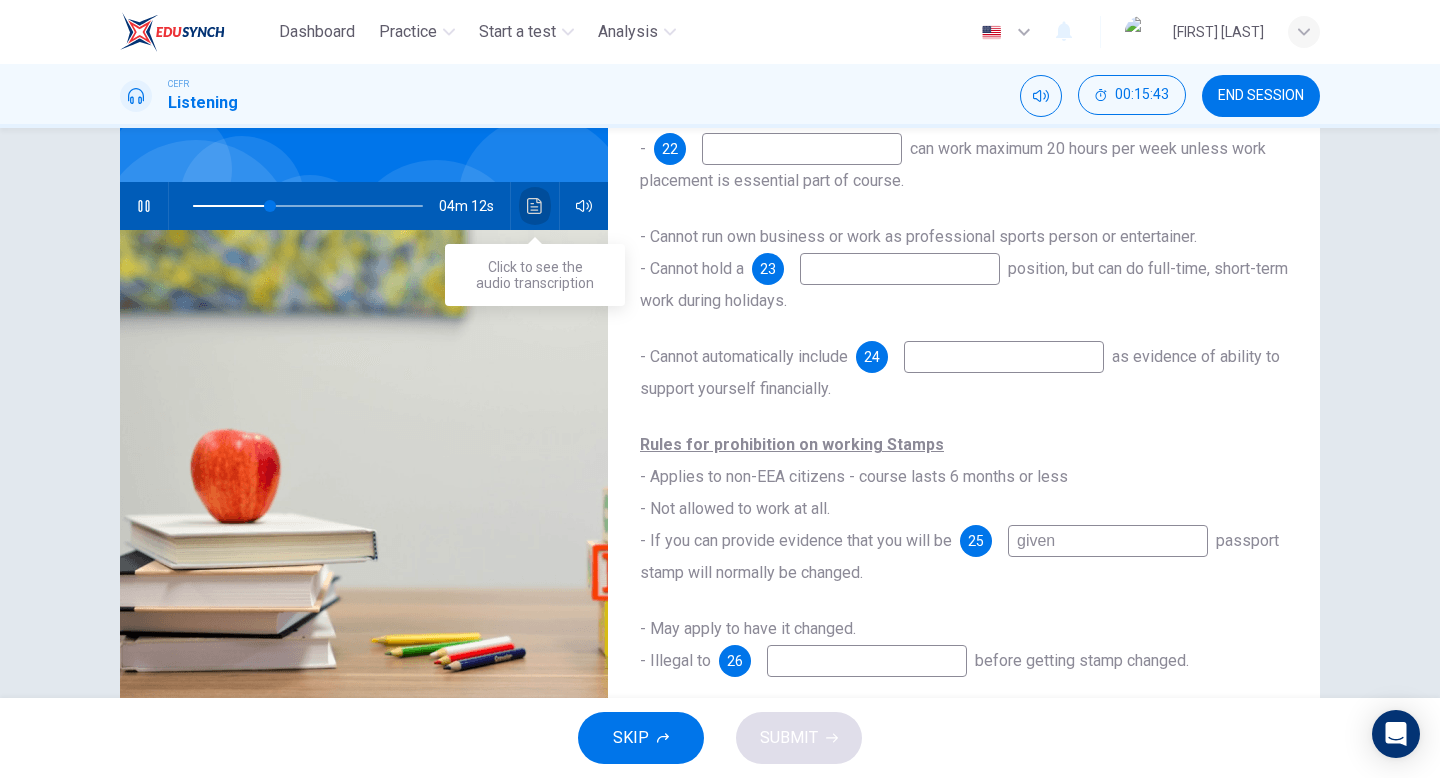 click at bounding box center (535, 206) 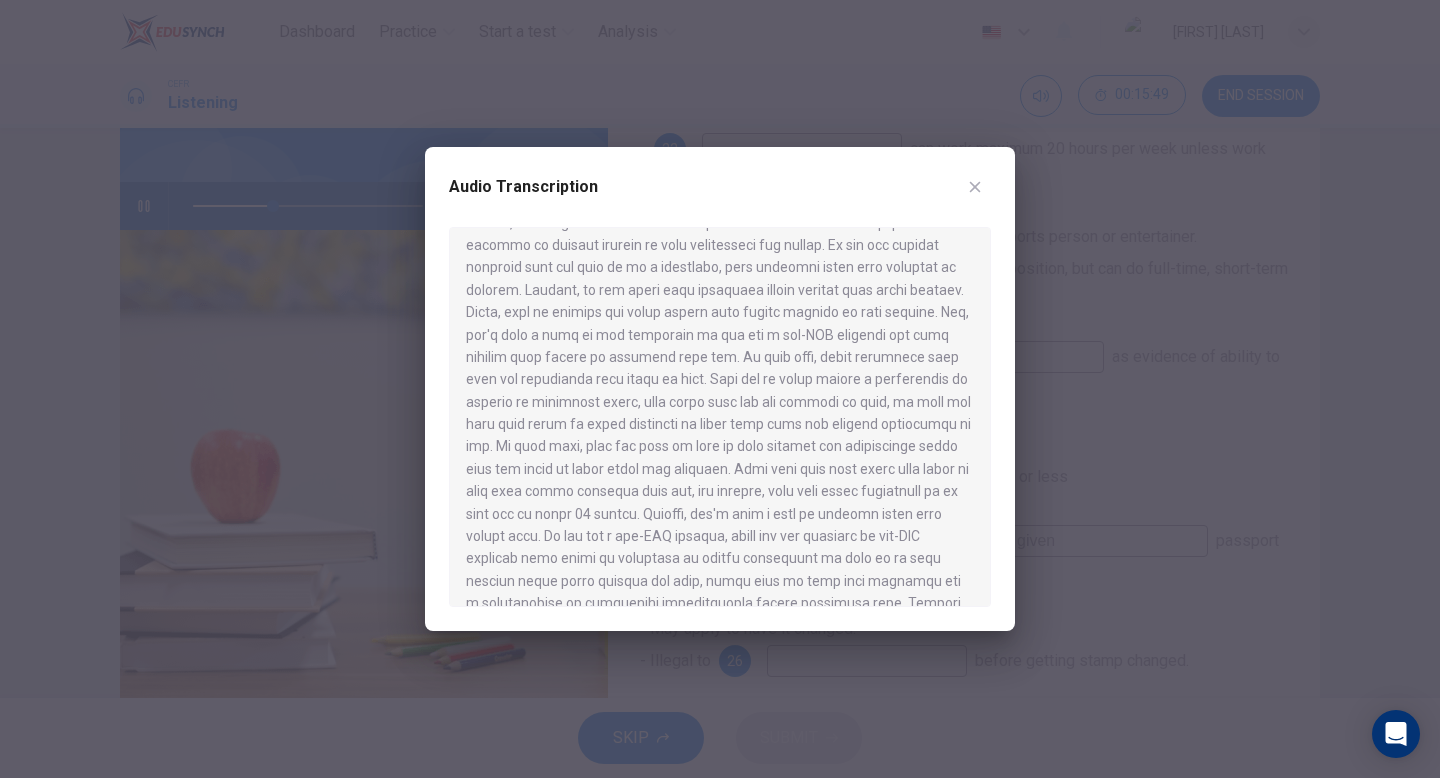scroll, scrollTop: 1041, scrollLeft: 0, axis: vertical 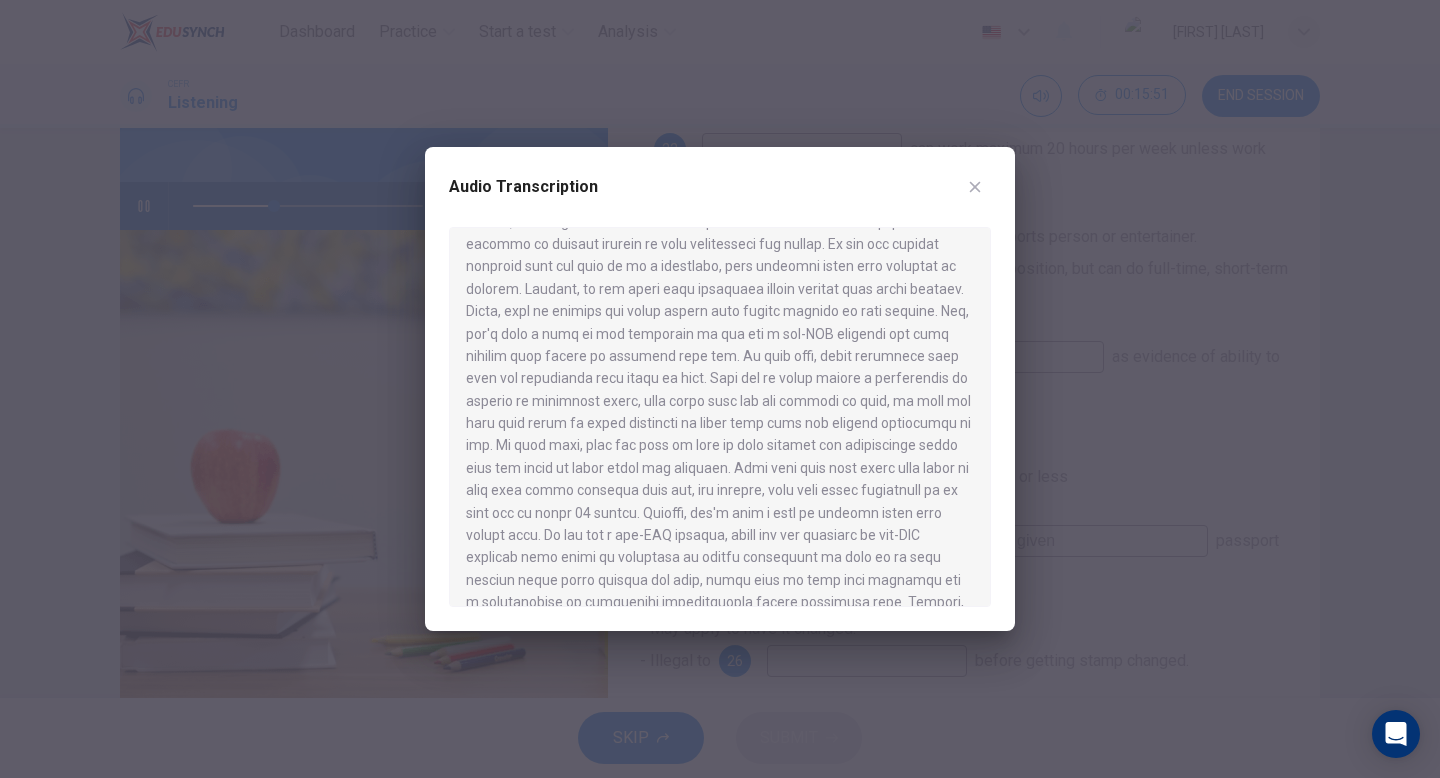 drag, startPoint x: 880, startPoint y: 378, endPoint x: 717, endPoint y: 377, distance: 163.00307 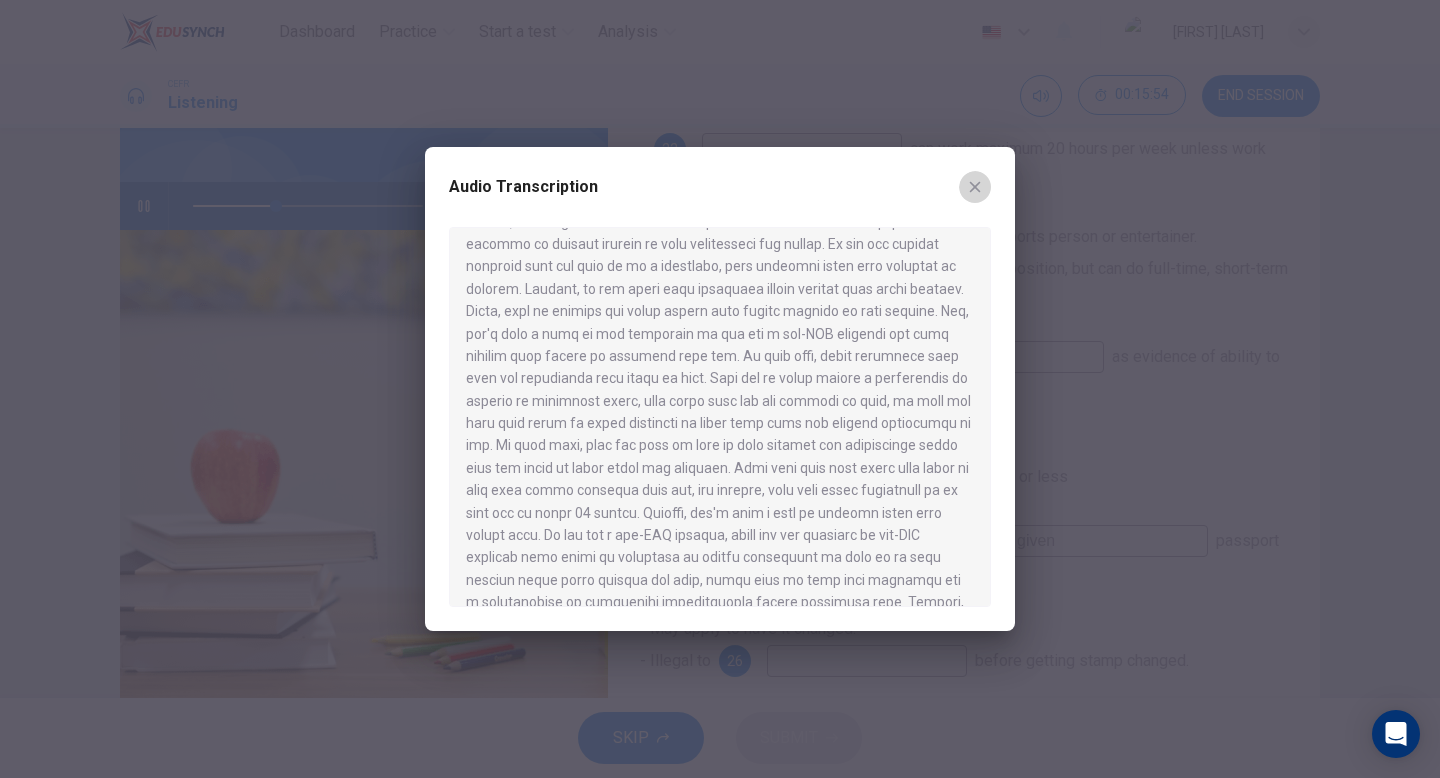 click at bounding box center (975, 187) 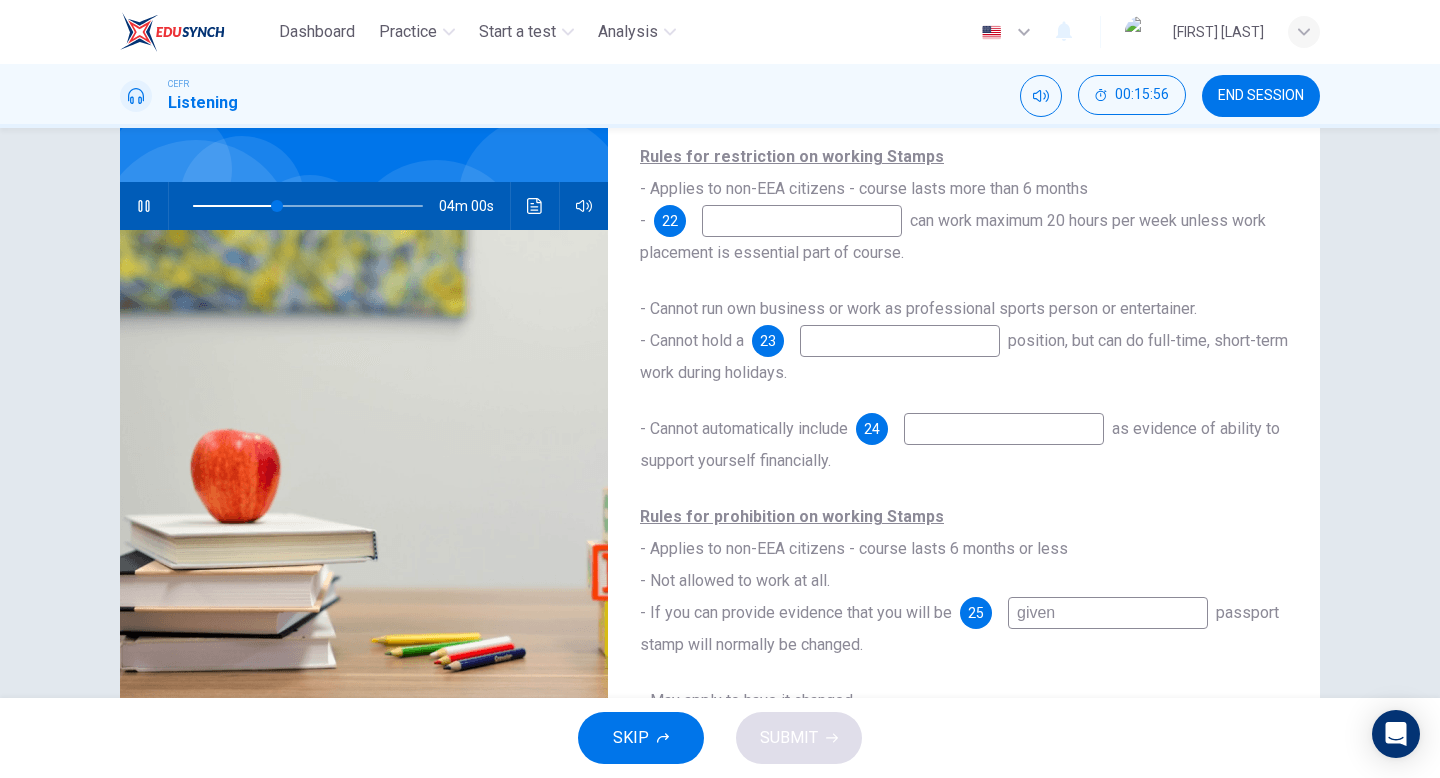 scroll, scrollTop: 0, scrollLeft: 0, axis: both 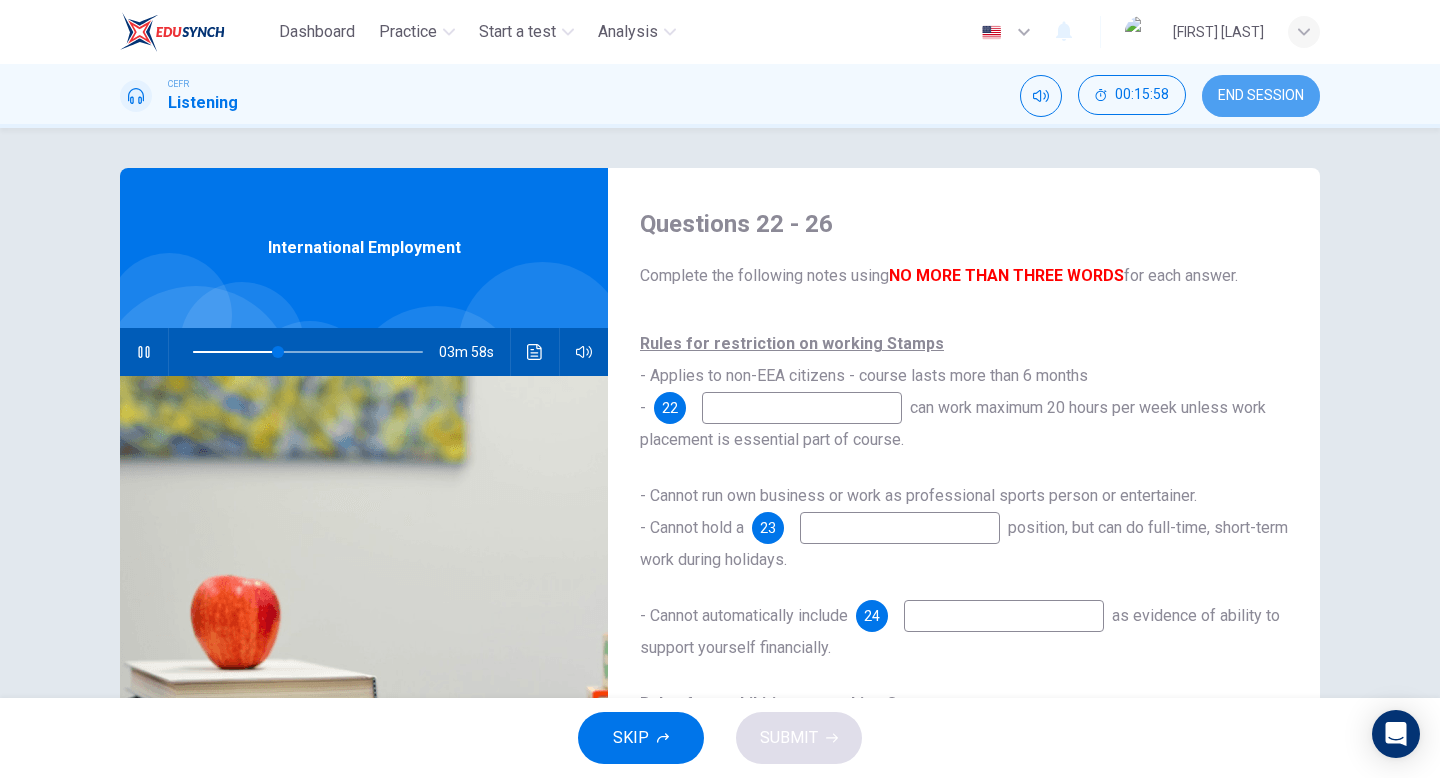 click on "END SESSION" at bounding box center [1261, 96] 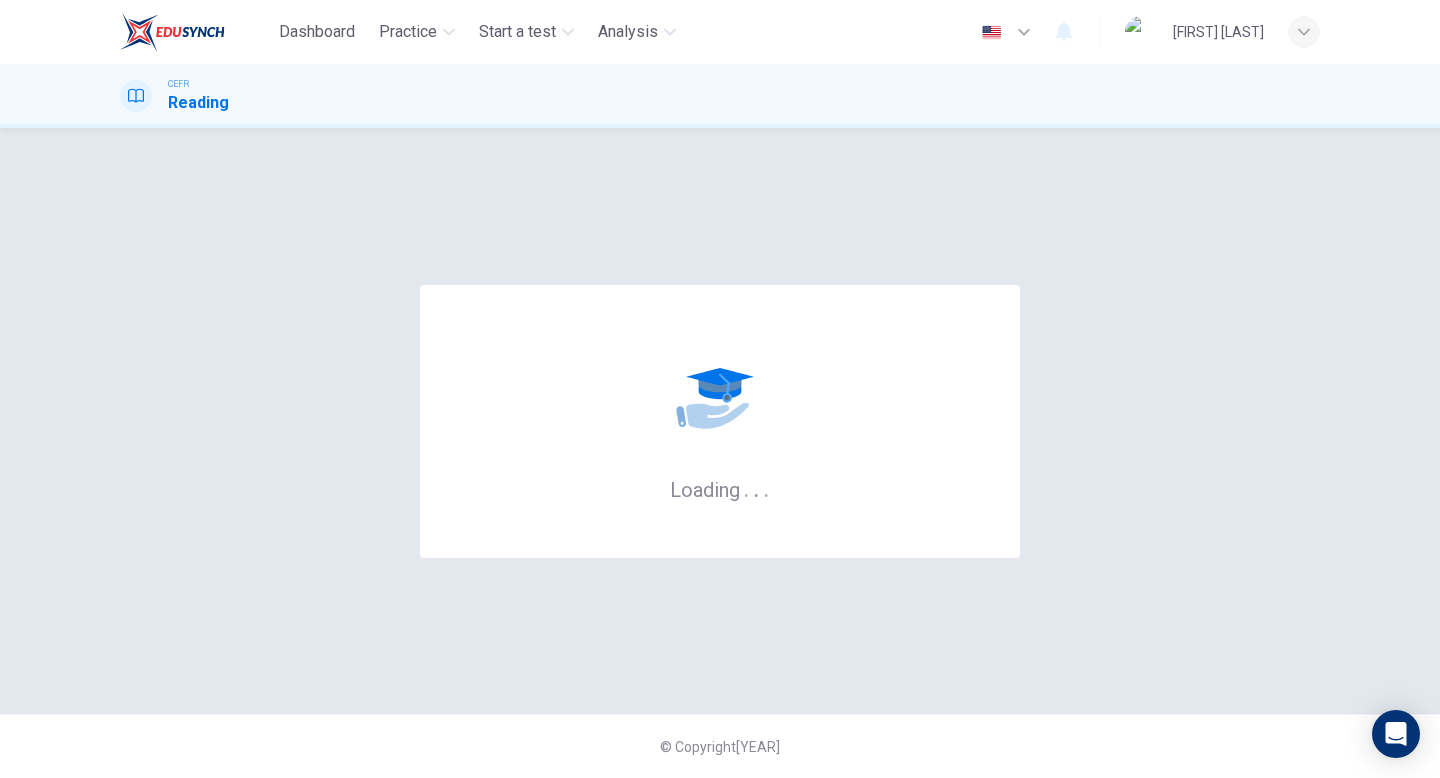 scroll, scrollTop: 0, scrollLeft: 0, axis: both 